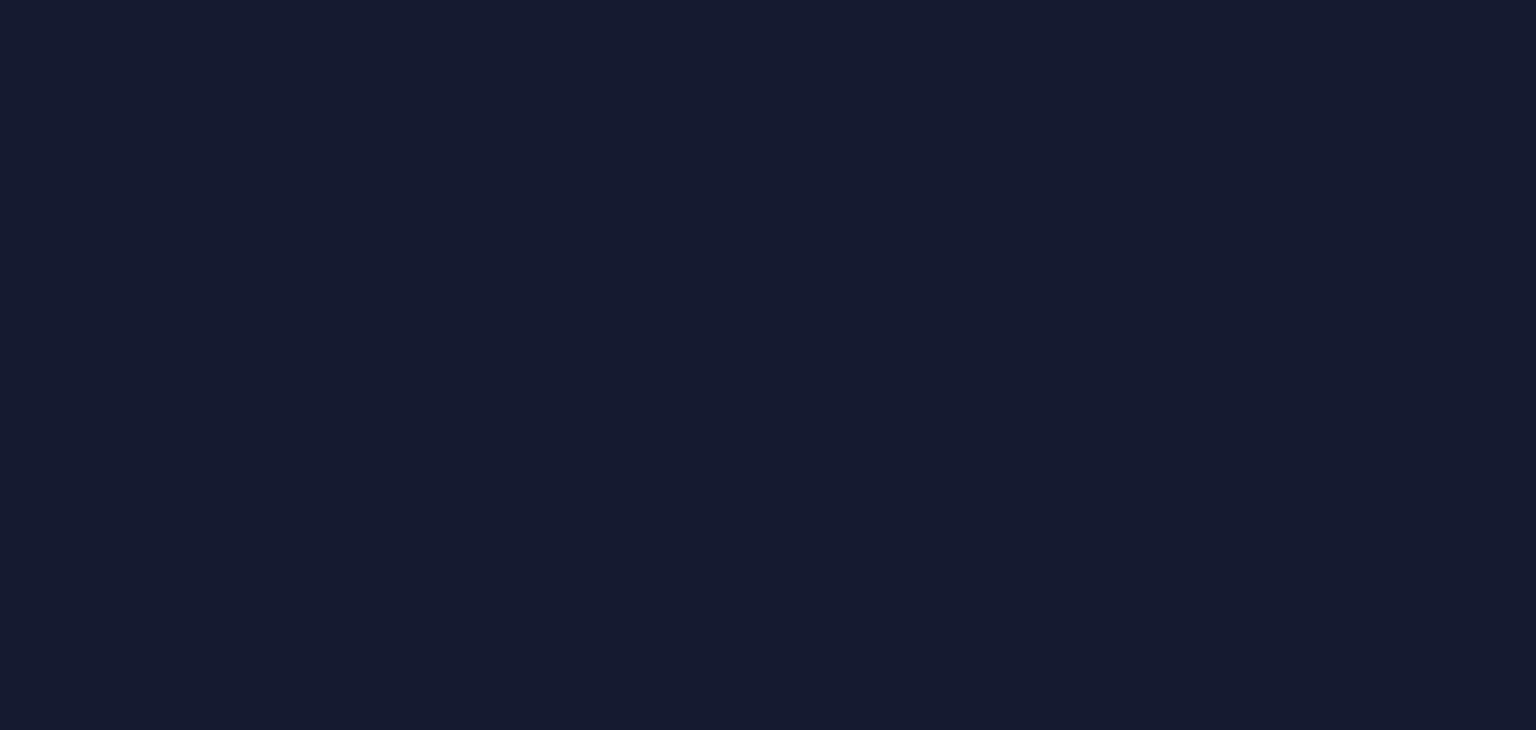 scroll, scrollTop: 0, scrollLeft: 0, axis: both 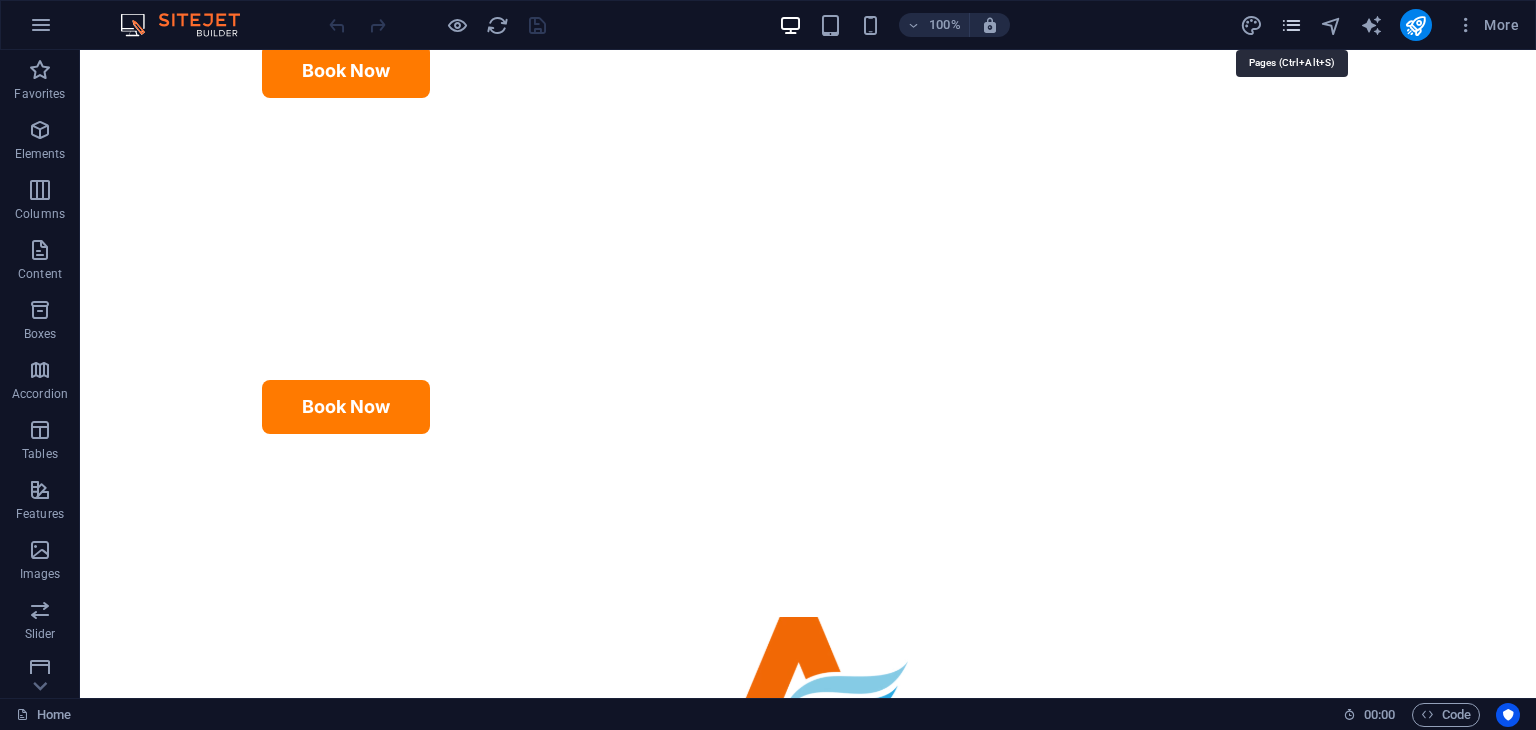 click at bounding box center (1291, 25) 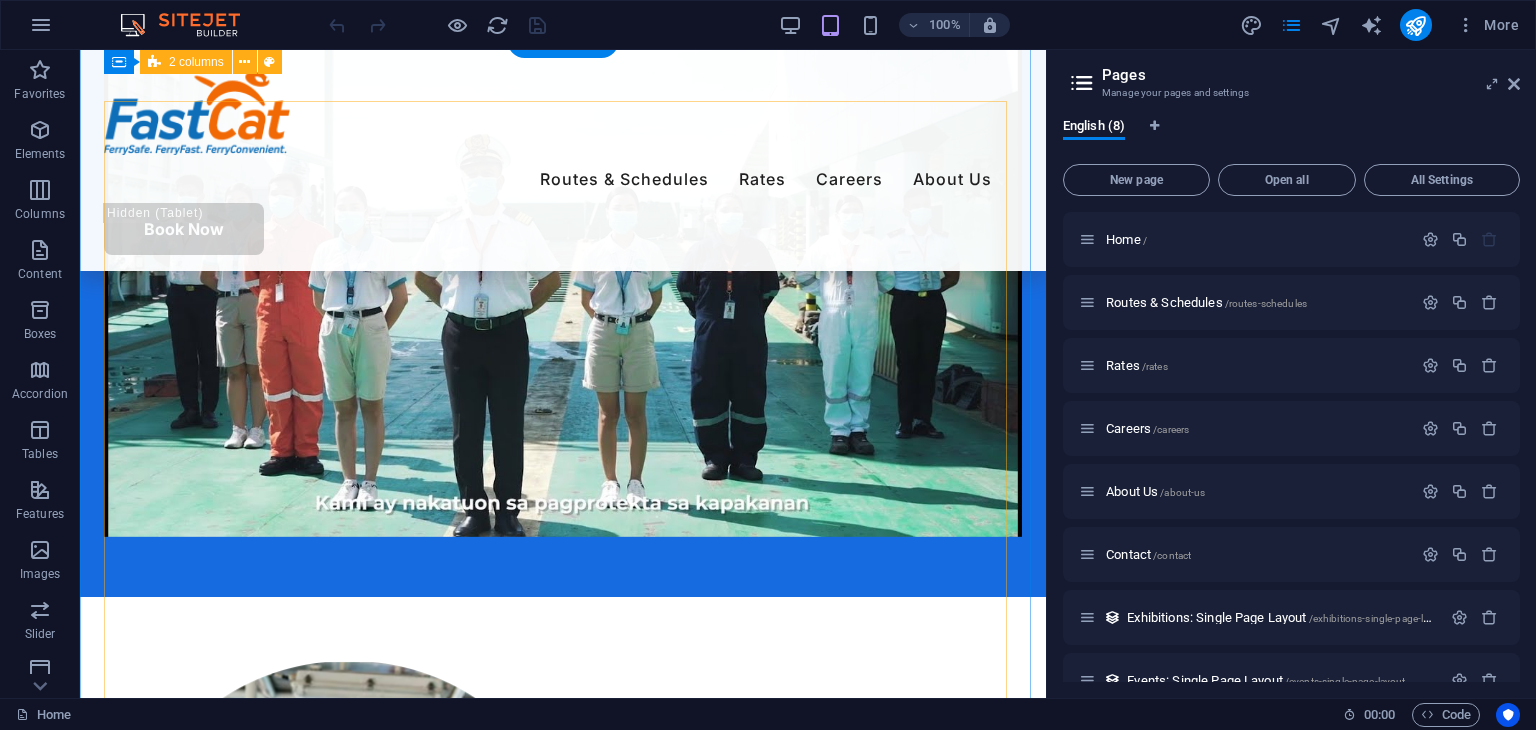 scroll, scrollTop: 1897, scrollLeft: 0, axis: vertical 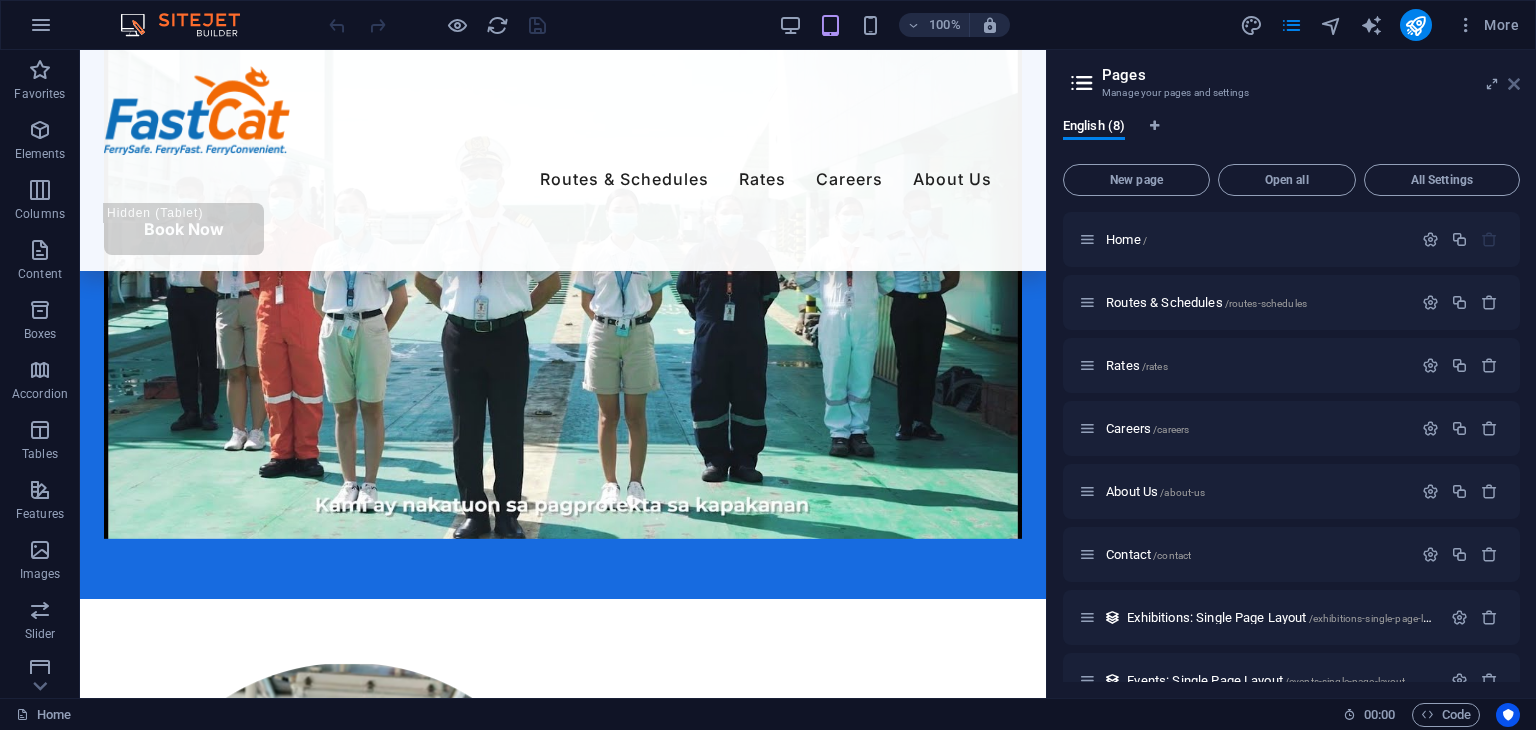 click at bounding box center [1514, 84] 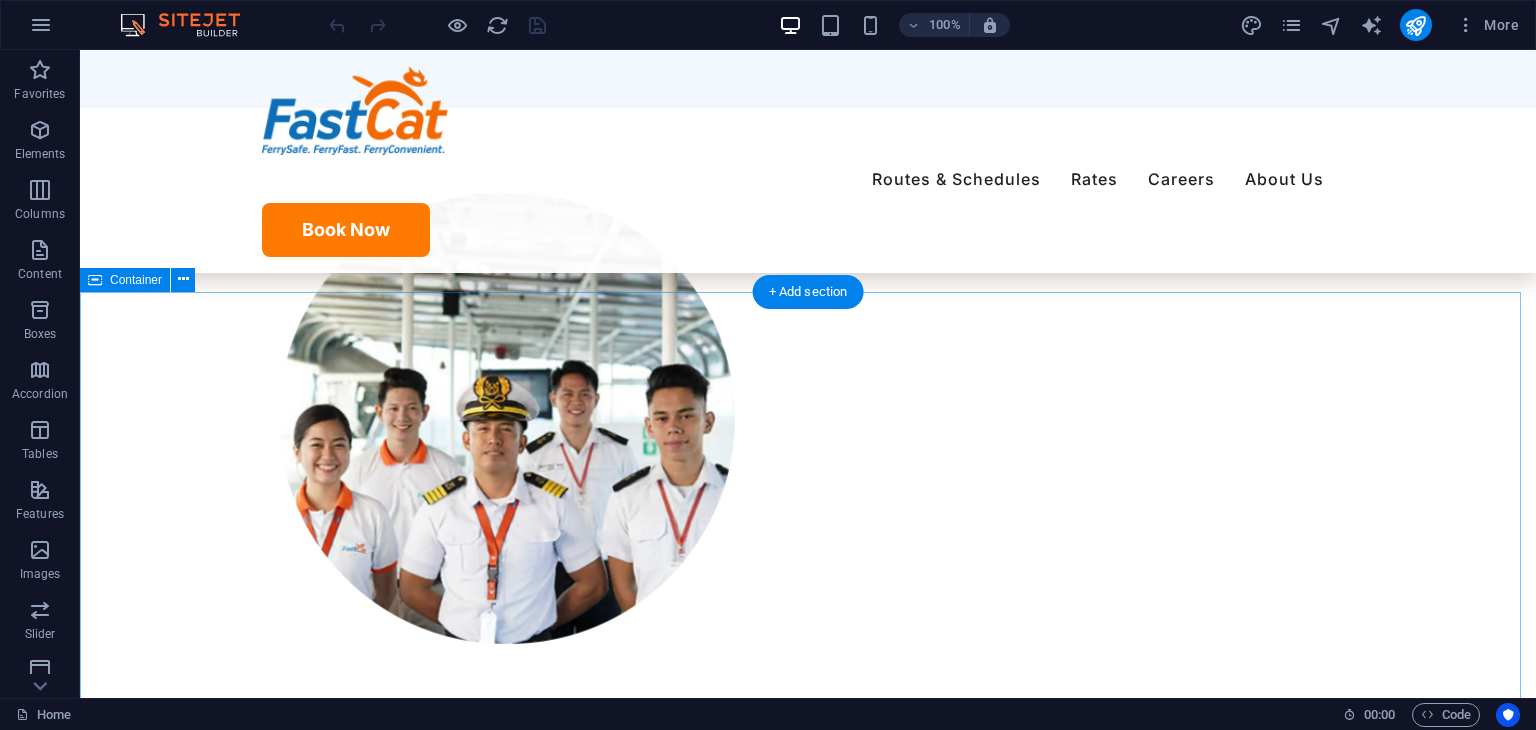 scroll, scrollTop: 2501, scrollLeft: 0, axis: vertical 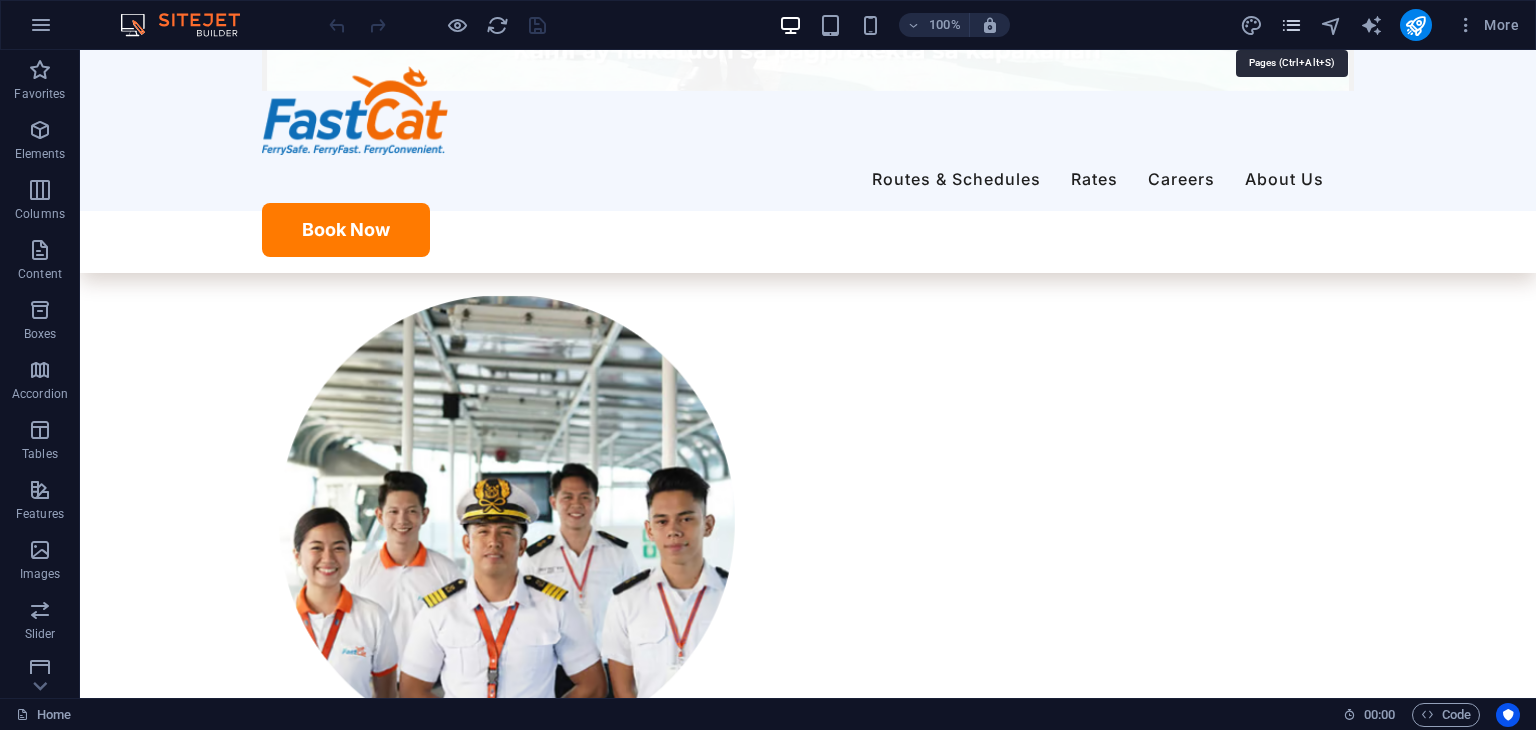click at bounding box center [1291, 25] 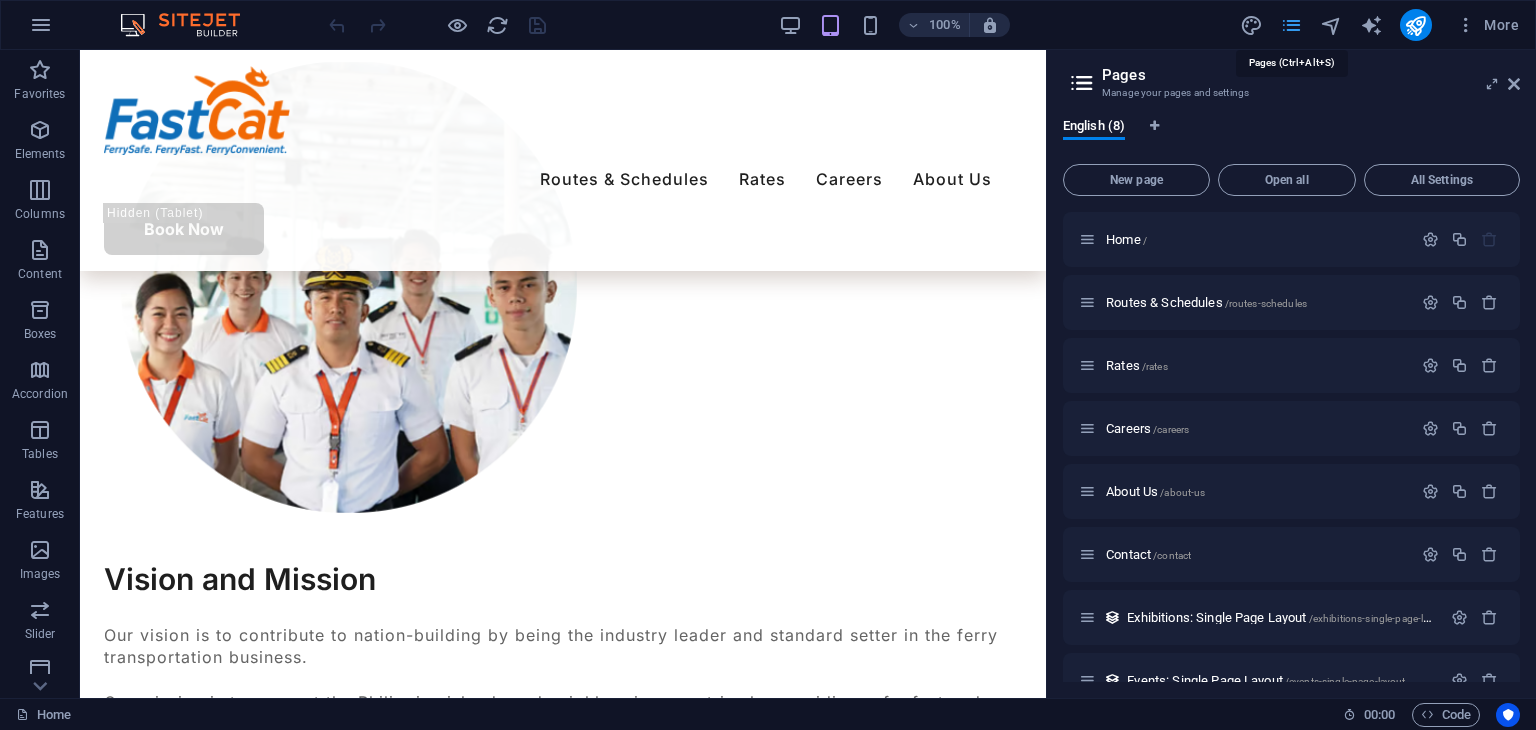 scroll, scrollTop: 2497, scrollLeft: 0, axis: vertical 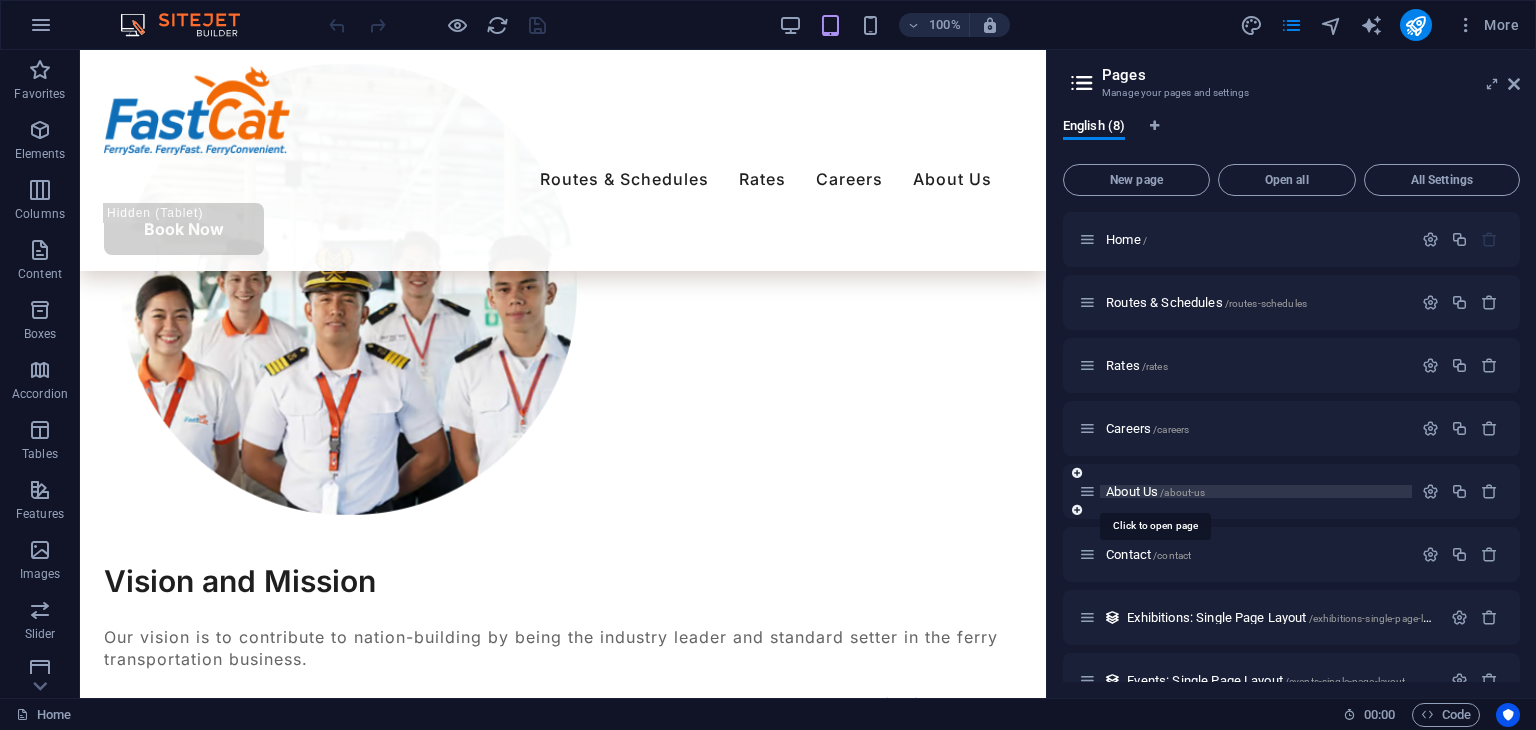 click on "About Us /about-us" at bounding box center (1155, 491) 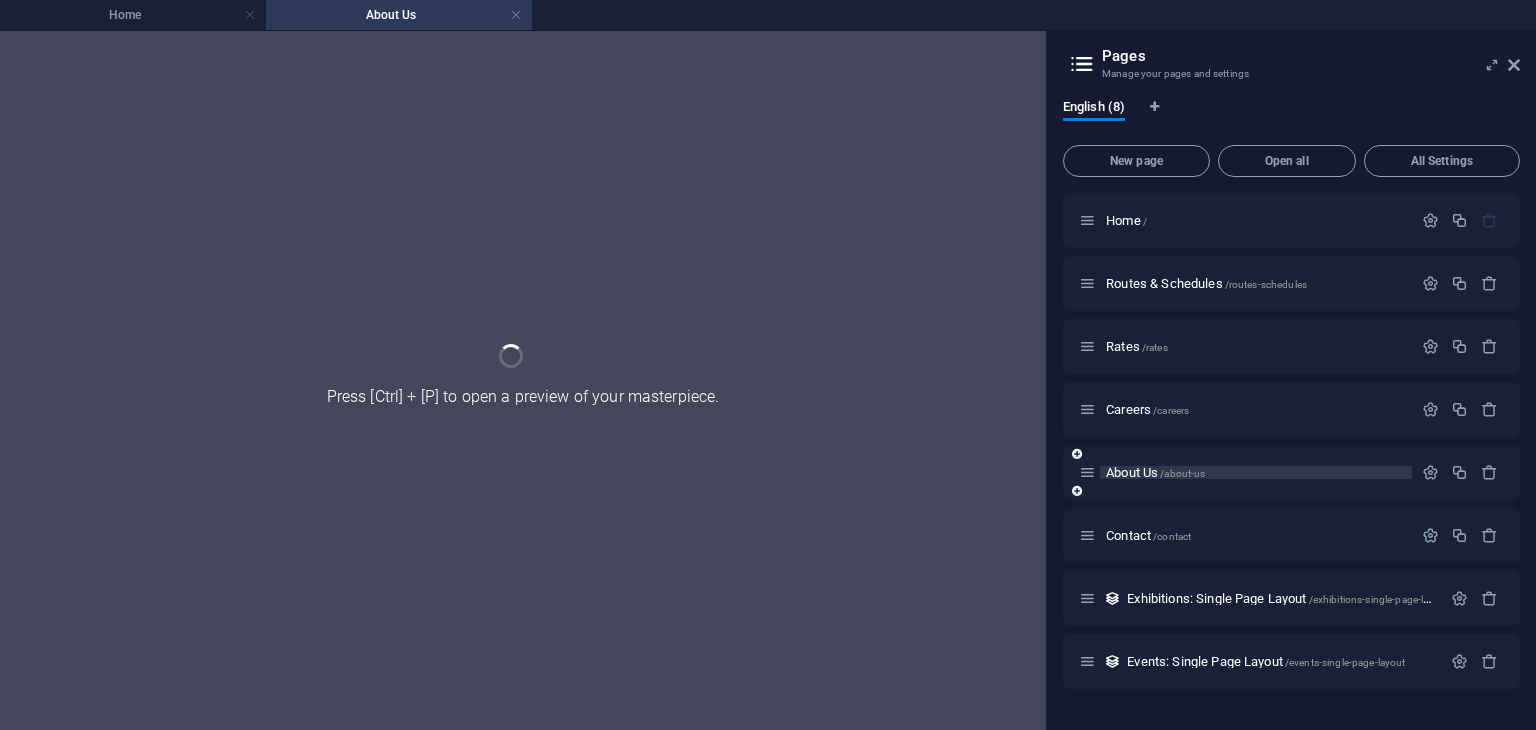 scroll, scrollTop: 0, scrollLeft: 0, axis: both 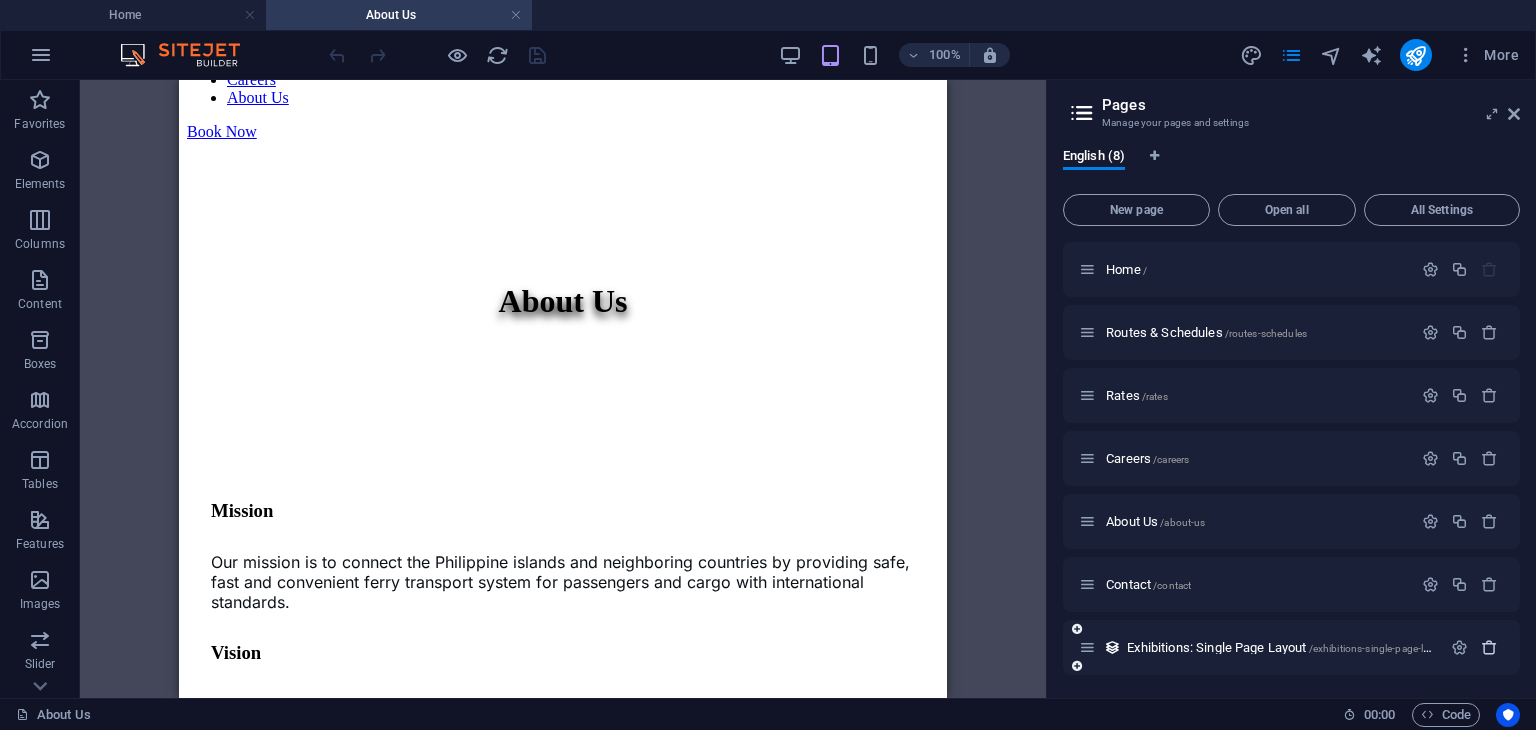 click at bounding box center [1489, 647] 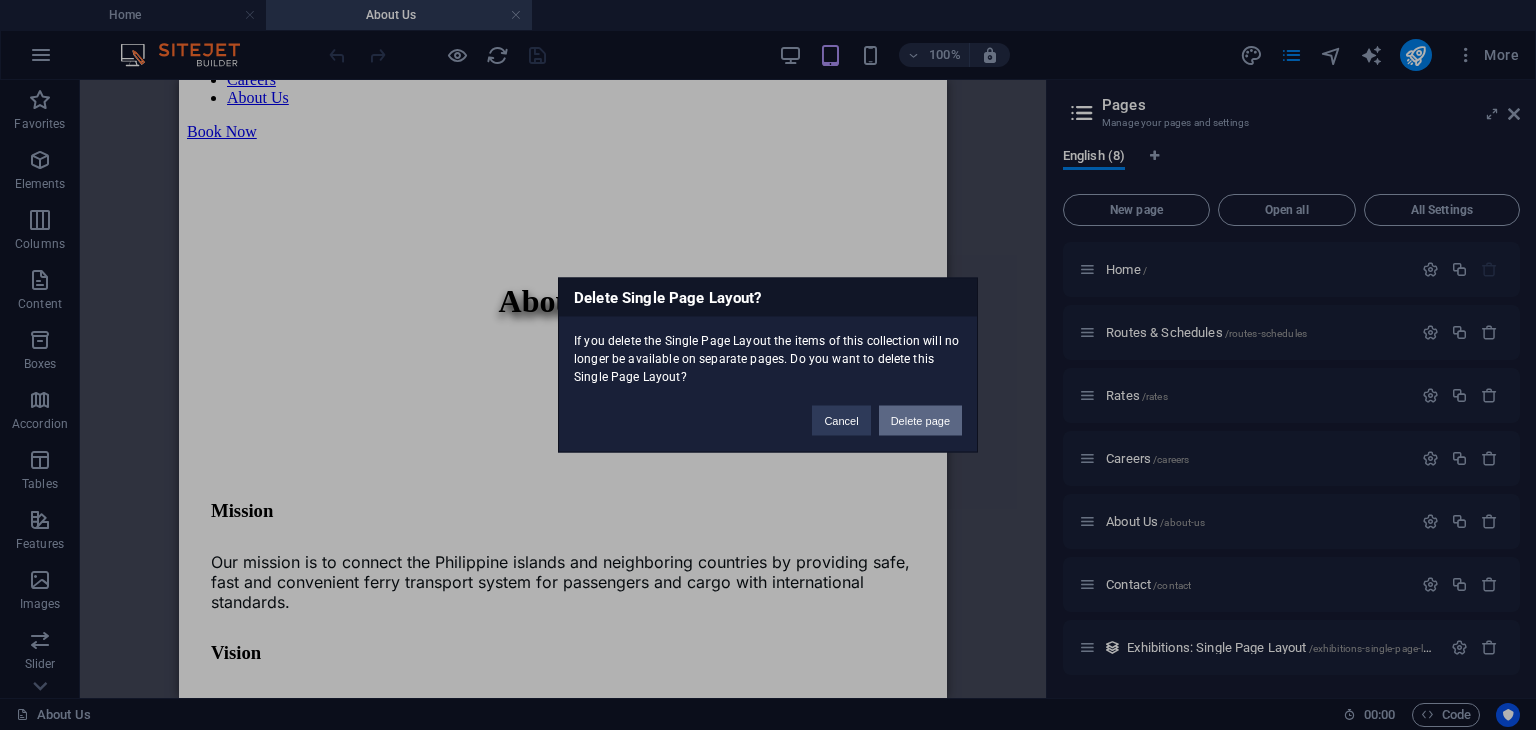 click on "Delete page" at bounding box center (920, 421) 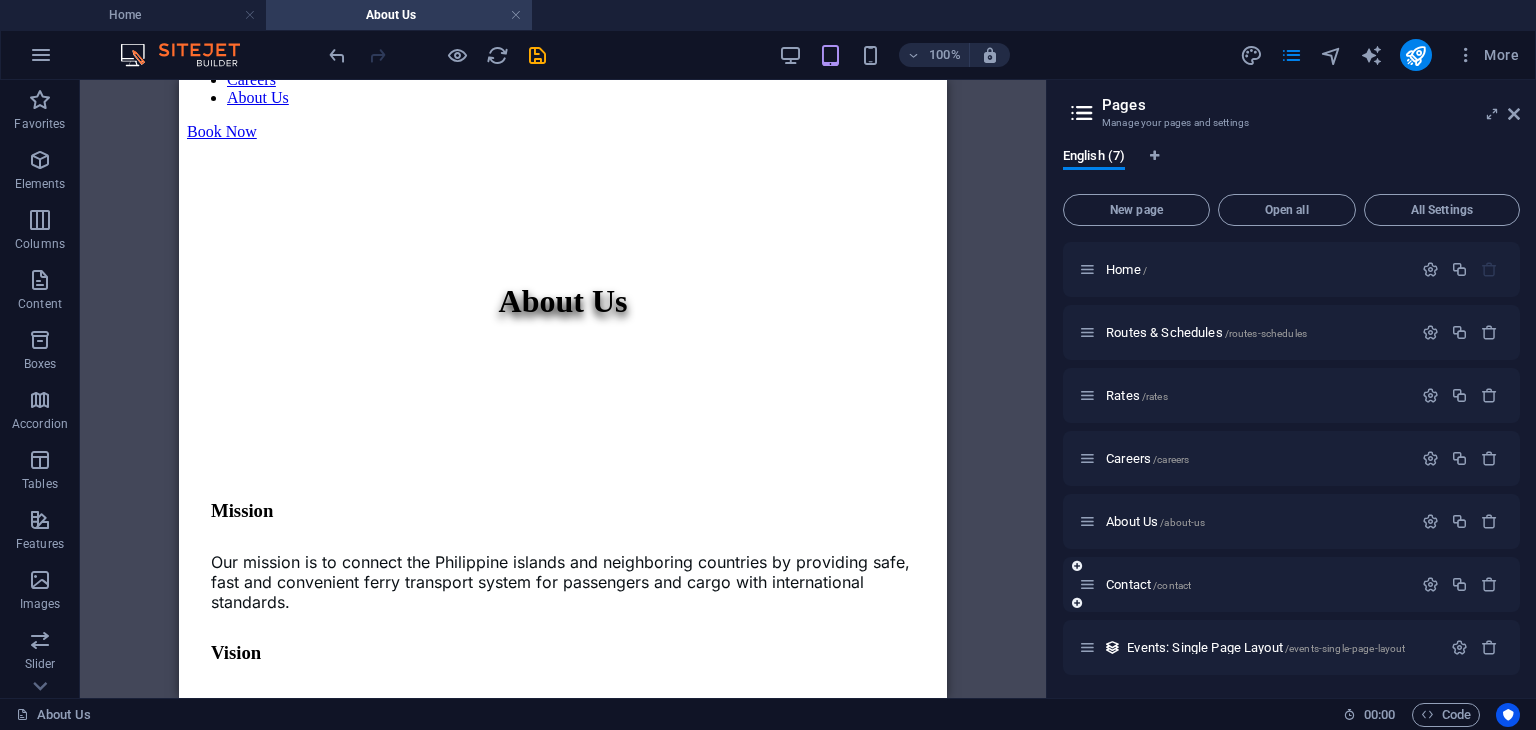 scroll, scrollTop: 0, scrollLeft: 0, axis: both 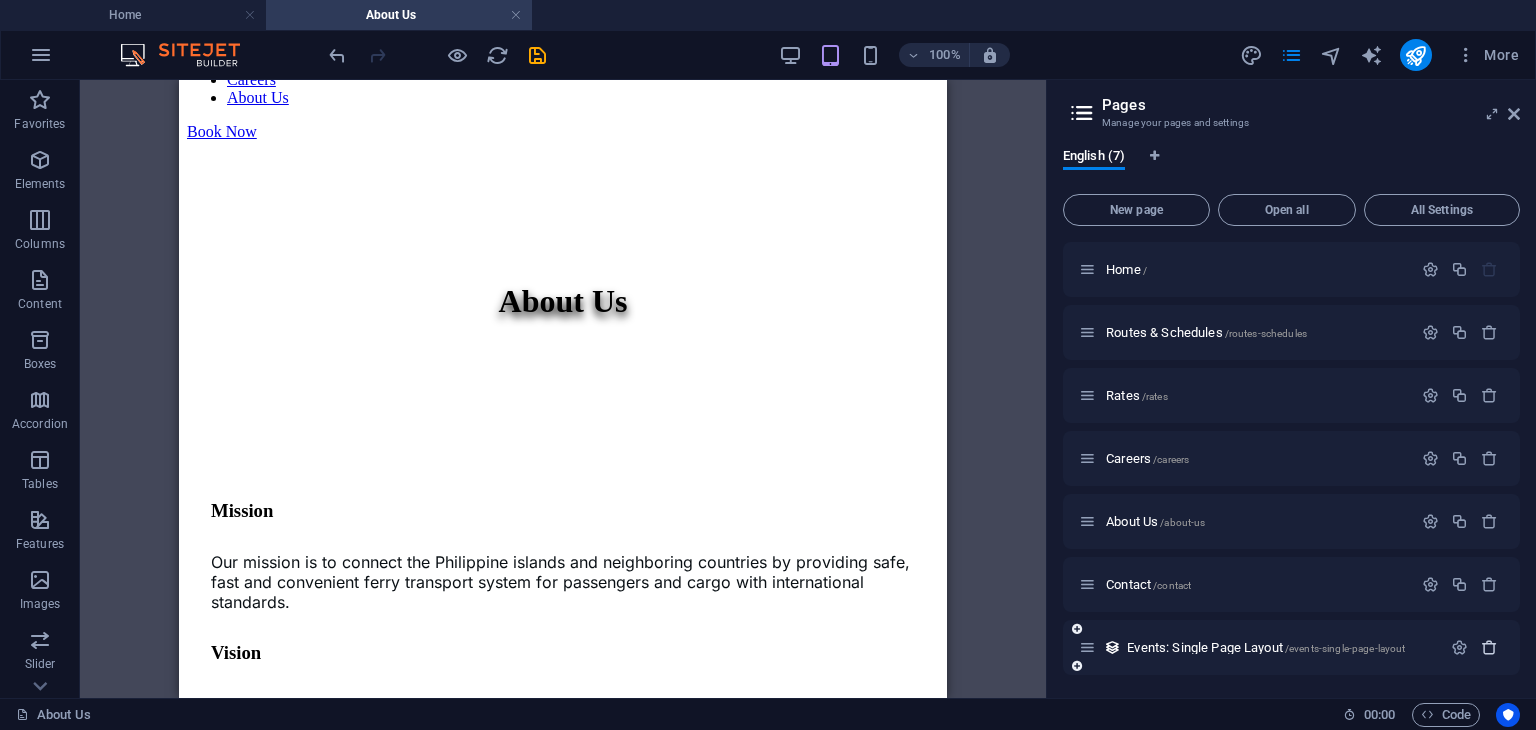 click at bounding box center [1489, 647] 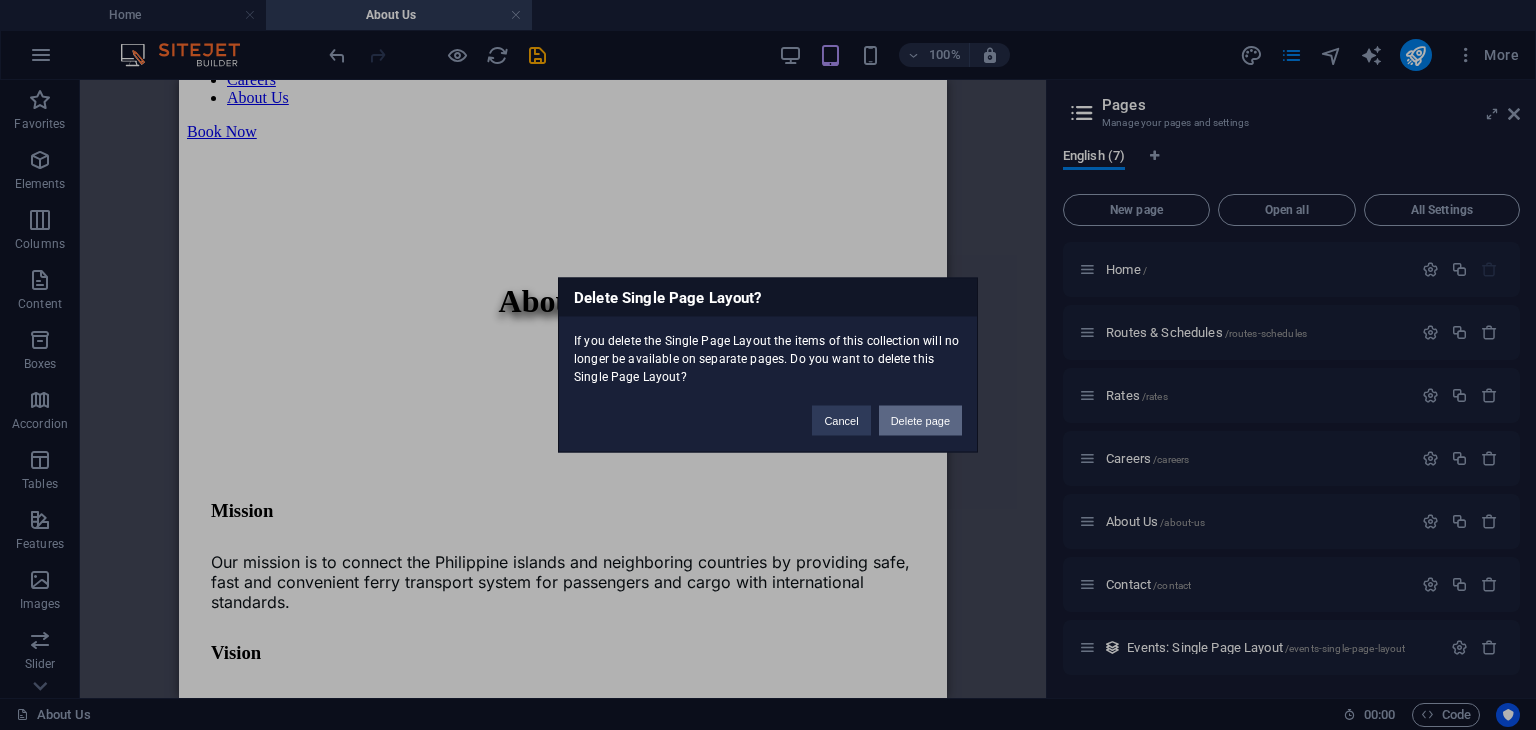 click on "Delete page" at bounding box center (920, 421) 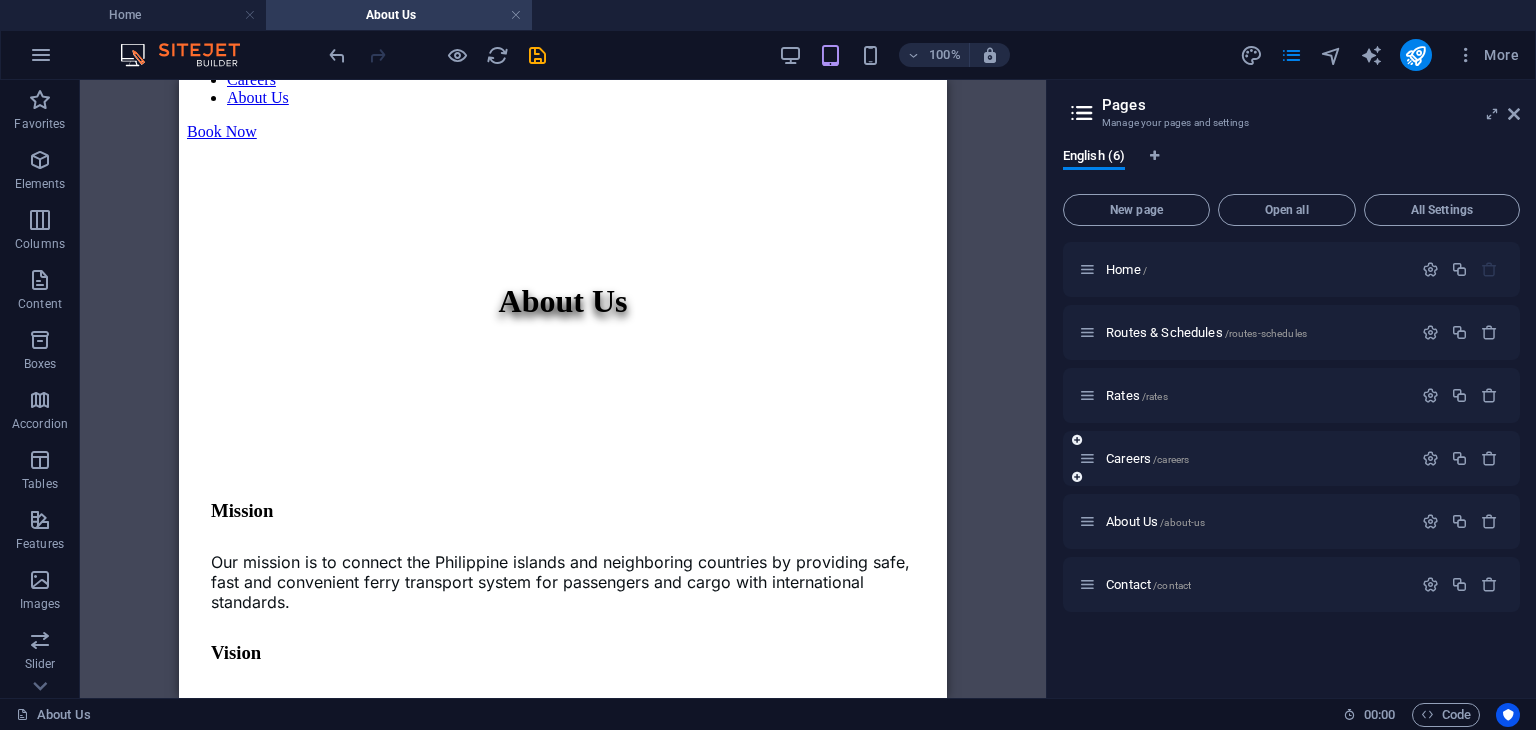 scroll, scrollTop: 0, scrollLeft: 0, axis: both 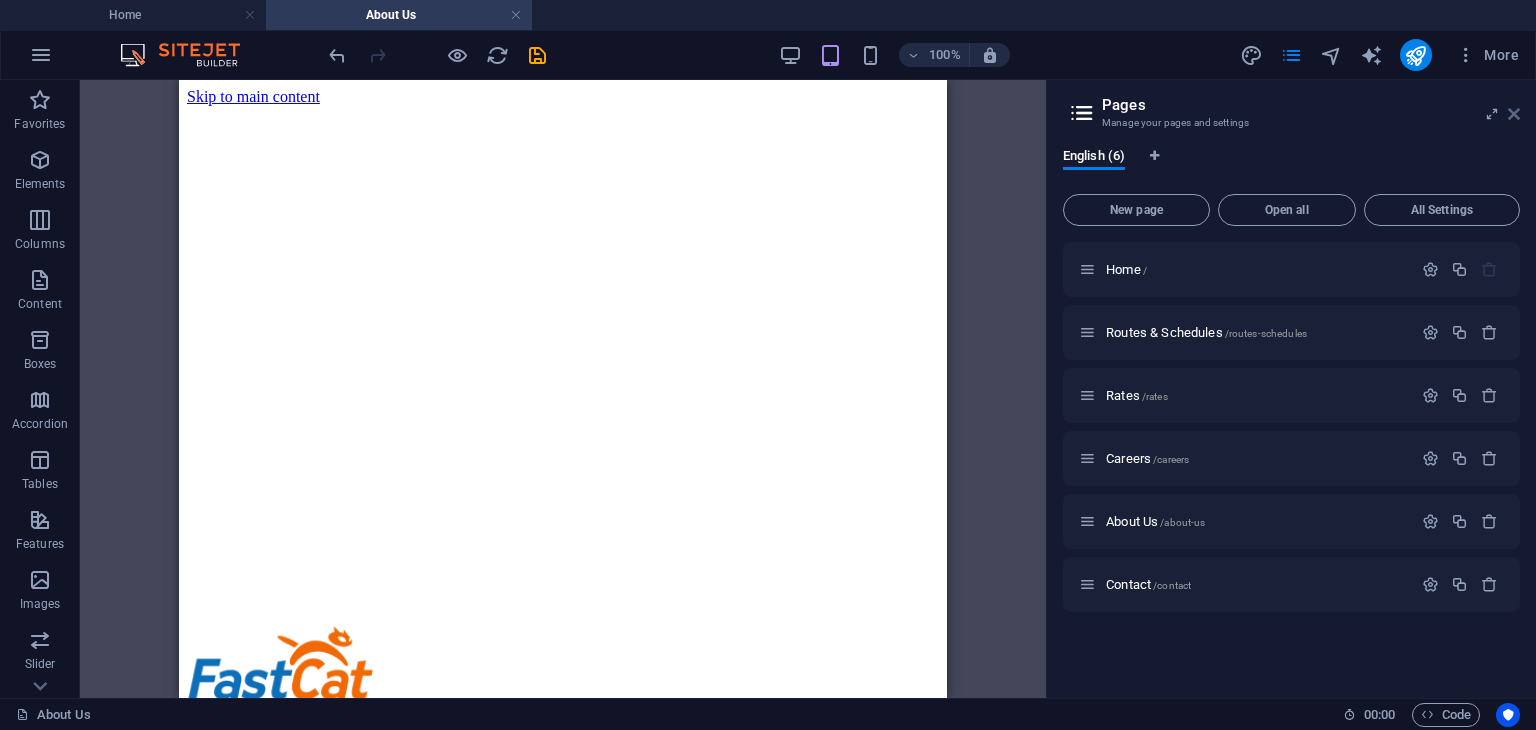 click at bounding box center [1514, 114] 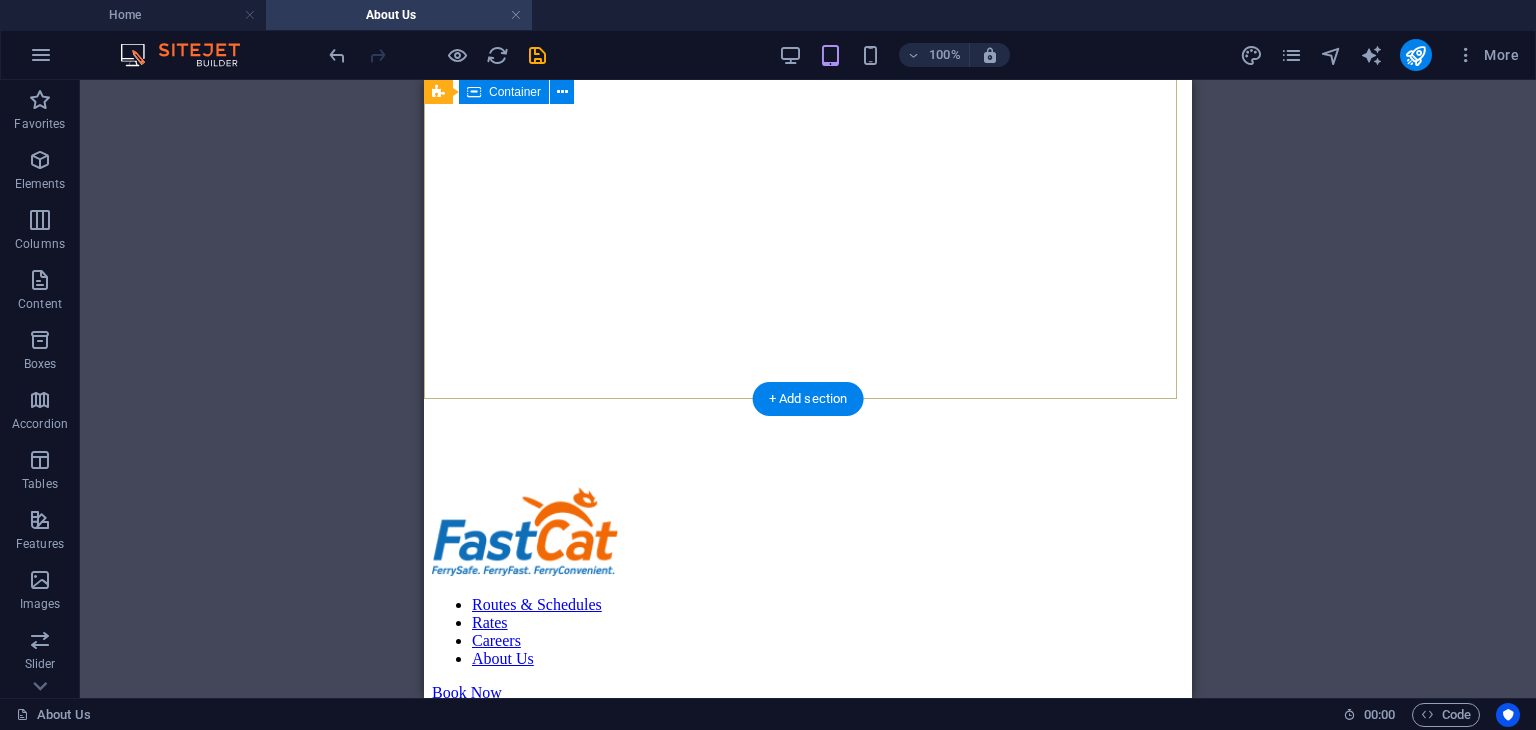 scroll, scrollTop: 0, scrollLeft: 0, axis: both 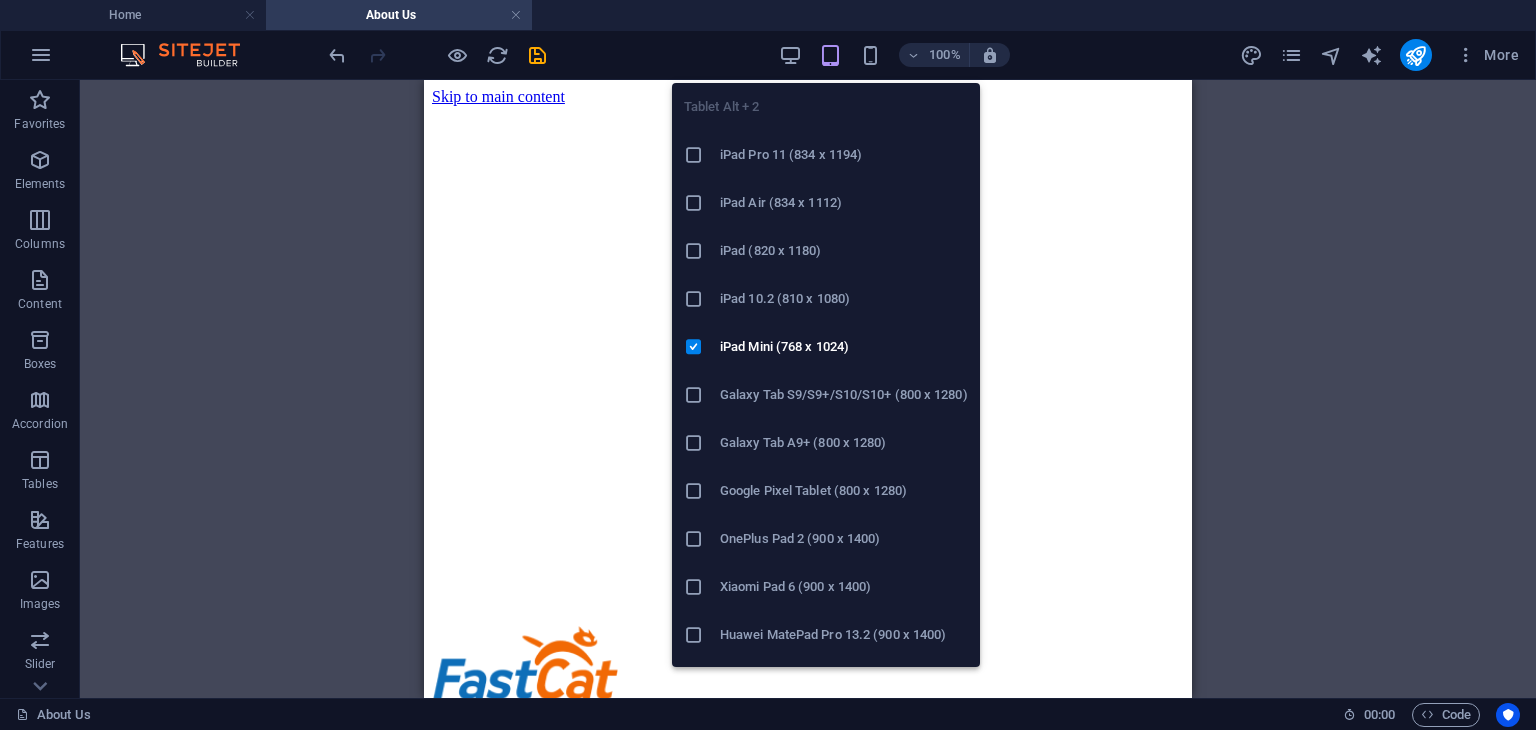 click at bounding box center [830, 55] 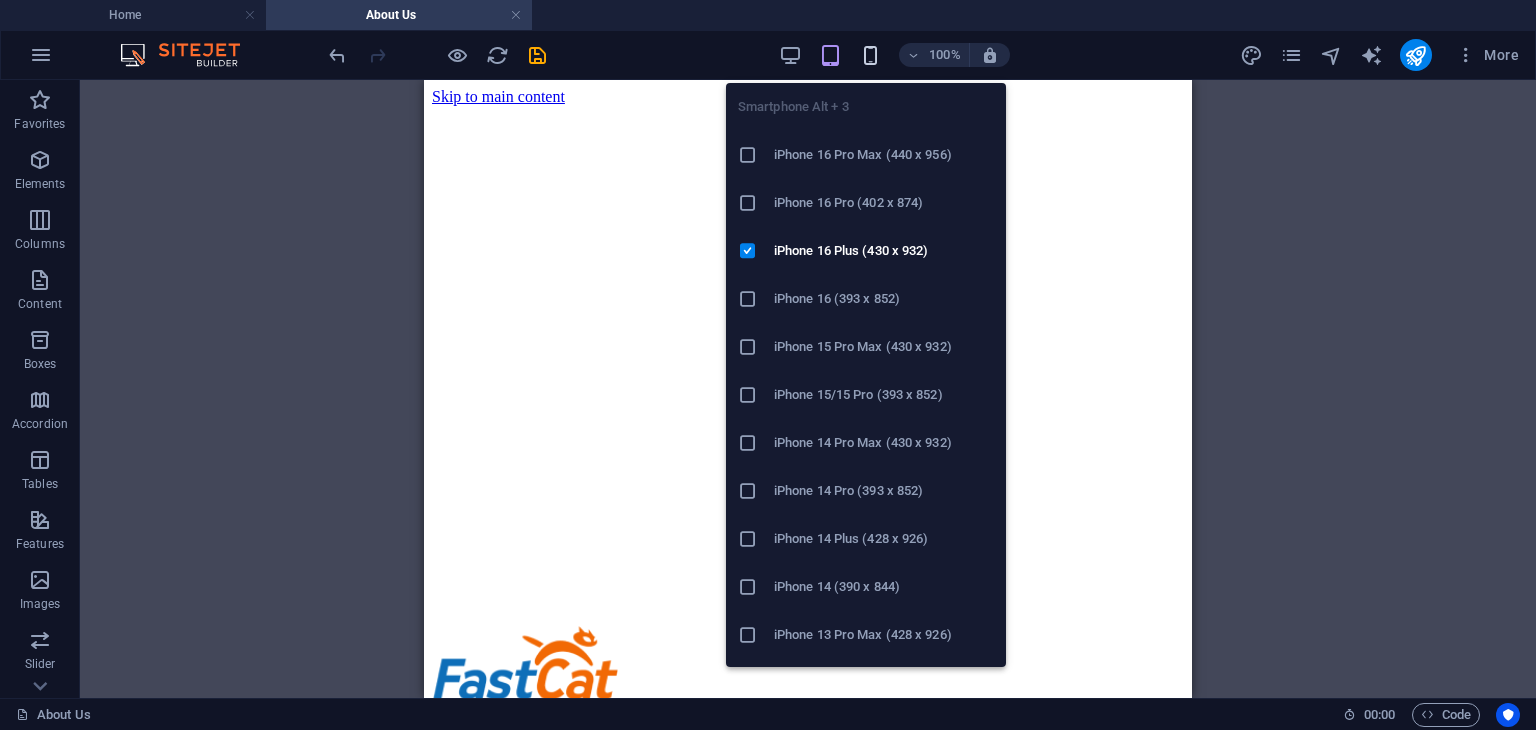 click at bounding box center [870, 55] 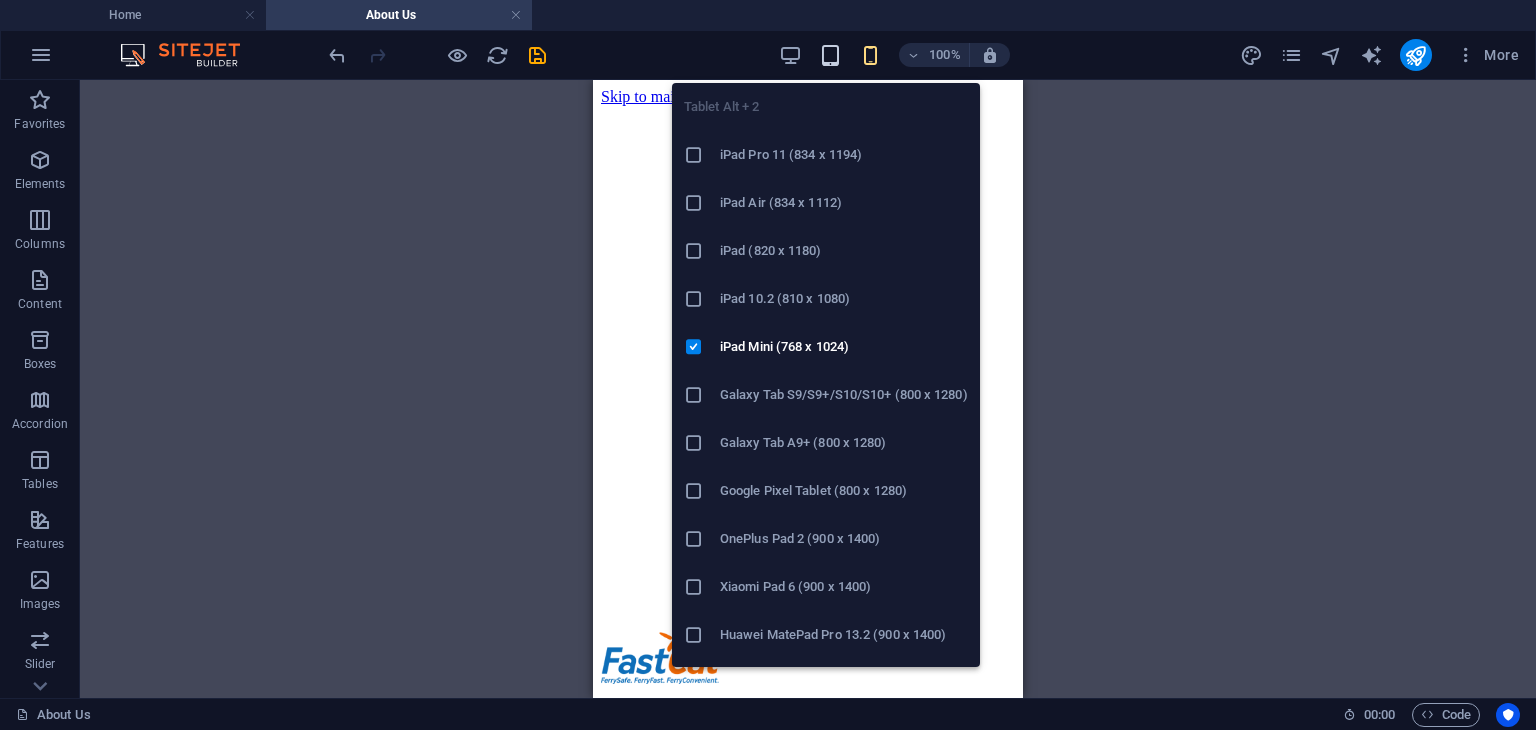 click at bounding box center [830, 55] 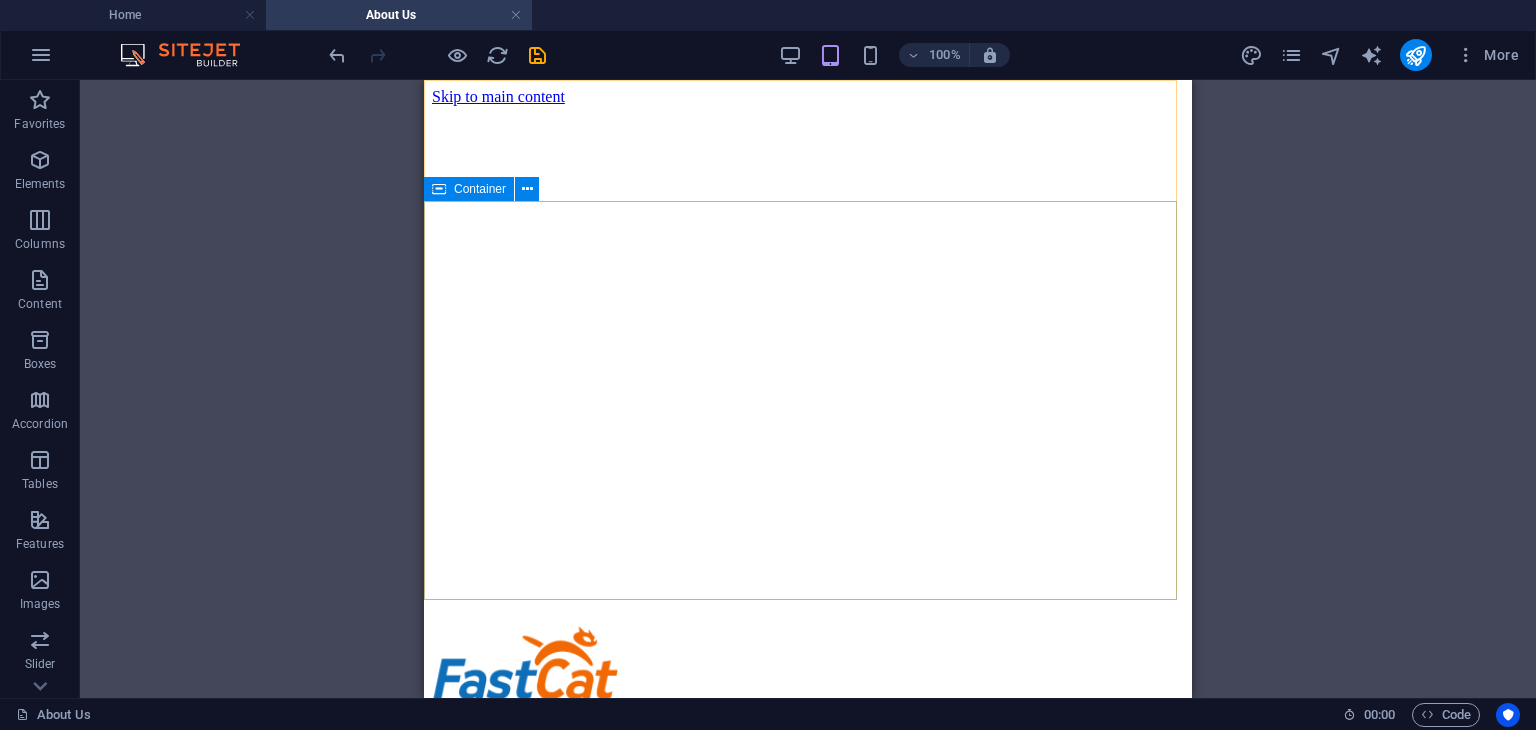click on "Container" at bounding box center [480, 189] 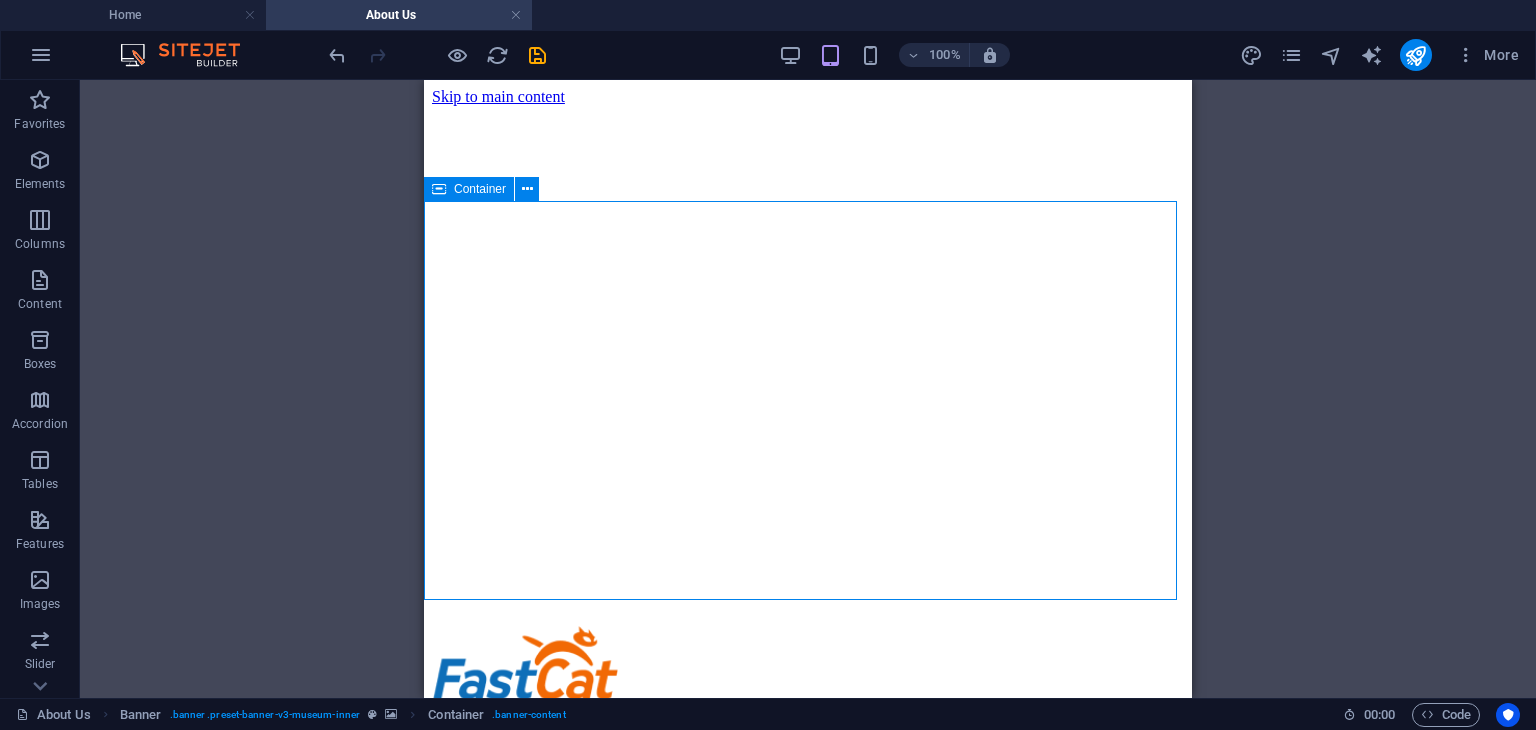 click on "Container" at bounding box center [480, 189] 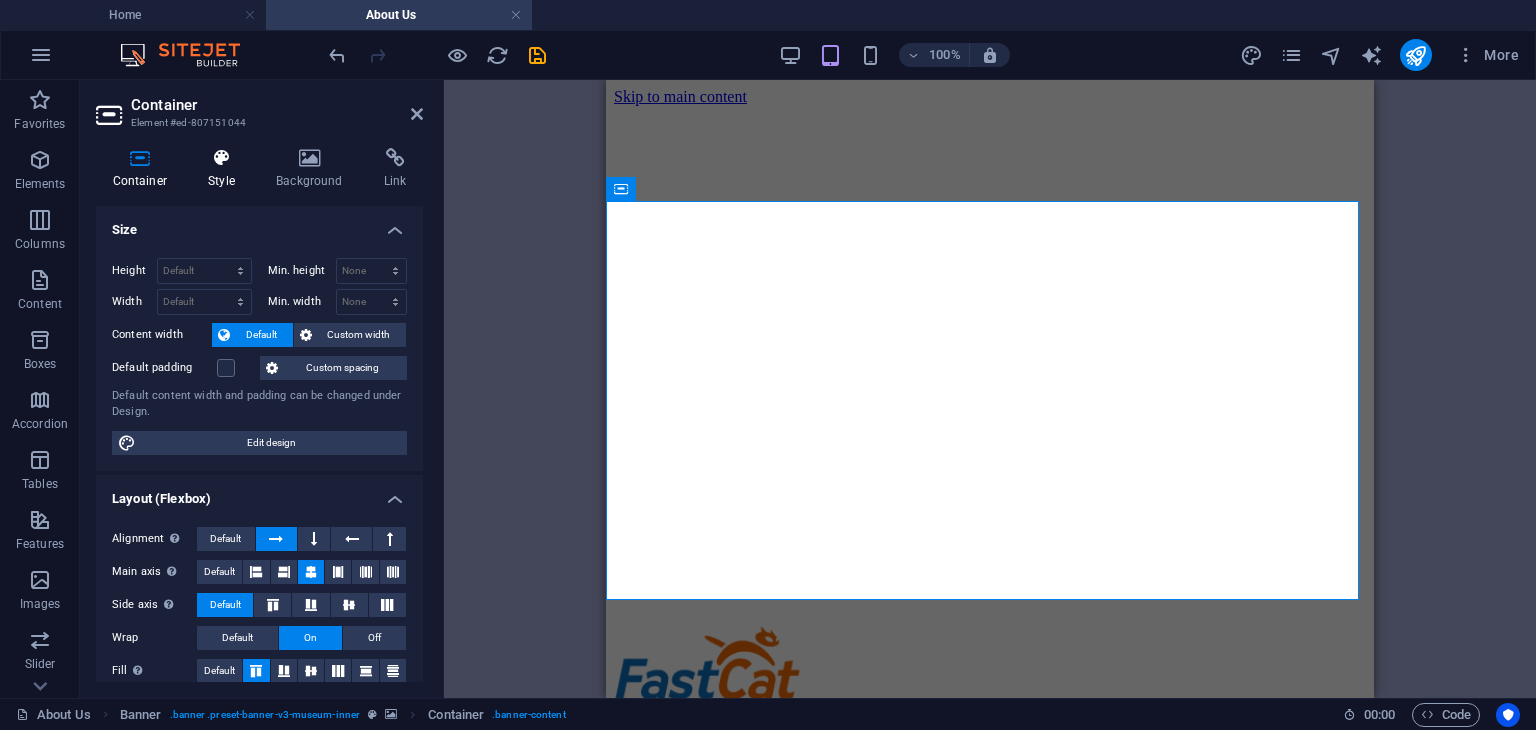 click on "Style" at bounding box center (226, 169) 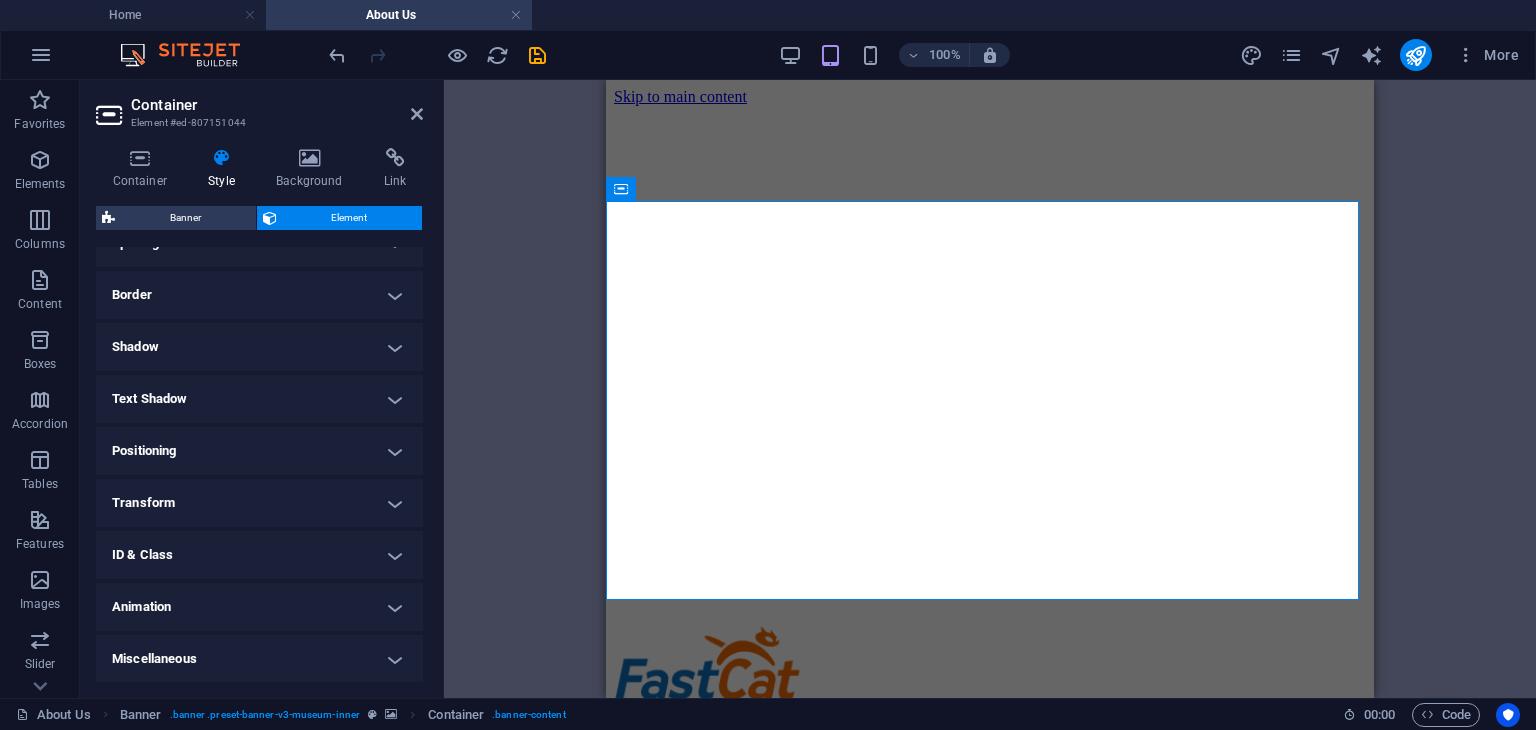 scroll, scrollTop: 210, scrollLeft: 0, axis: vertical 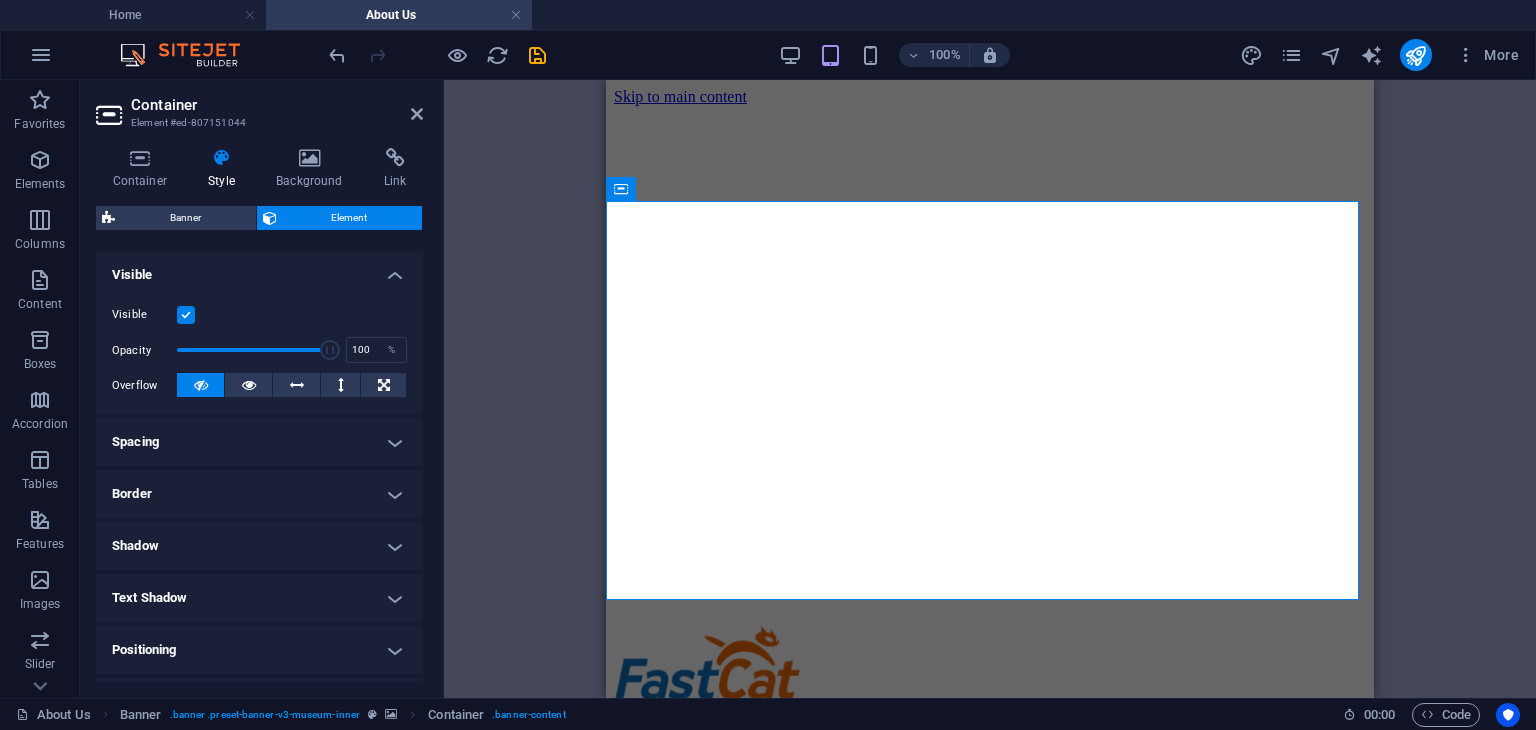click on "Spacing" at bounding box center [259, 442] 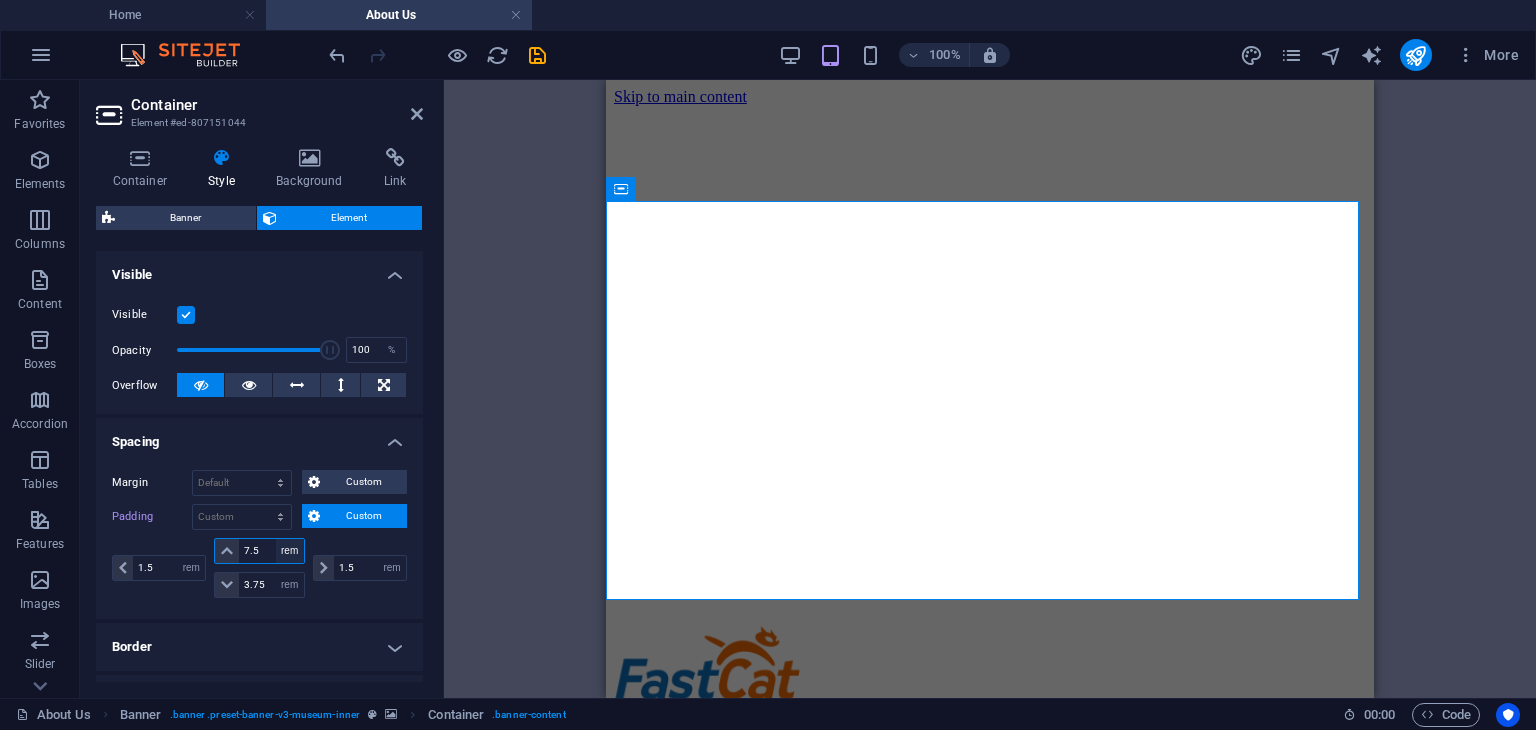 click on "px rem % vh vw" at bounding box center (290, 551) 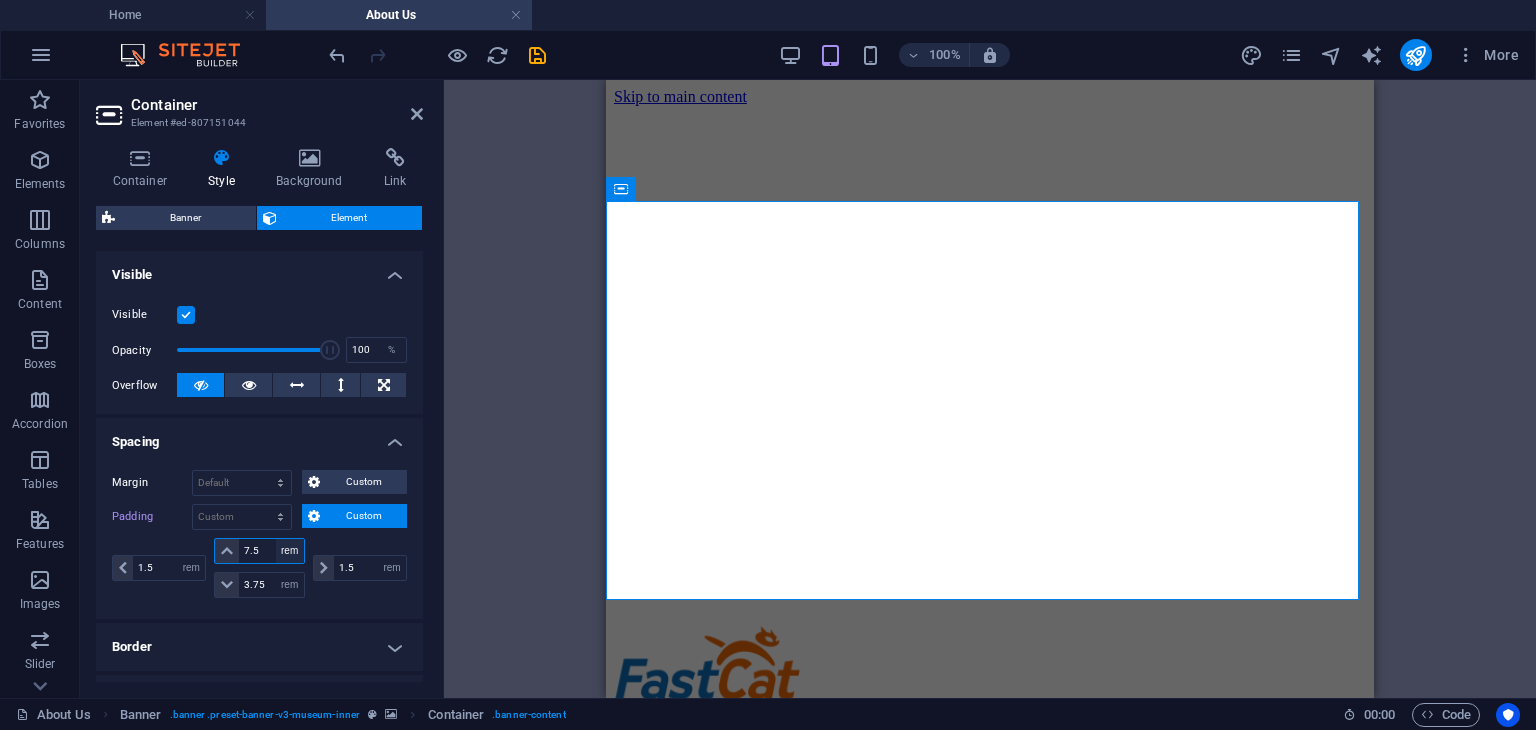 select on "px" 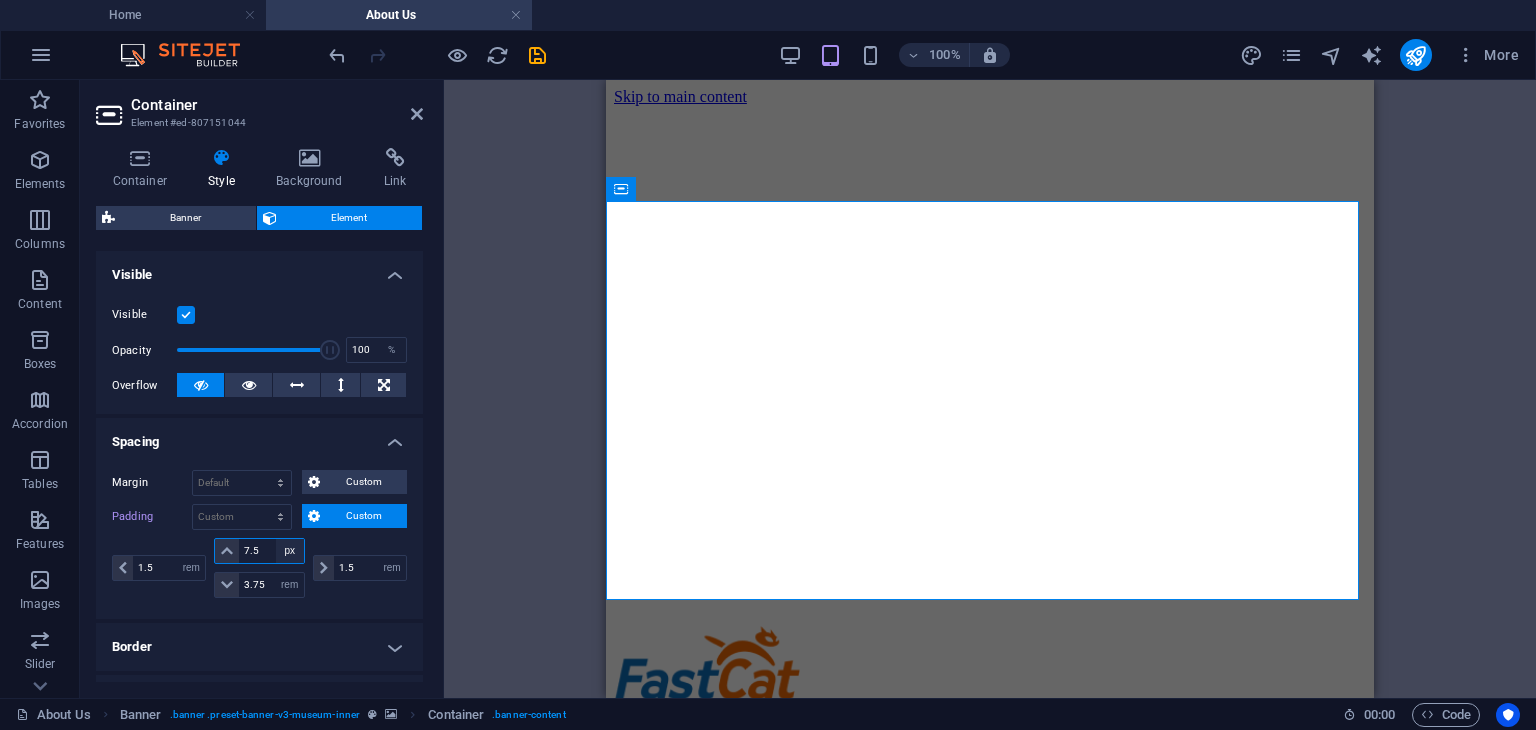 click on "px rem % vh vw" at bounding box center (290, 551) 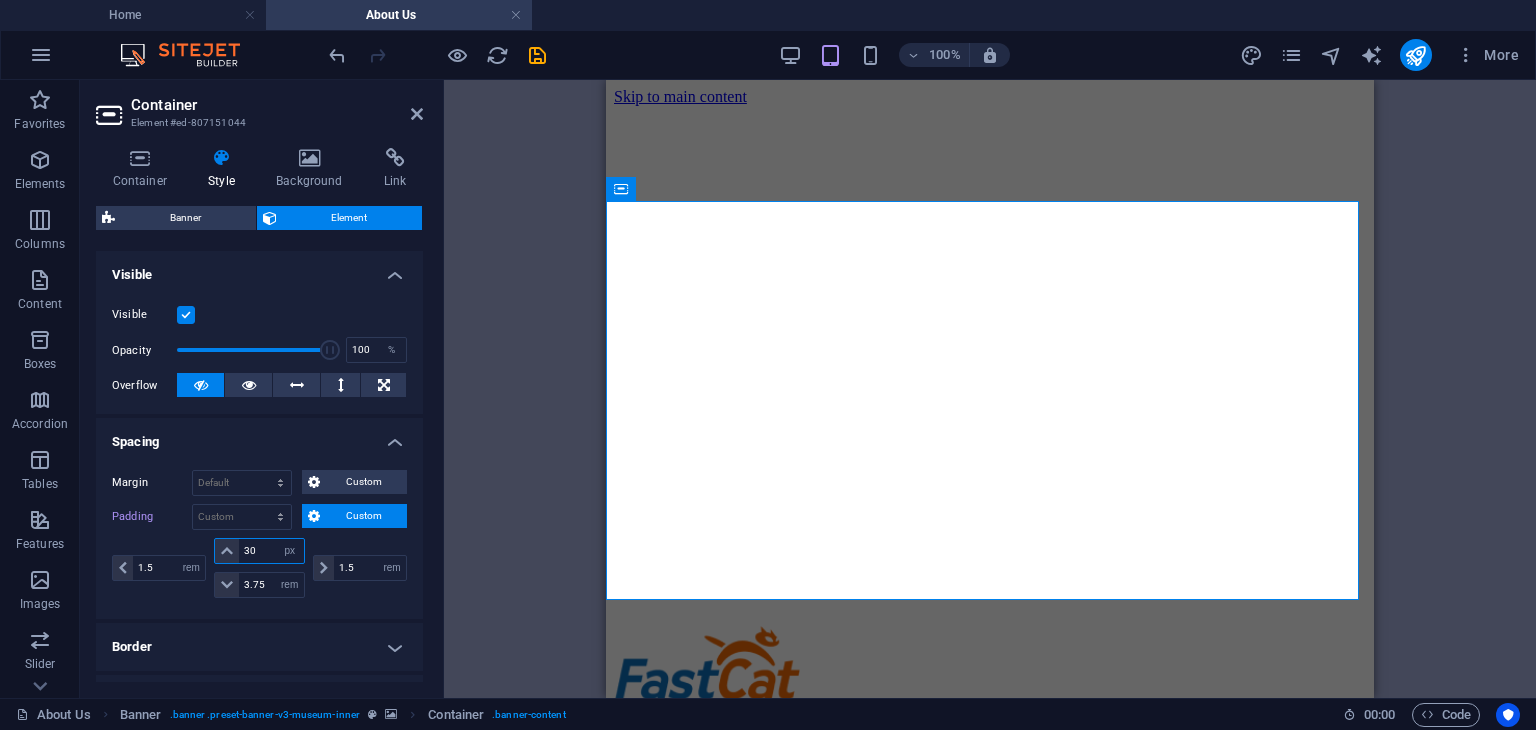 drag, startPoint x: 268, startPoint y: 554, endPoint x: 242, endPoint y: 553, distance: 26.019224 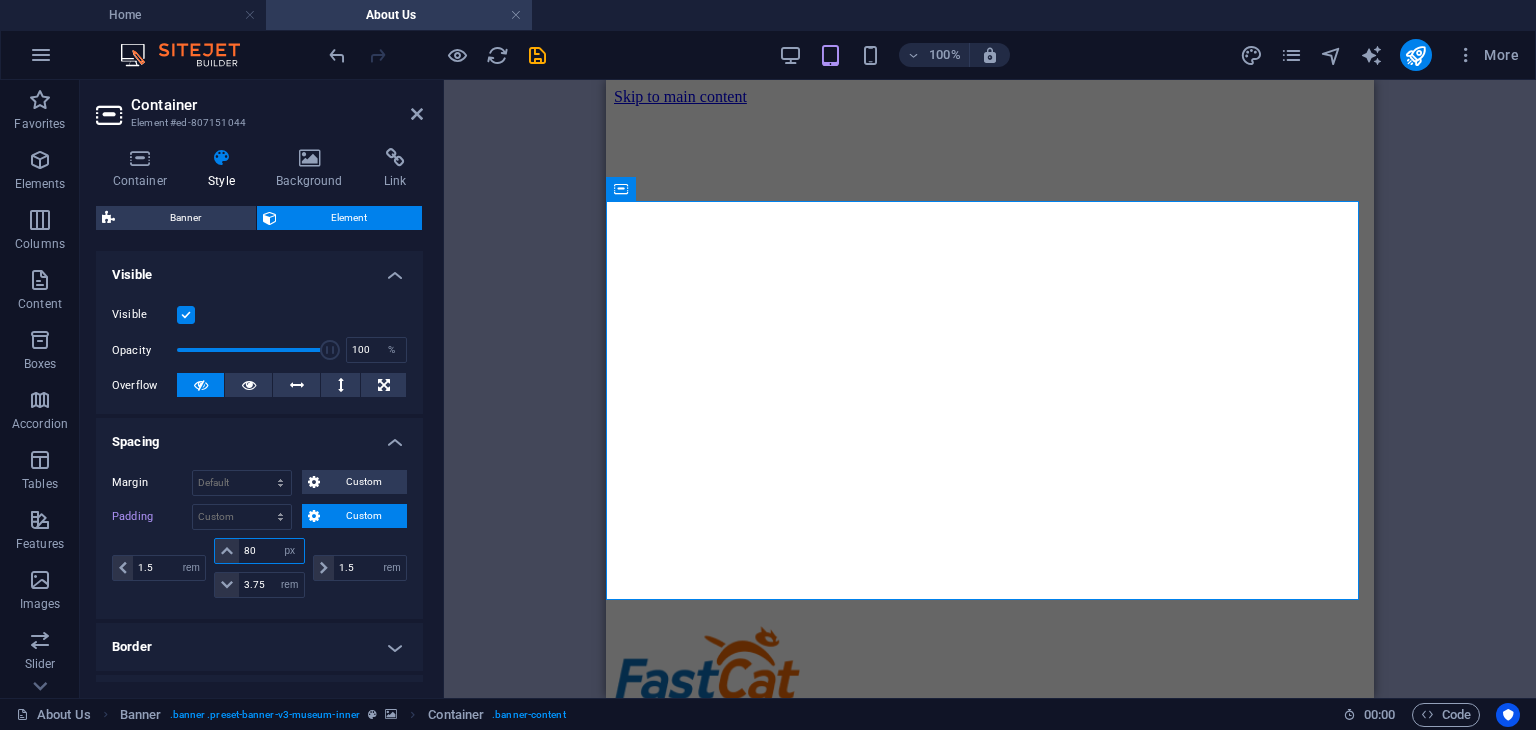 type on "80" 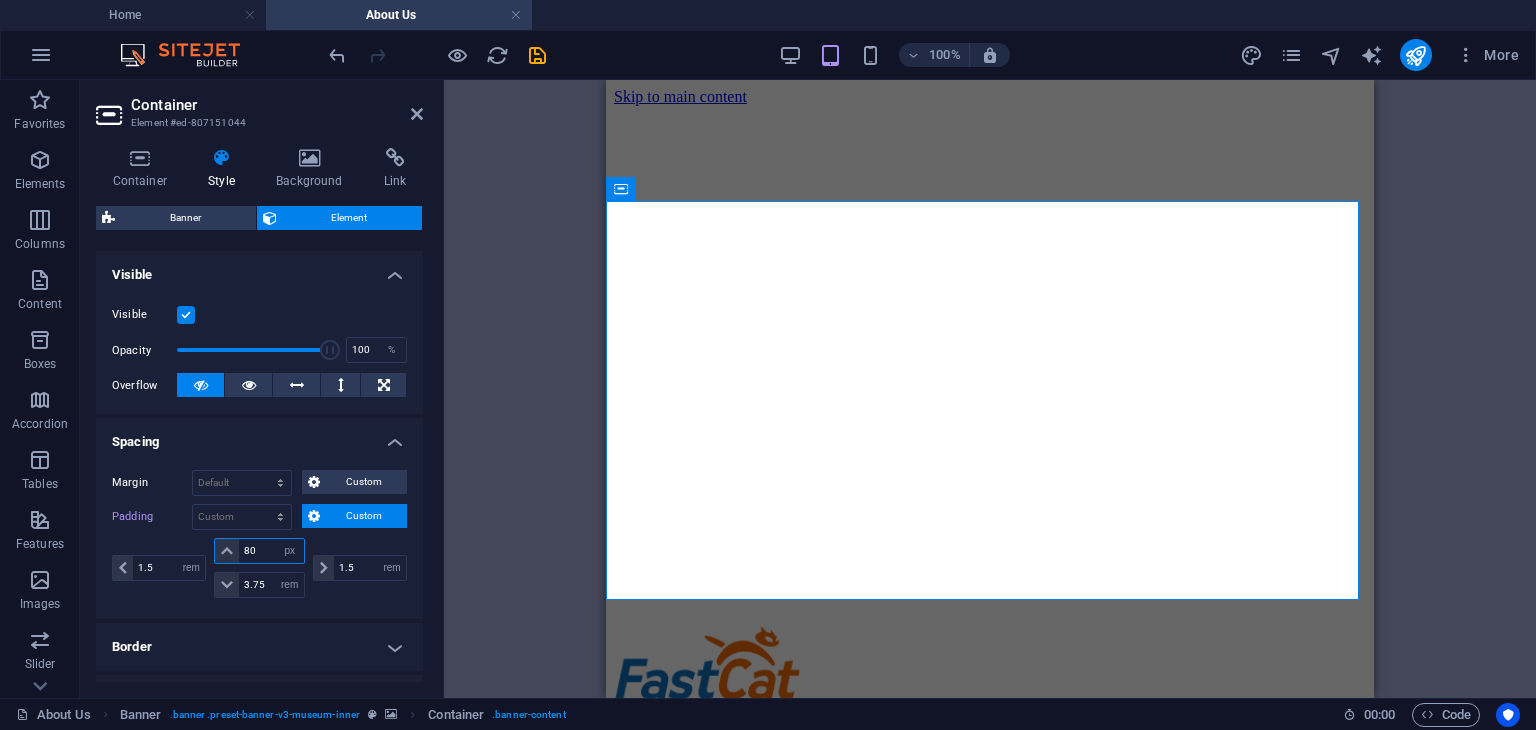 click on "80" at bounding box center [271, 551] 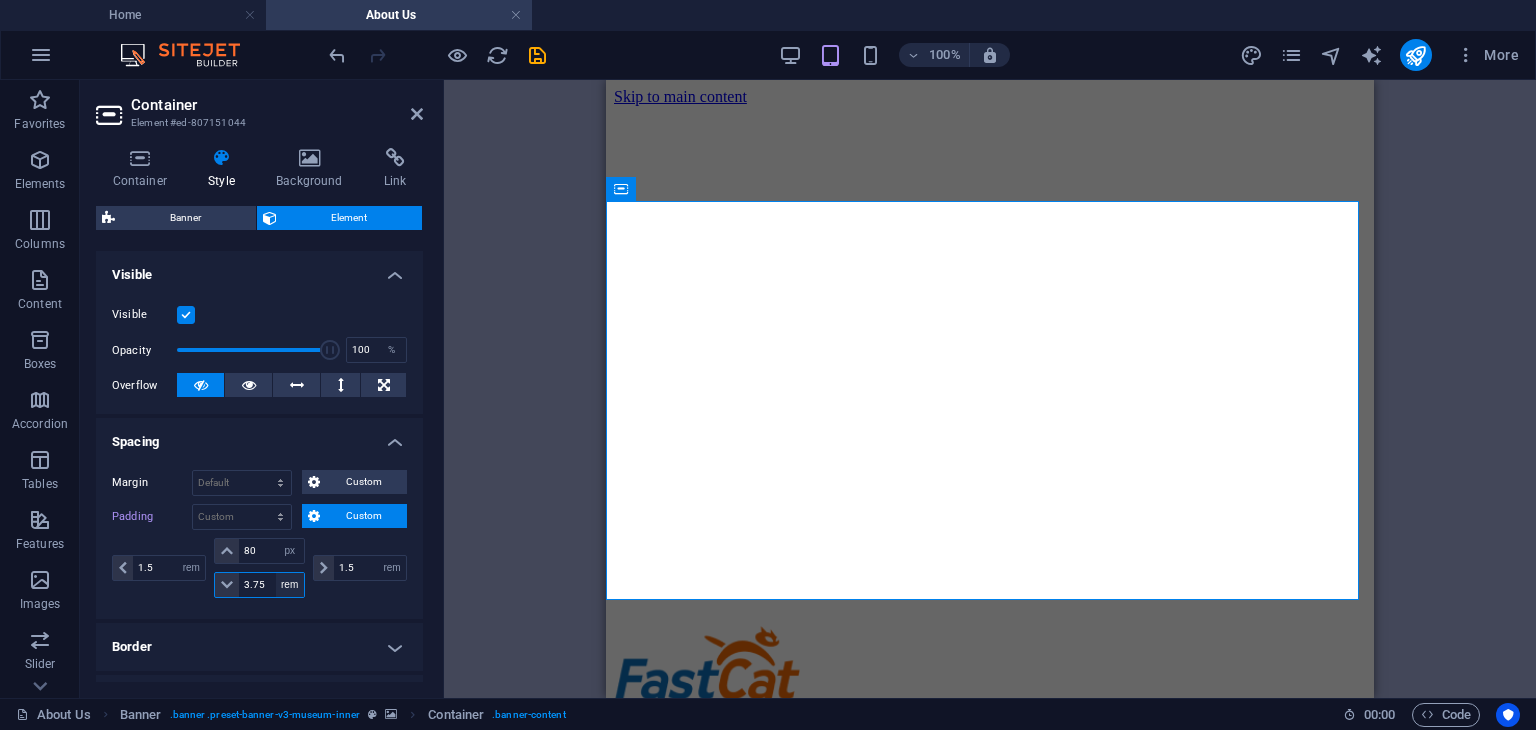 click on "px rem % vh vw" at bounding box center (290, 585) 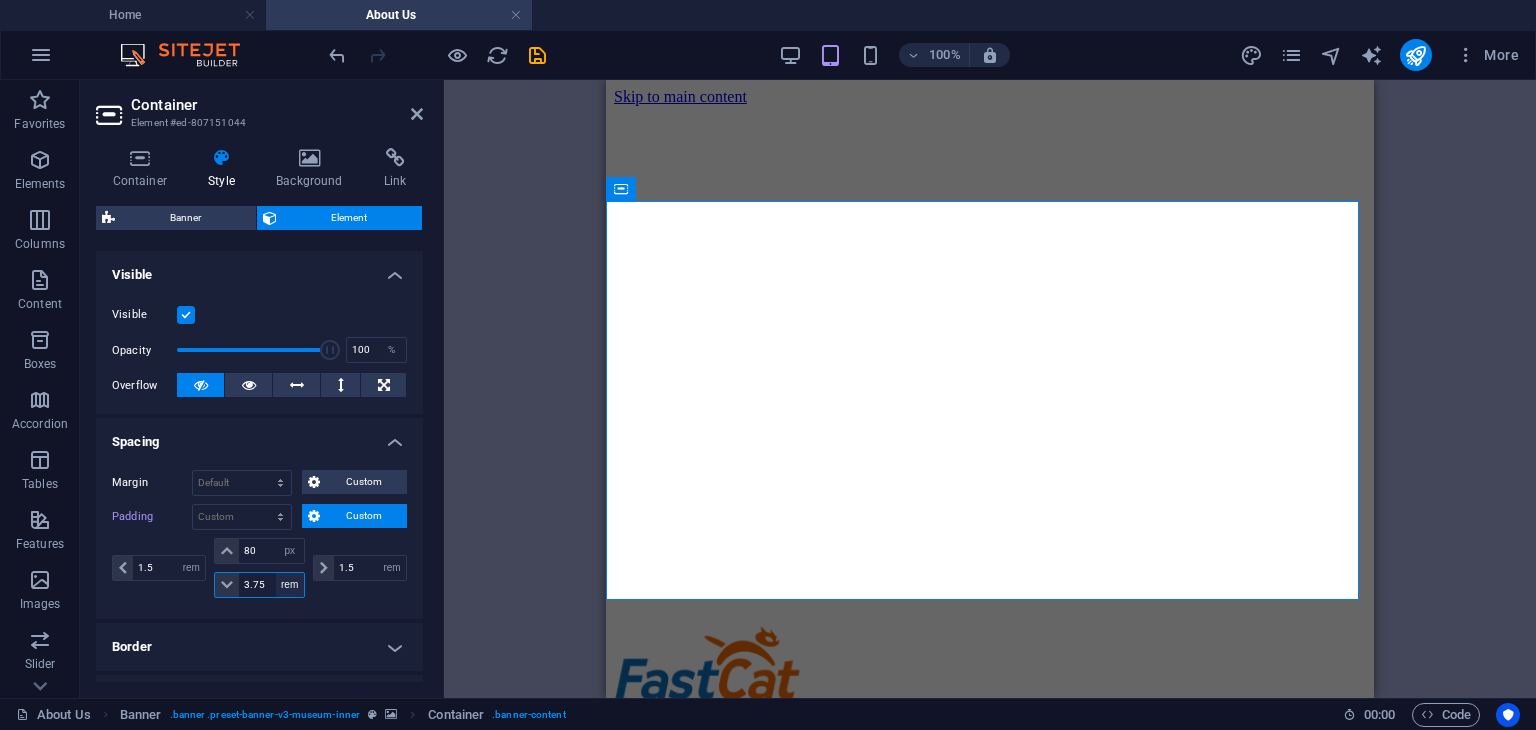select on "px" 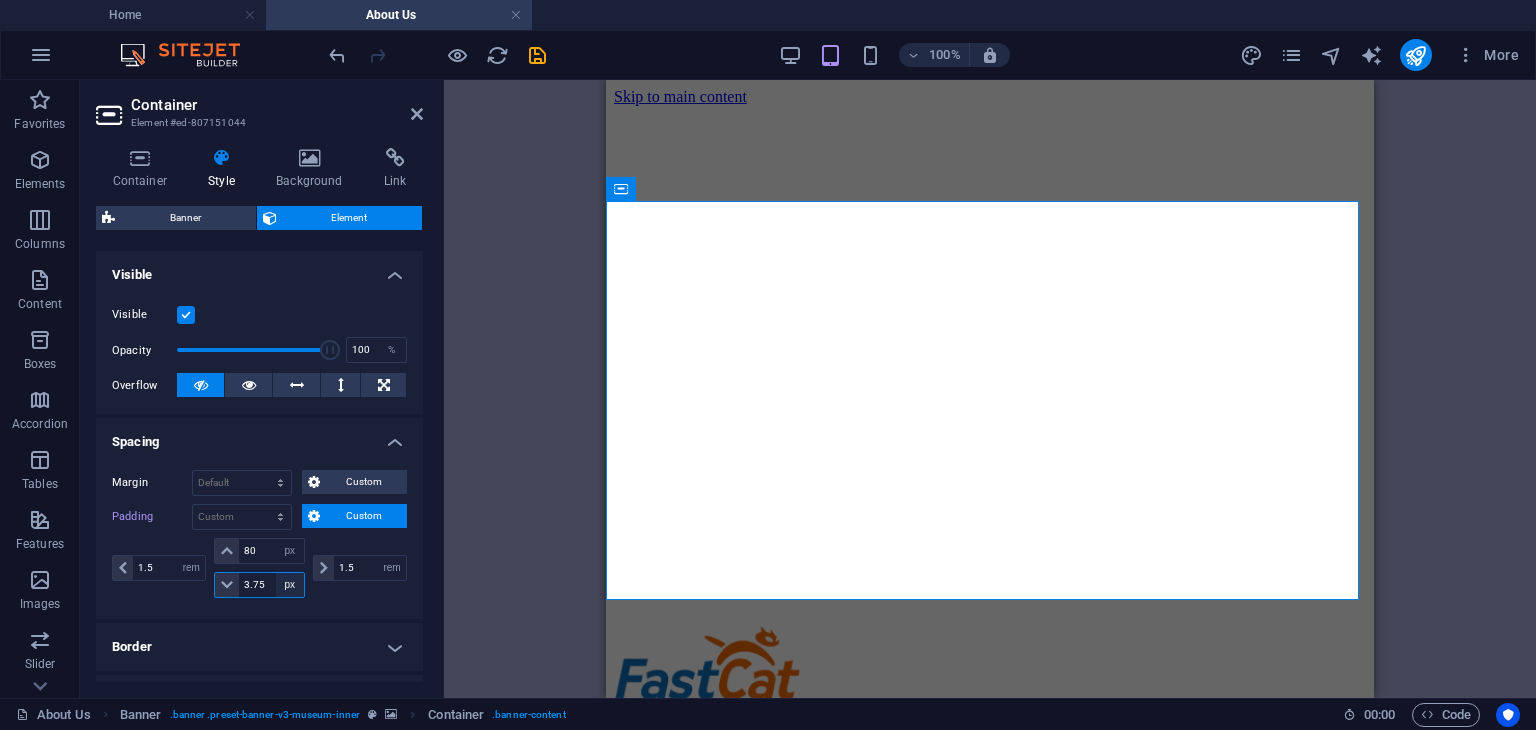 click on "px rem % vh vw" at bounding box center (290, 585) 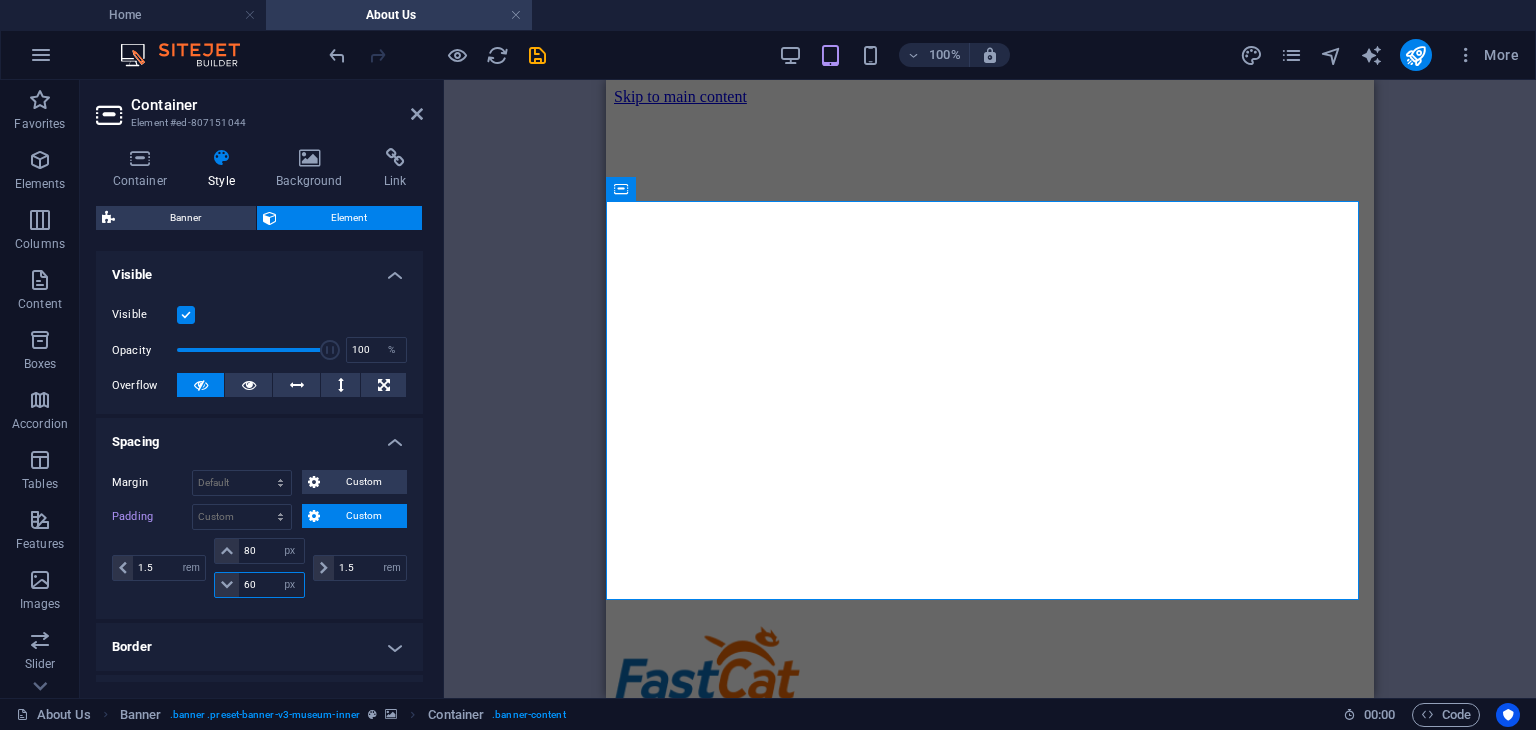 click on "60" at bounding box center (271, 585) 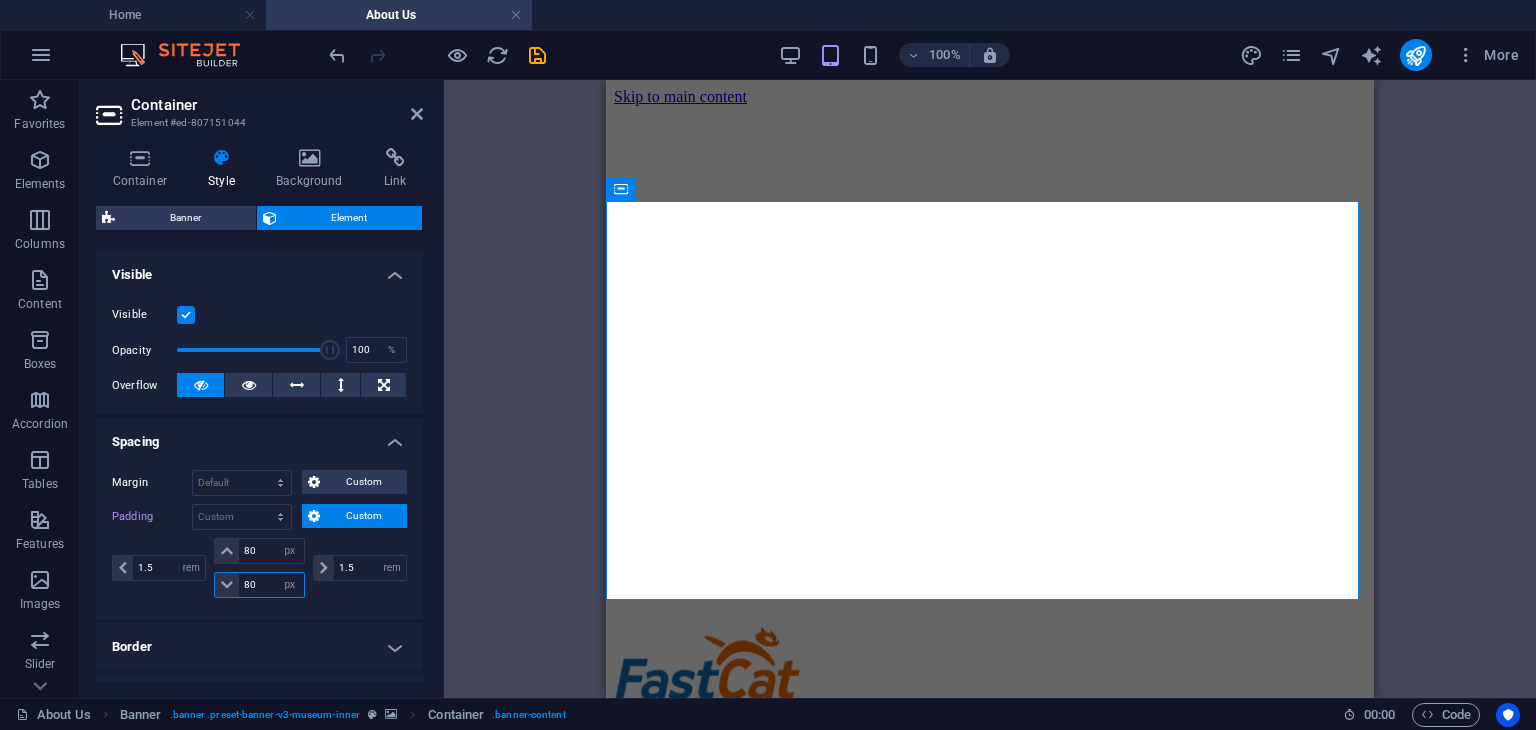 type on "80" 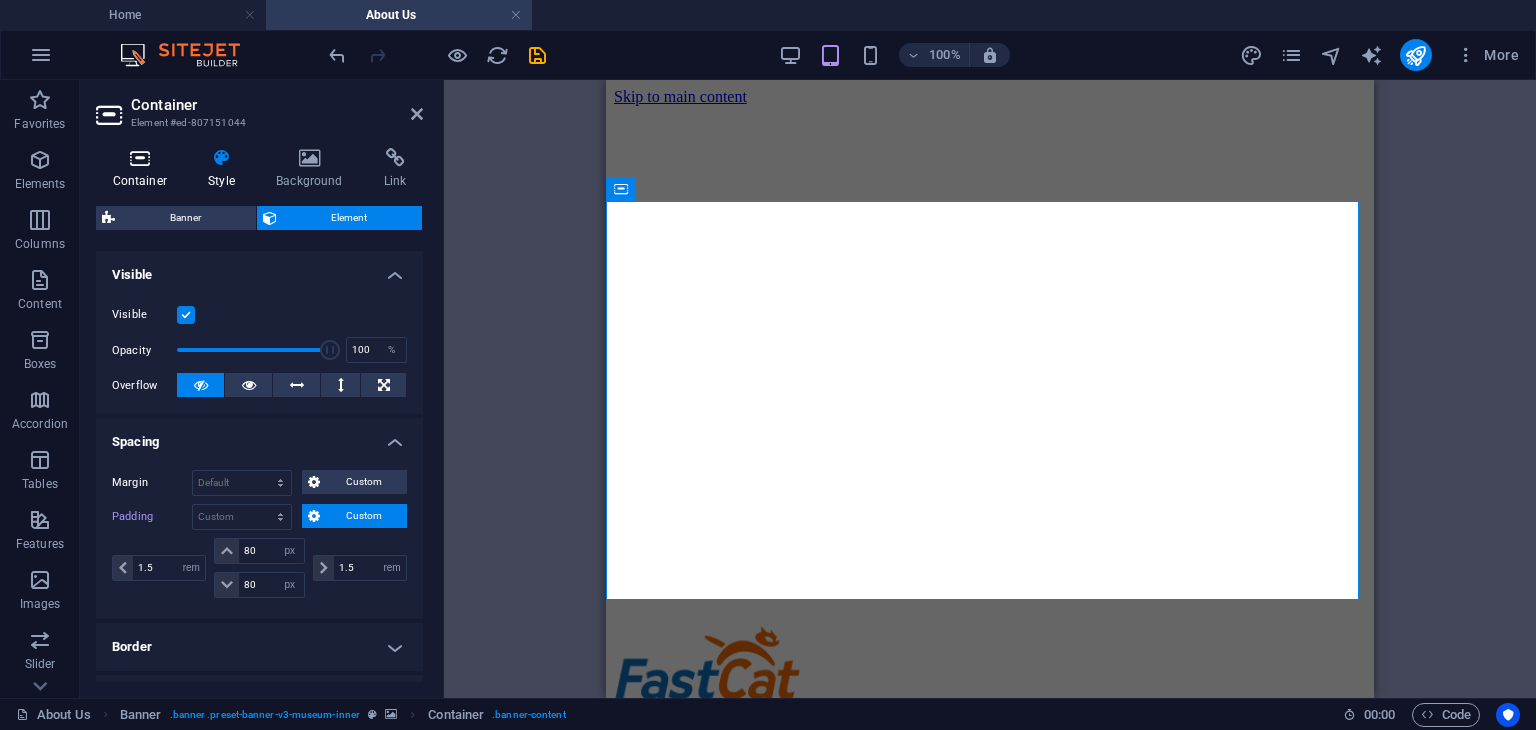 click on "Container" at bounding box center (144, 169) 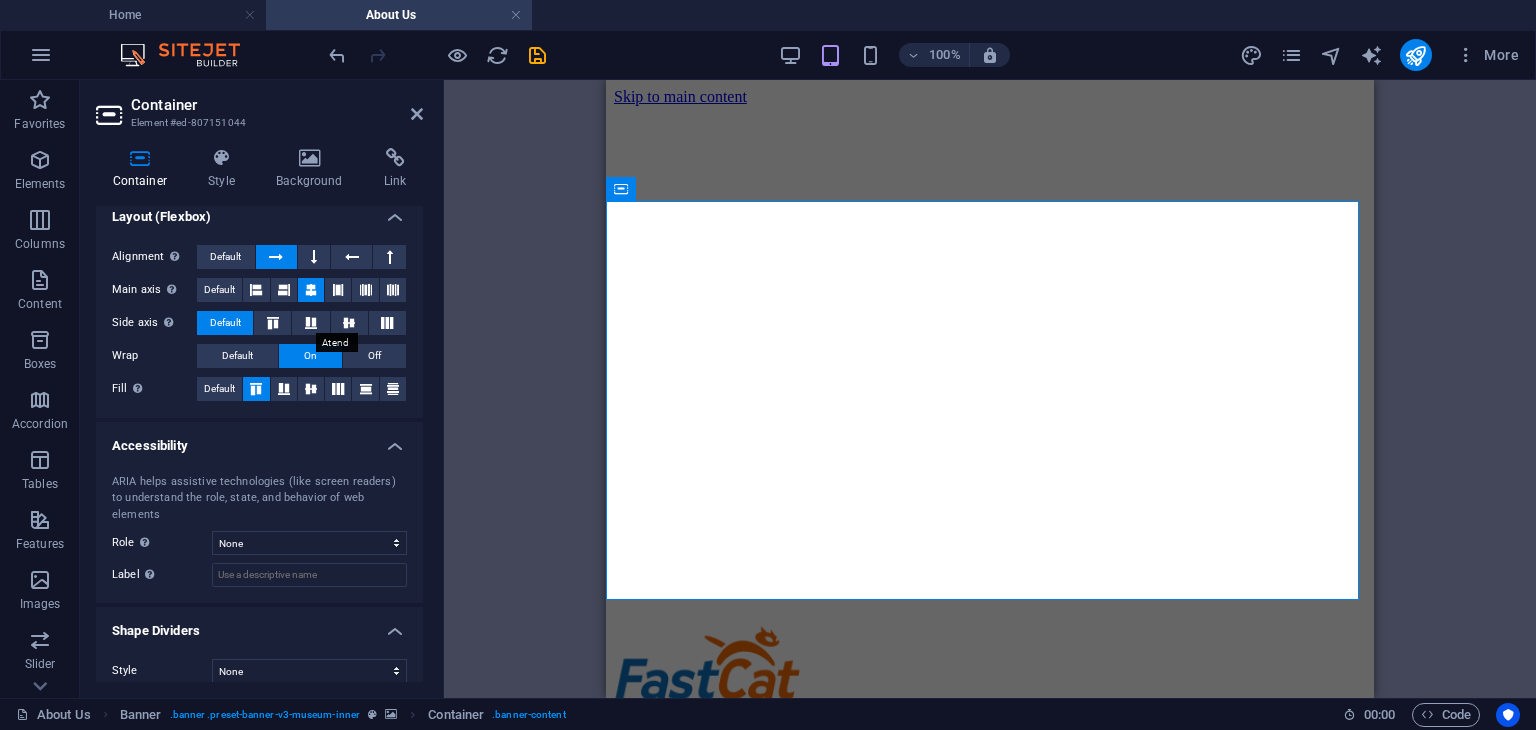 scroll, scrollTop: 82, scrollLeft: 0, axis: vertical 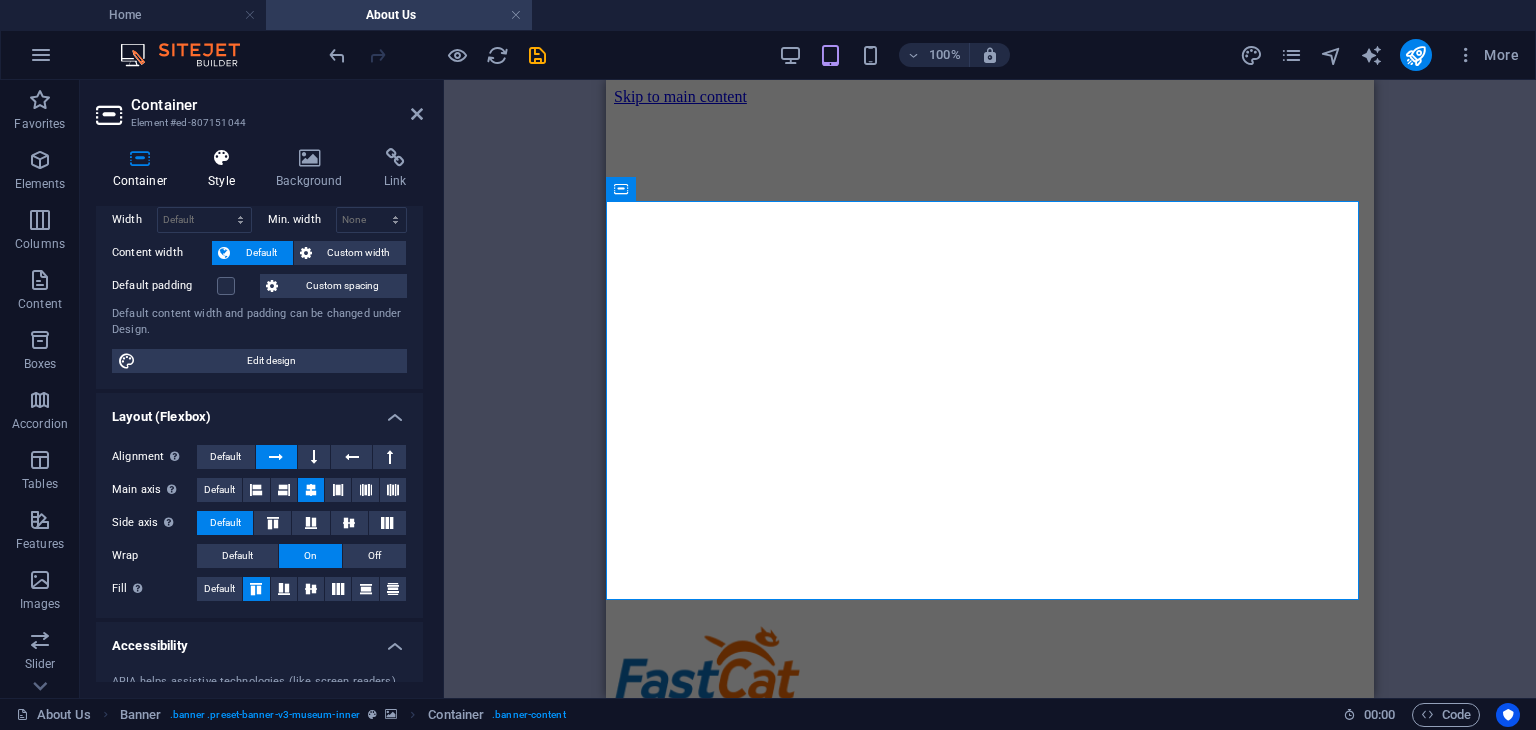 click on "Style" at bounding box center (226, 169) 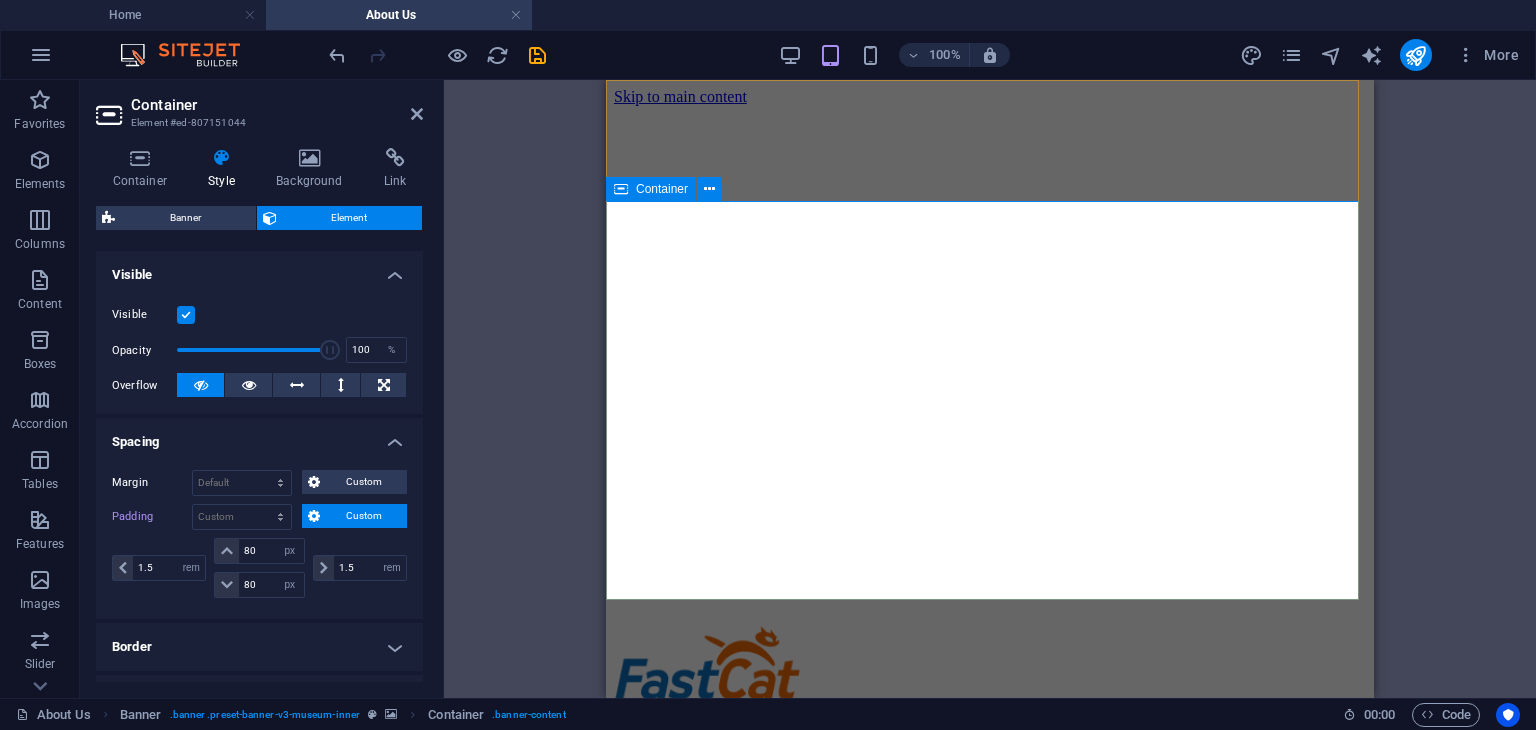 click on "Container" at bounding box center [651, 189] 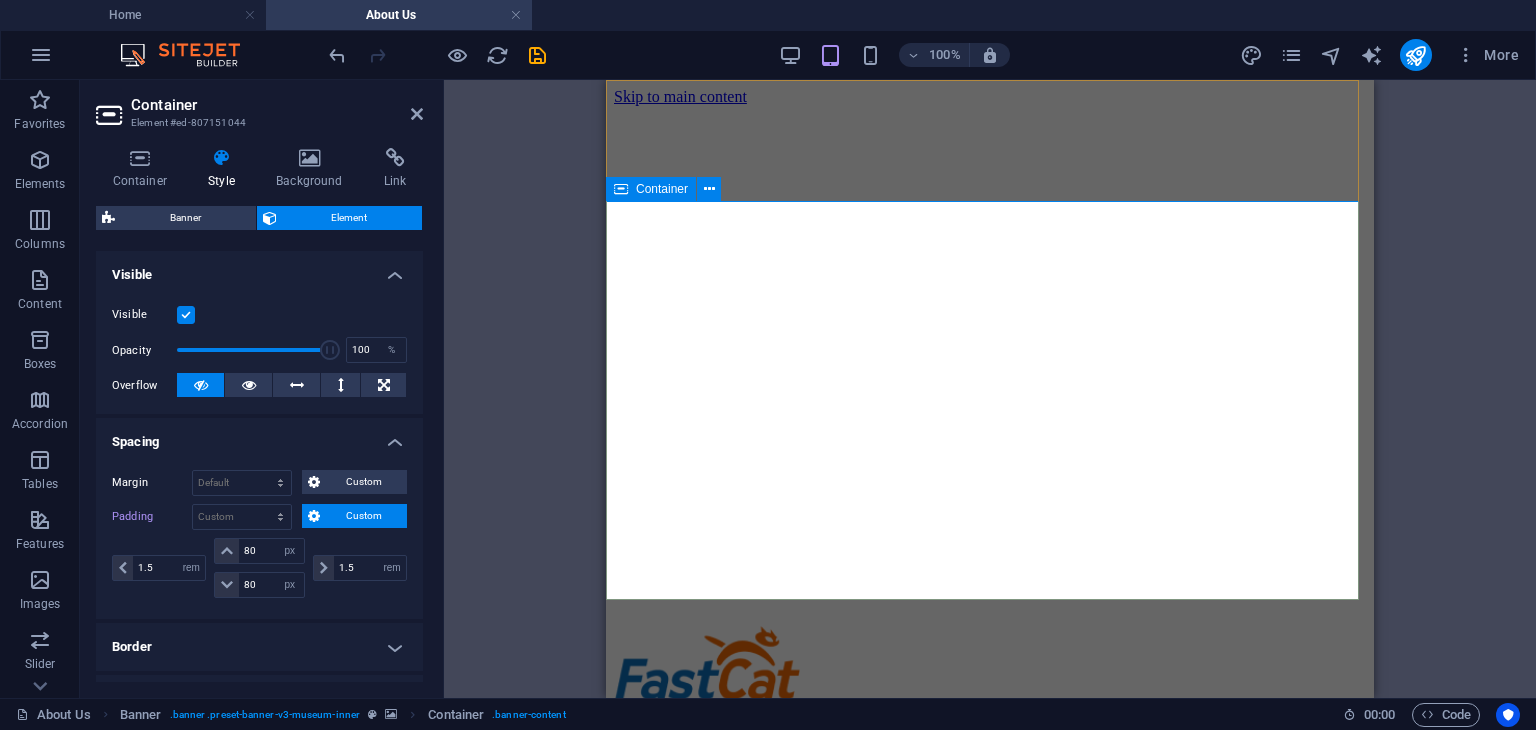 click on "Container" at bounding box center [651, 189] 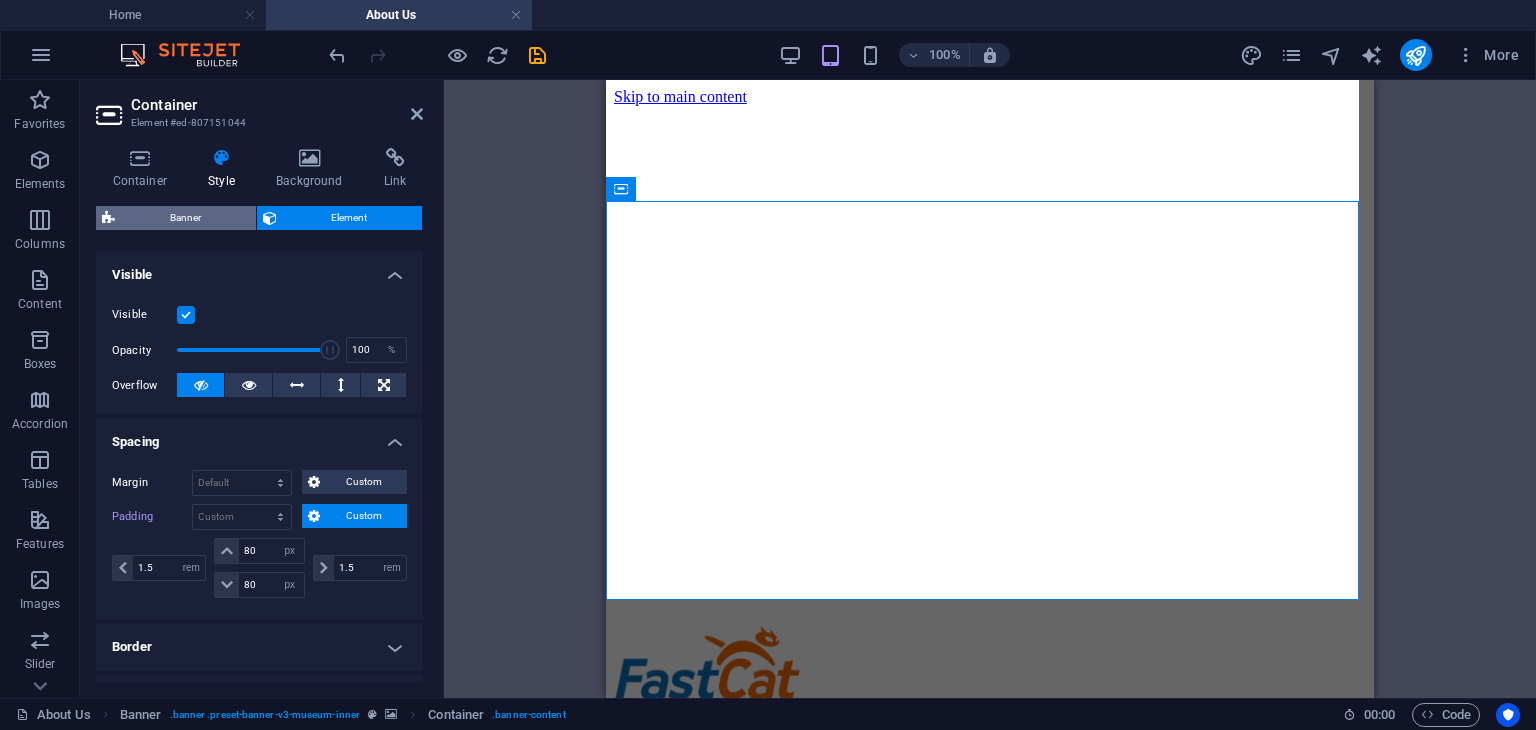 click on "Banner" at bounding box center [185, 218] 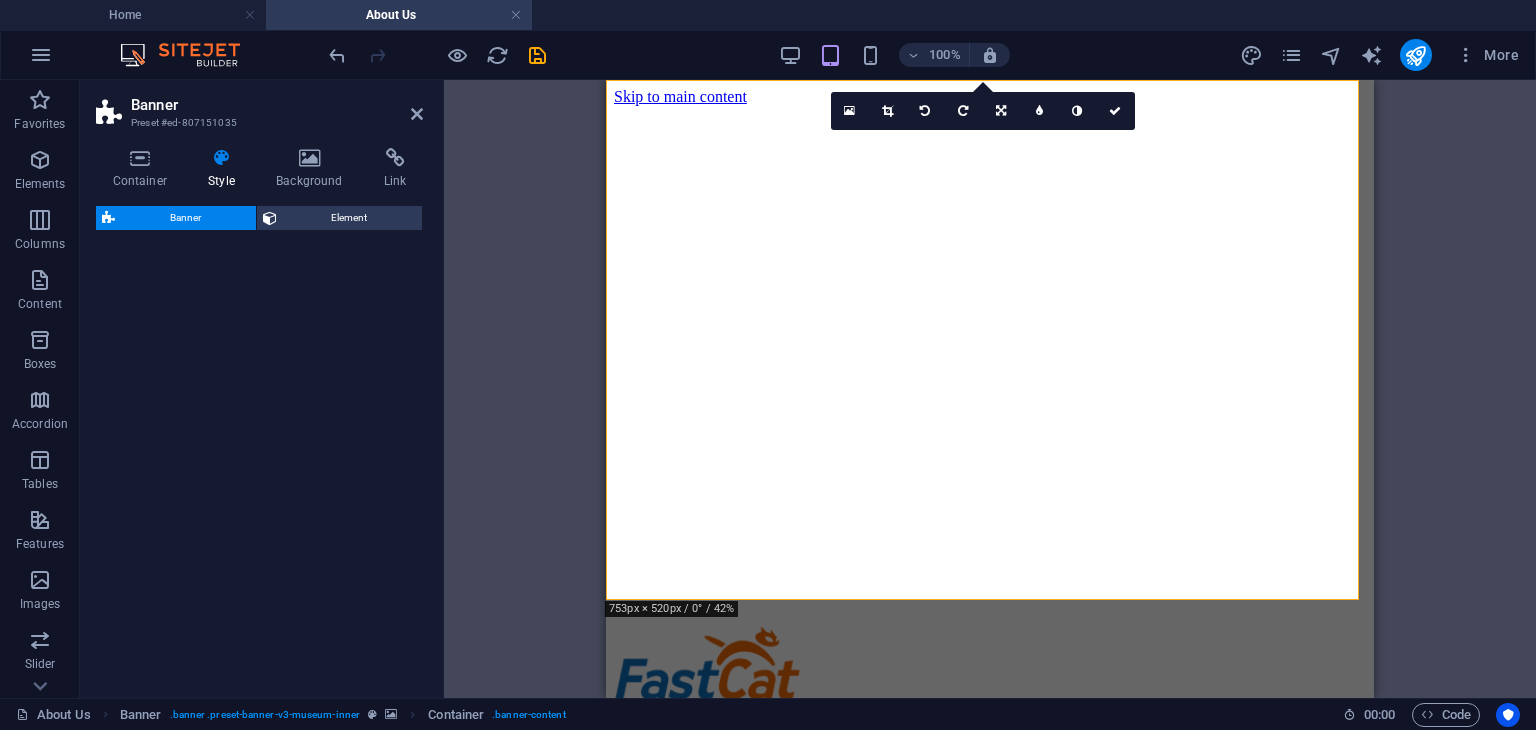 select on "preset-banner-v3-museum-inner" 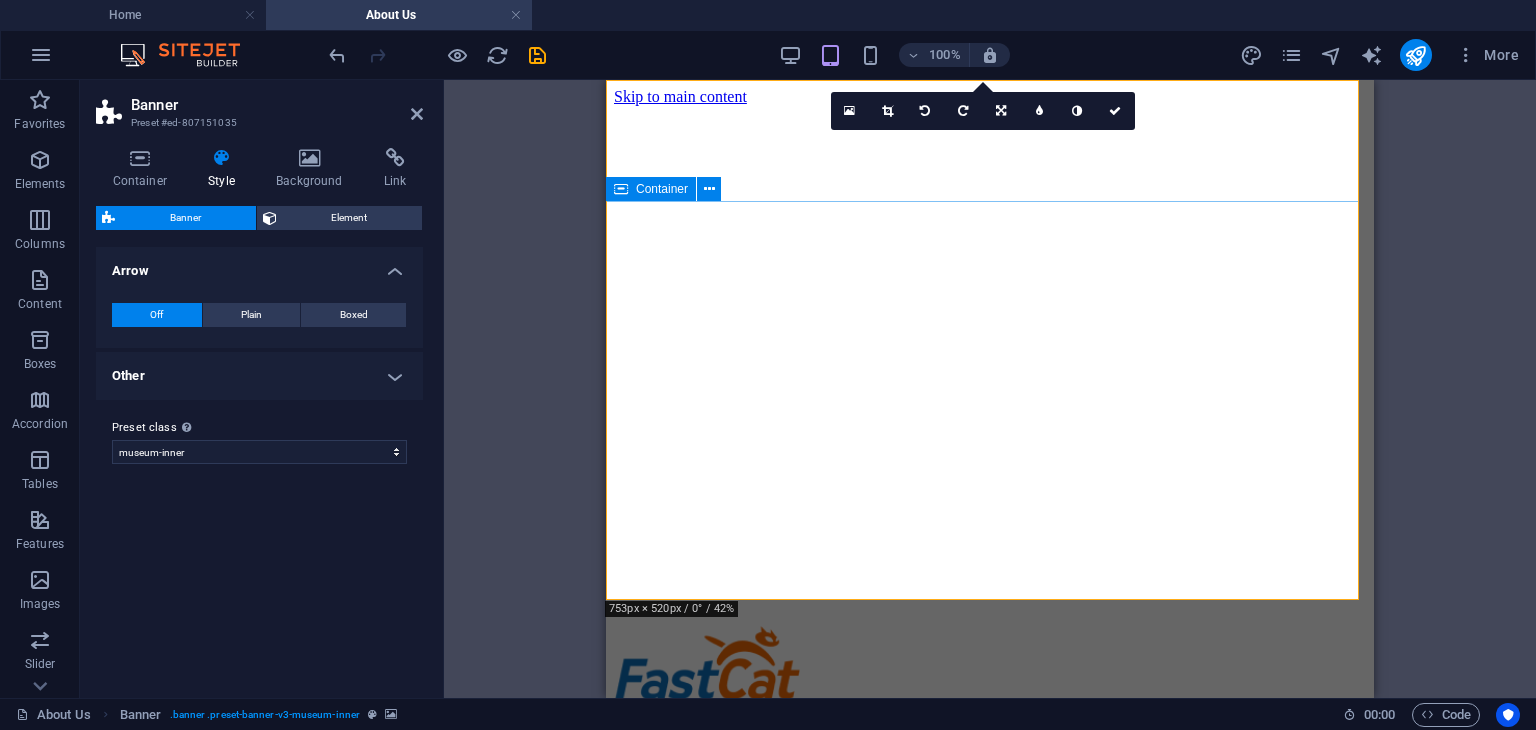 click on "Container" at bounding box center (662, 189) 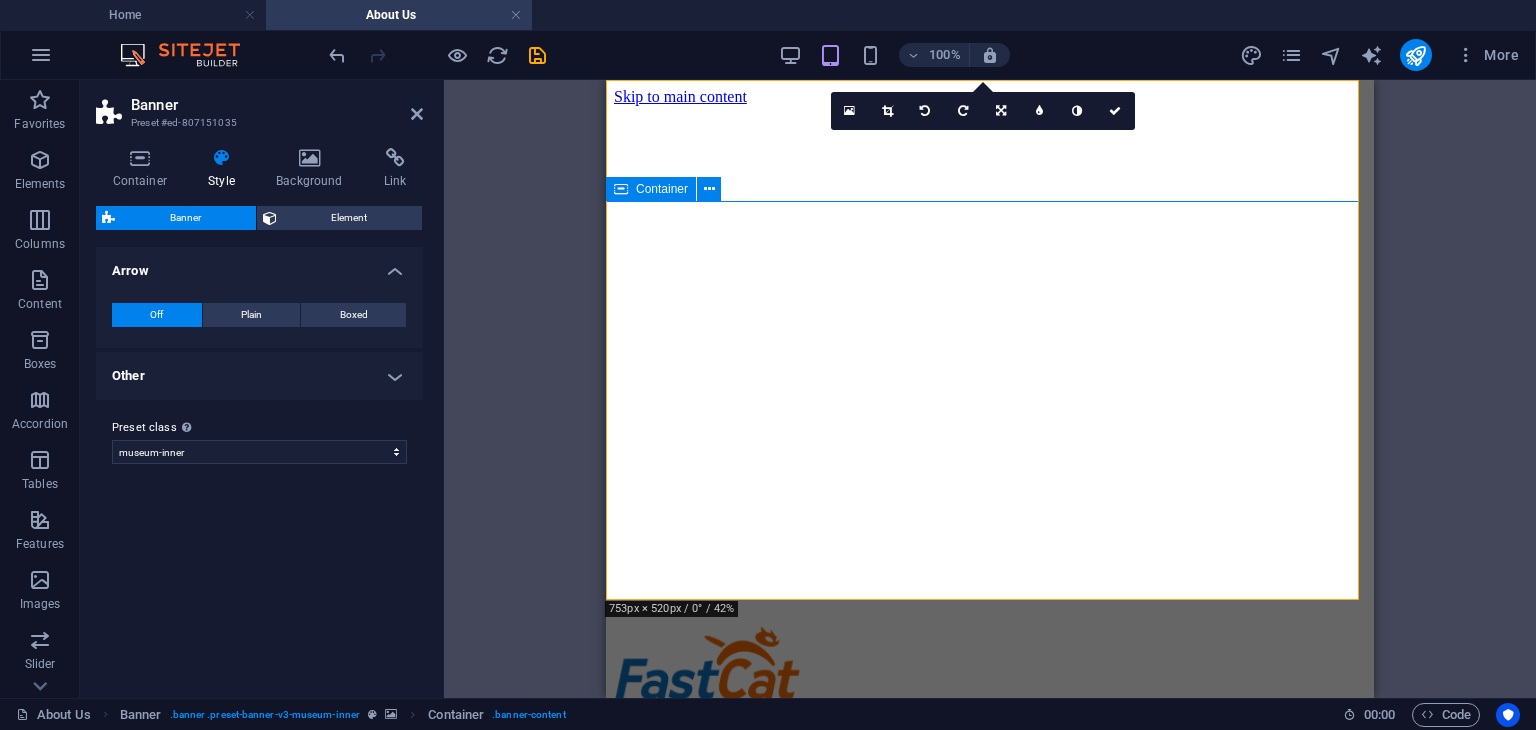 click on "Container" at bounding box center [662, 189] 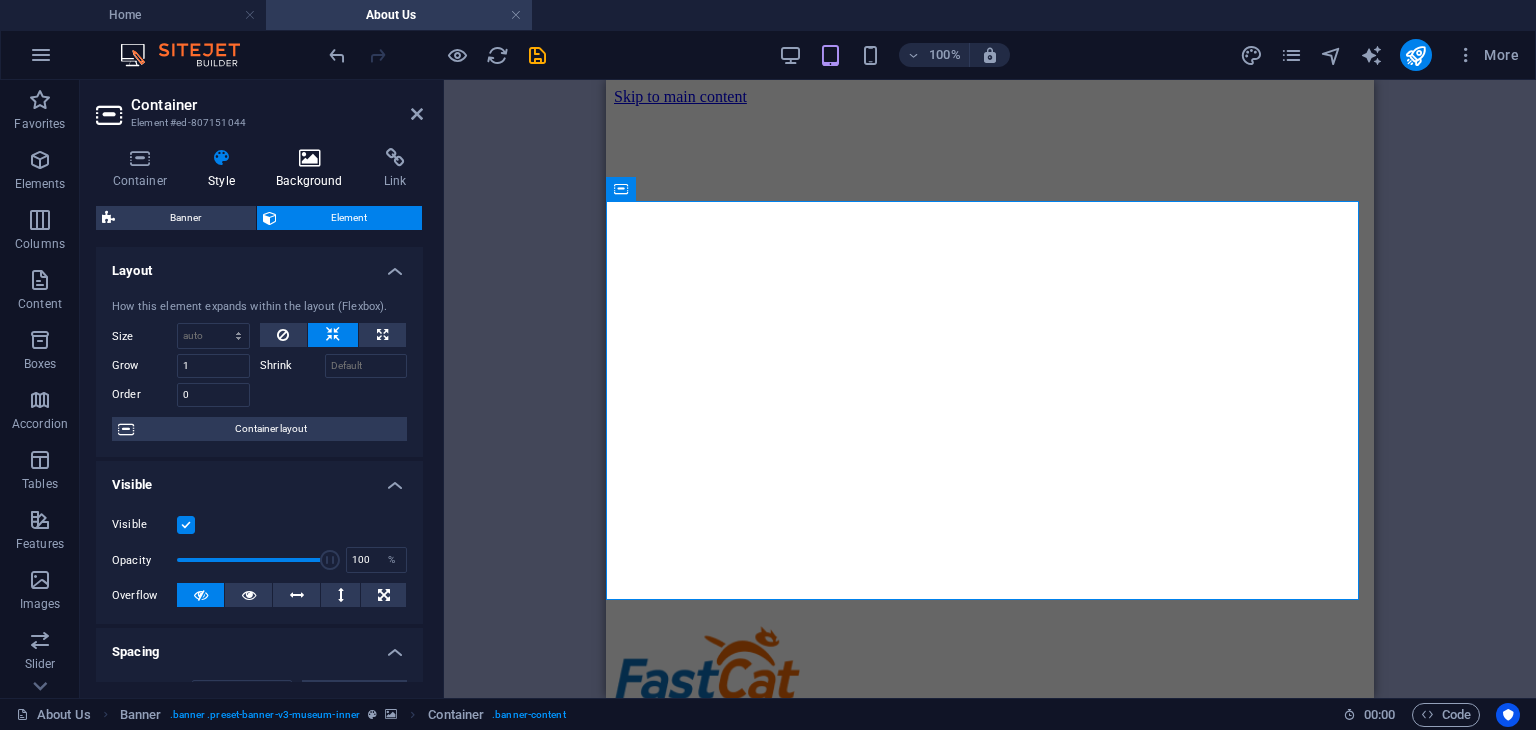click at bounding box center [310, 158] 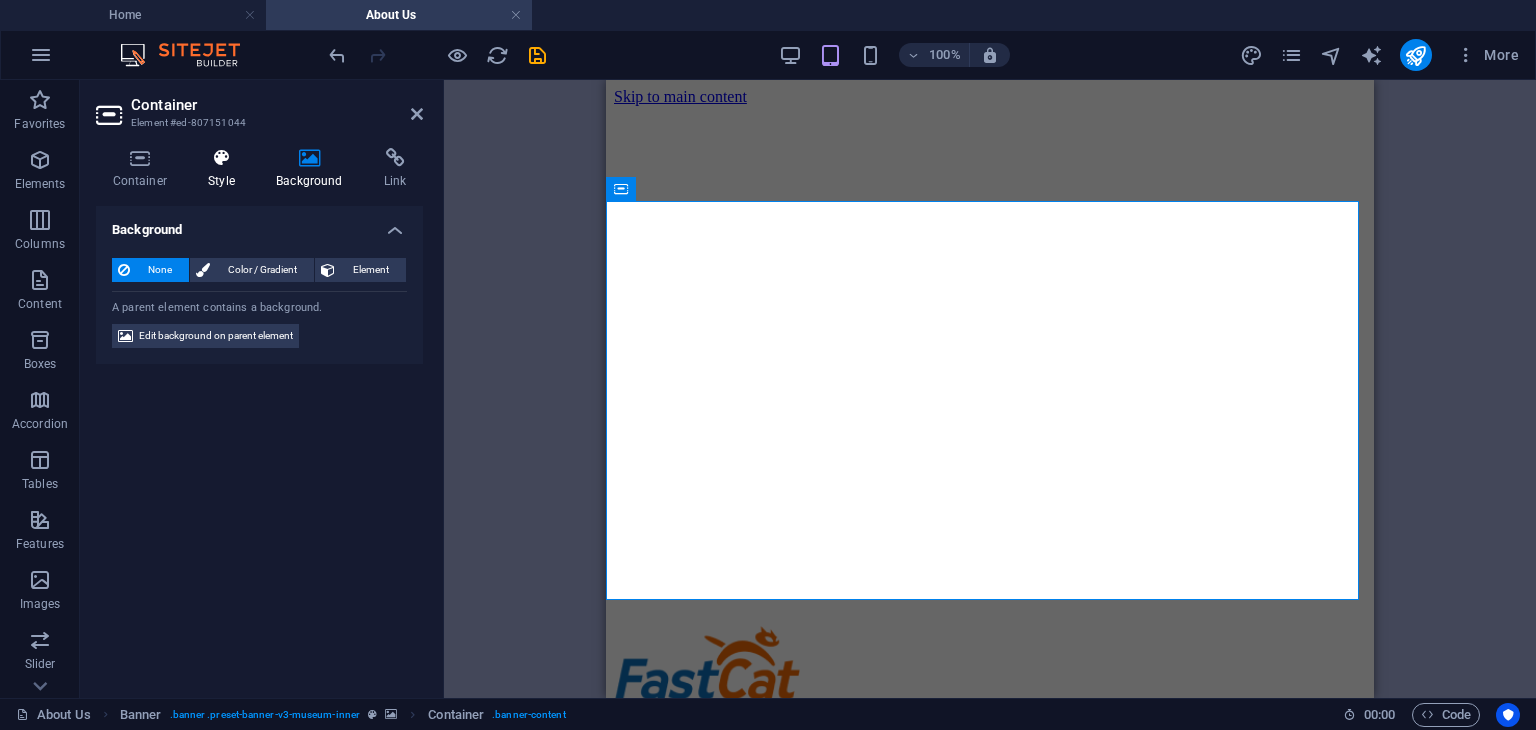 click at bounding box center [222, 158] 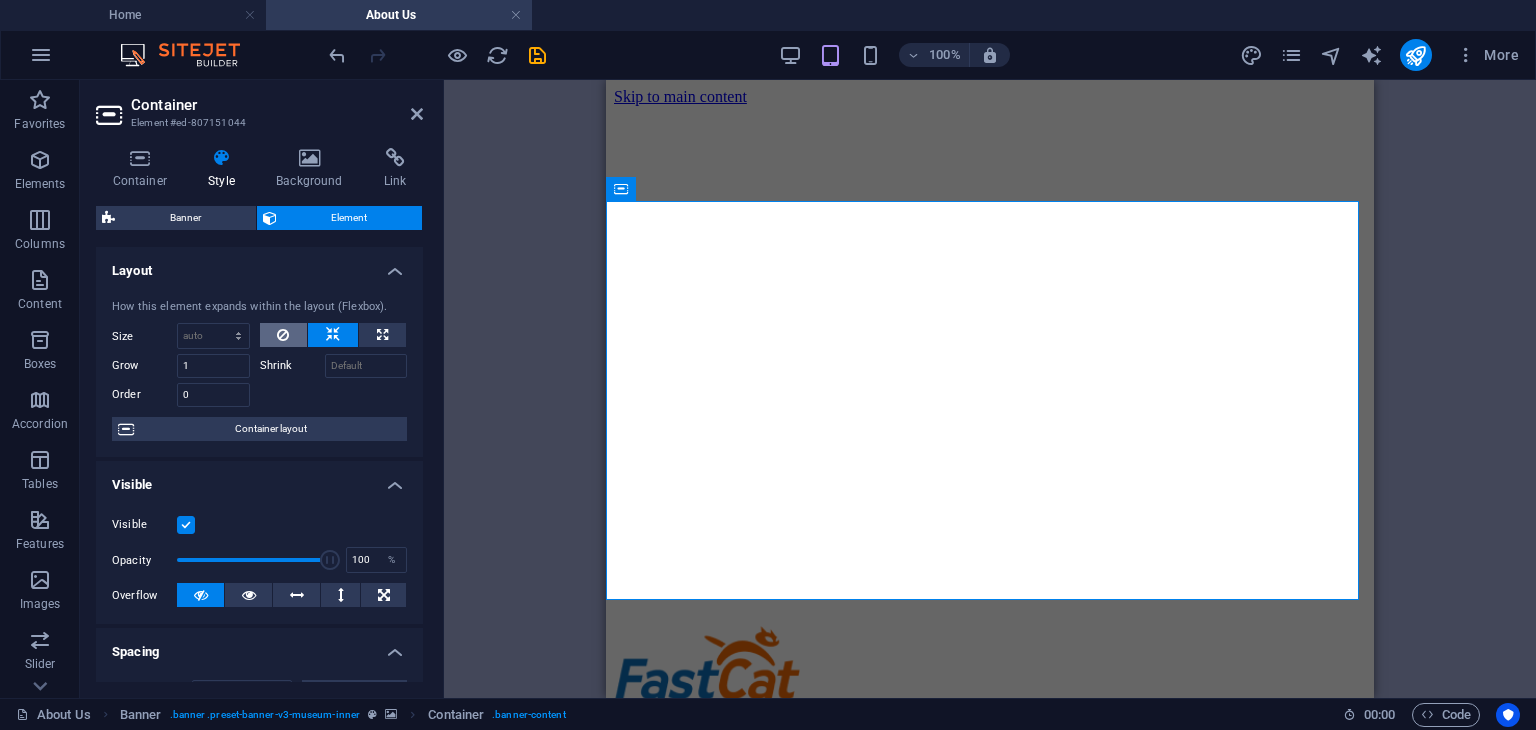 click at bounding box center (283, 335) 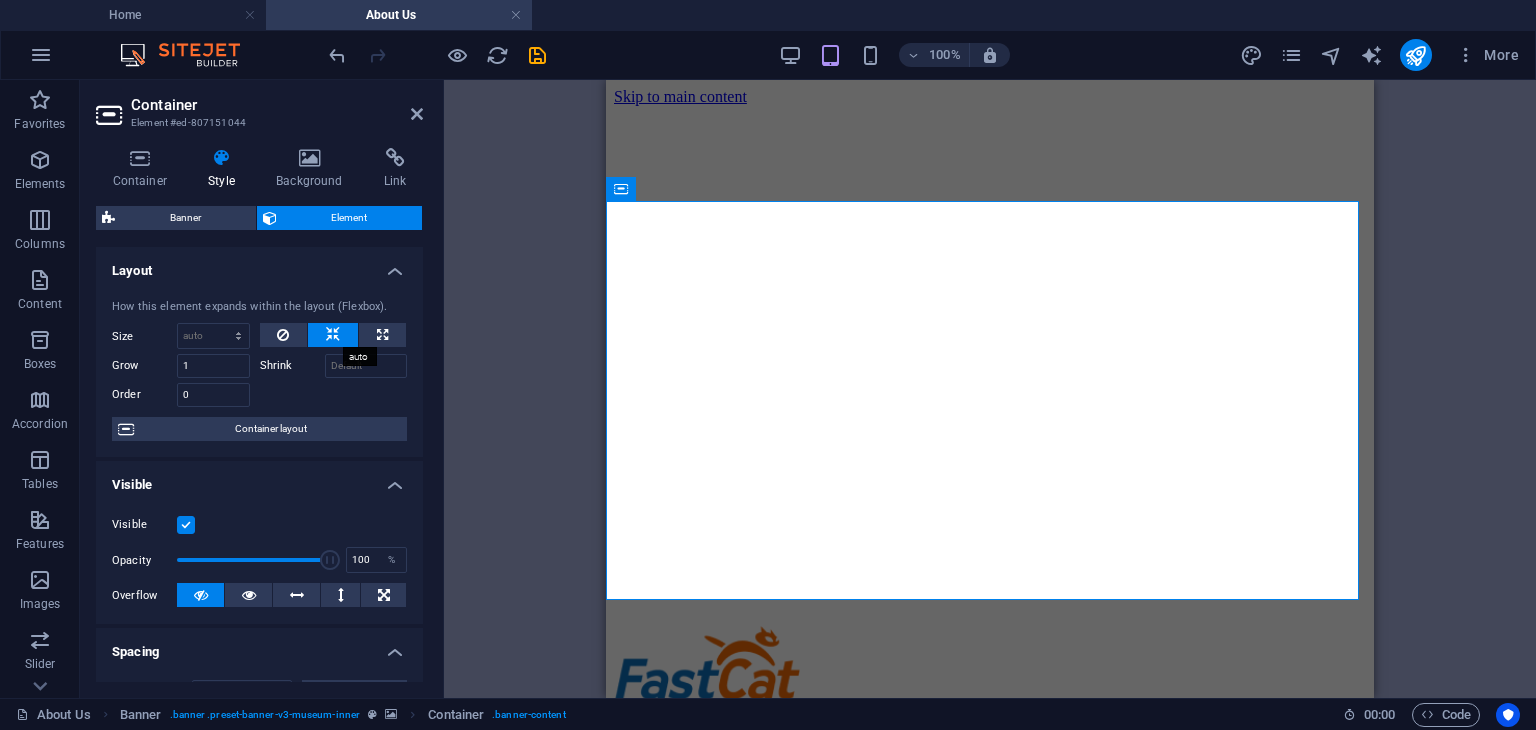 click at bounding box center (333, 335) 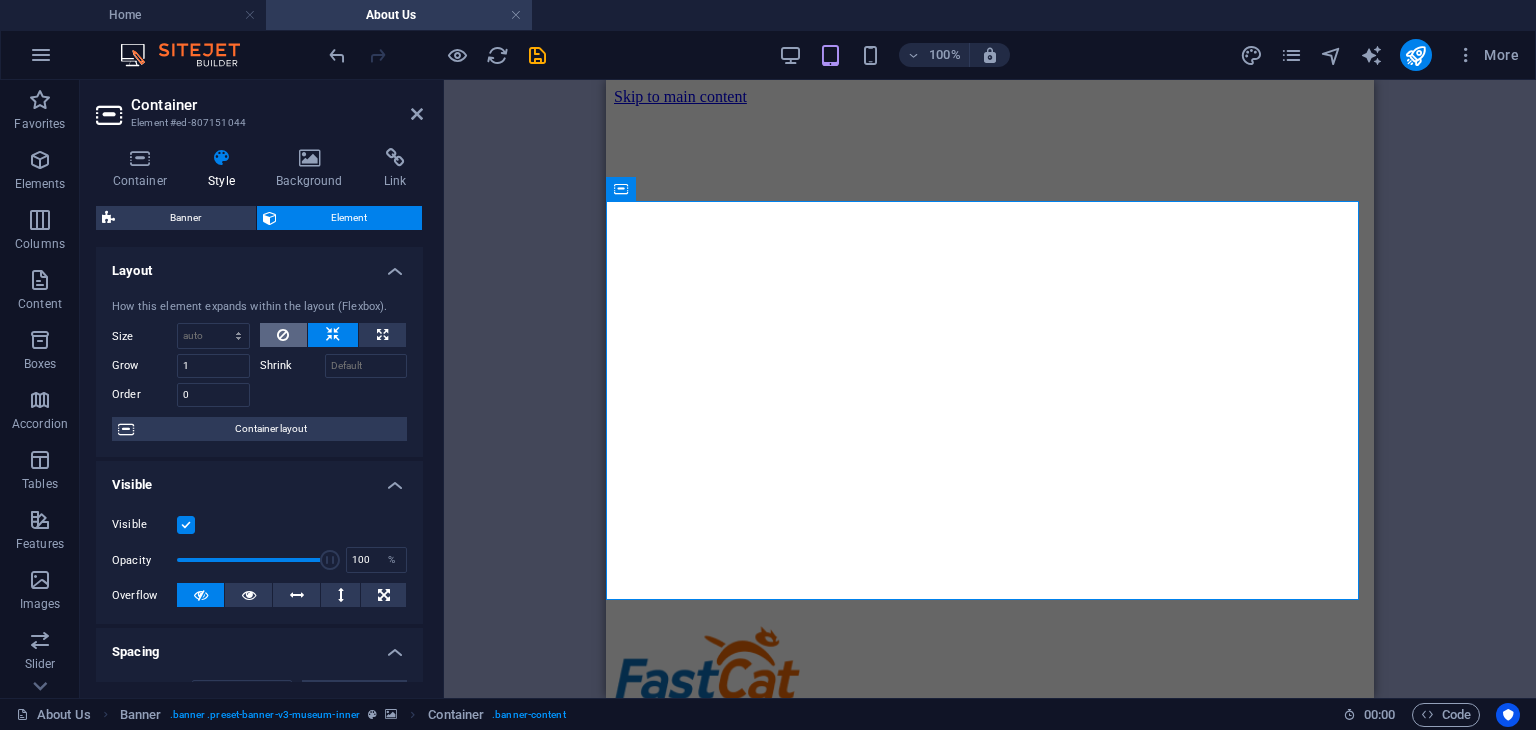 click at bounding box center [284, 335] 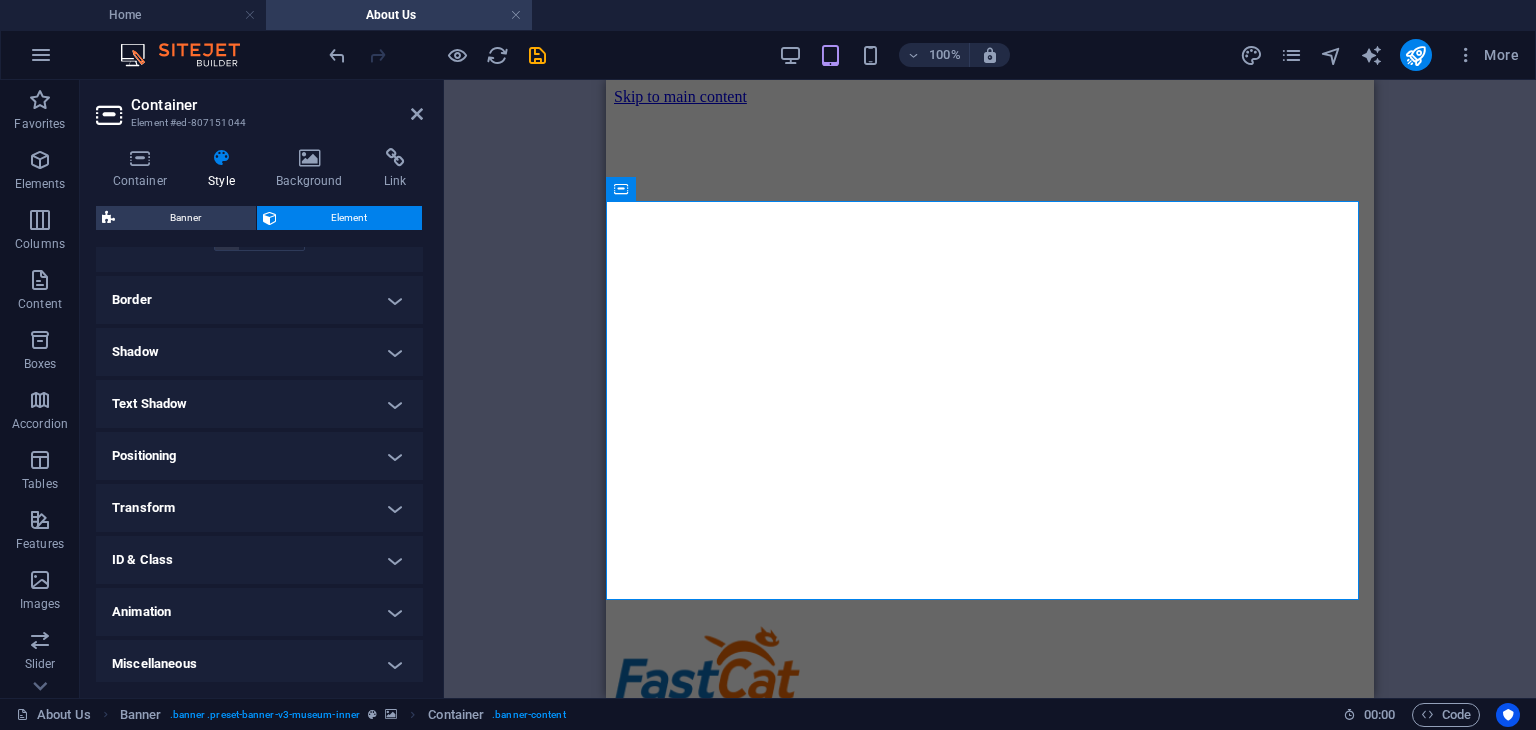 scroll, scrollTop: 561, scrollLeft: 0, axis: vertical 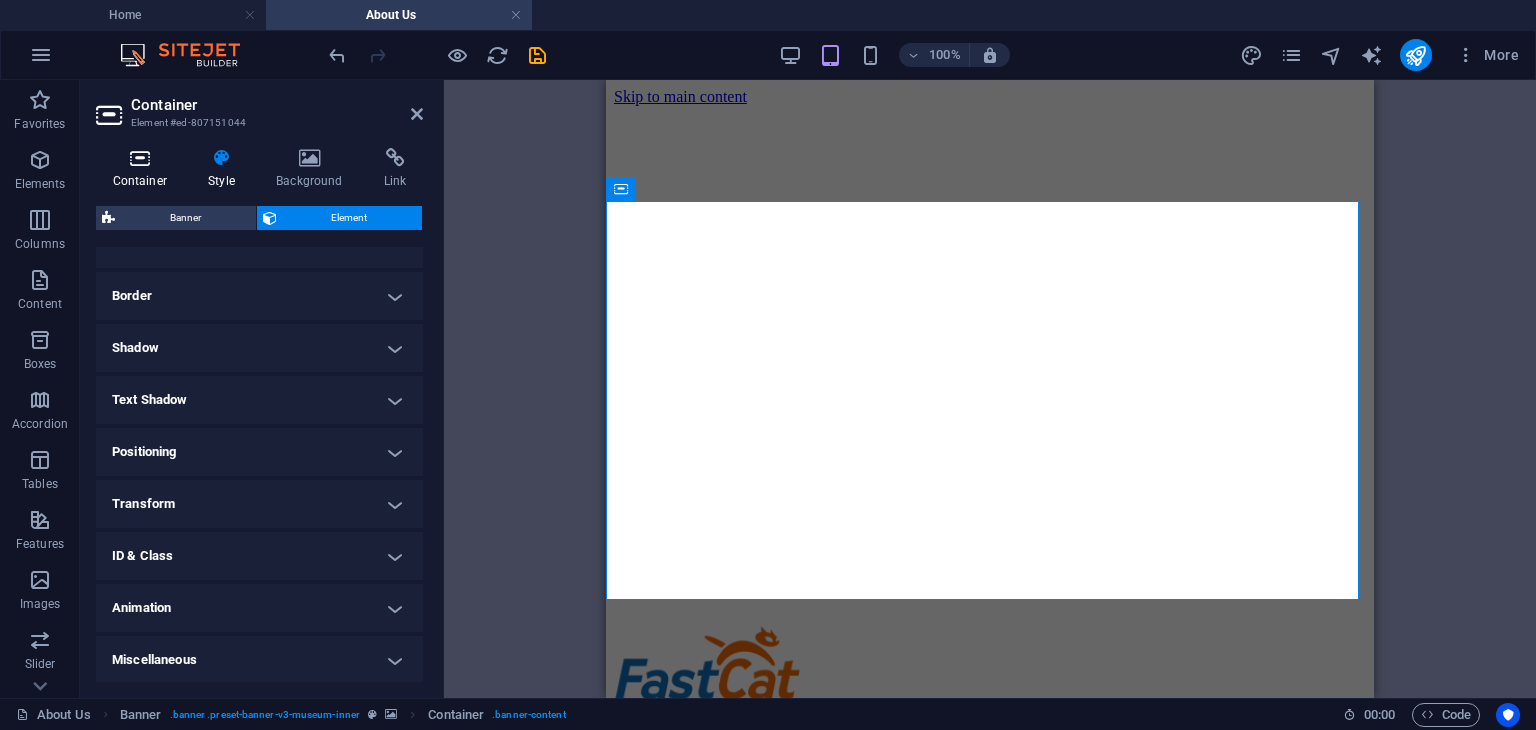 click on "Container" at bounding box center (144, 169) 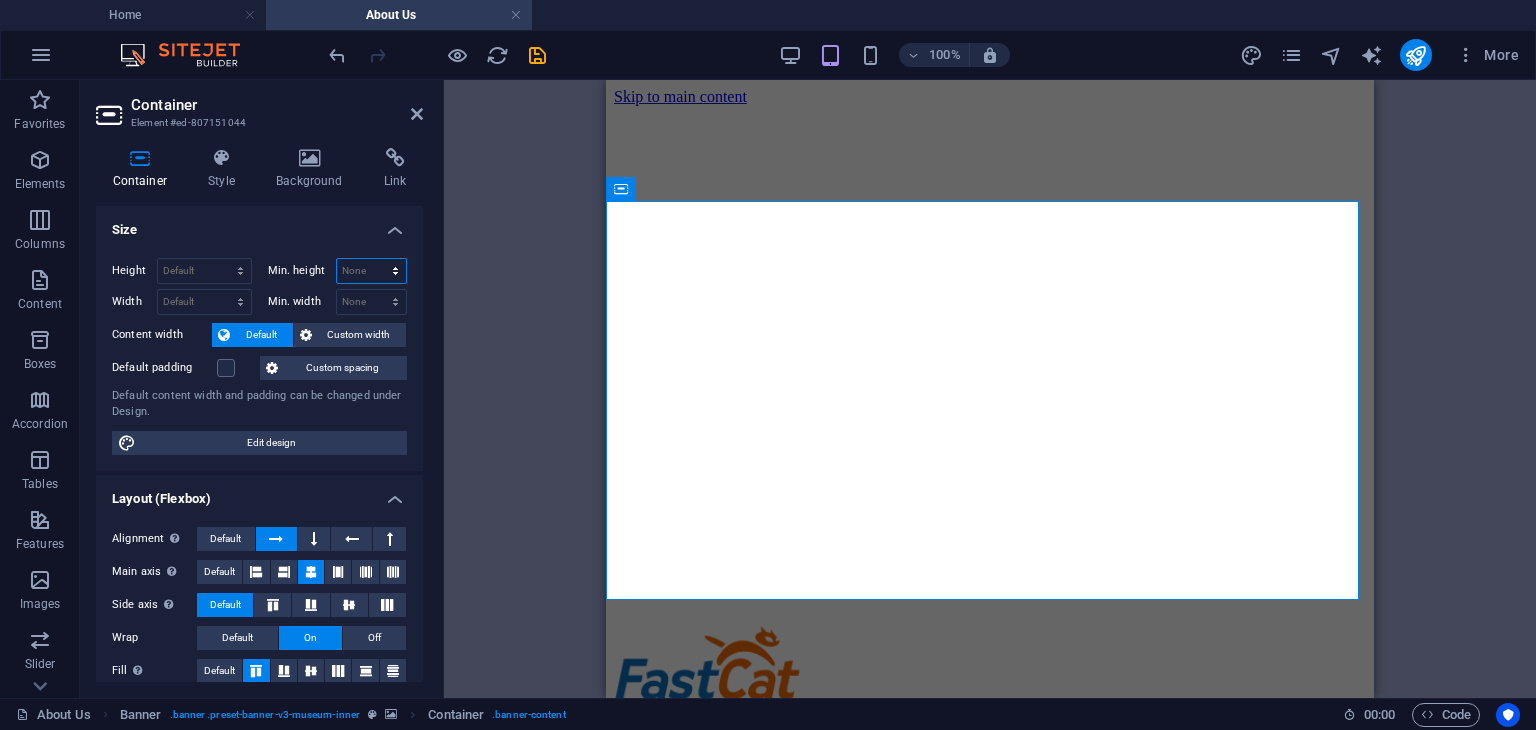 click on "None px rem % vh vw" at bounding box center (372, 271) 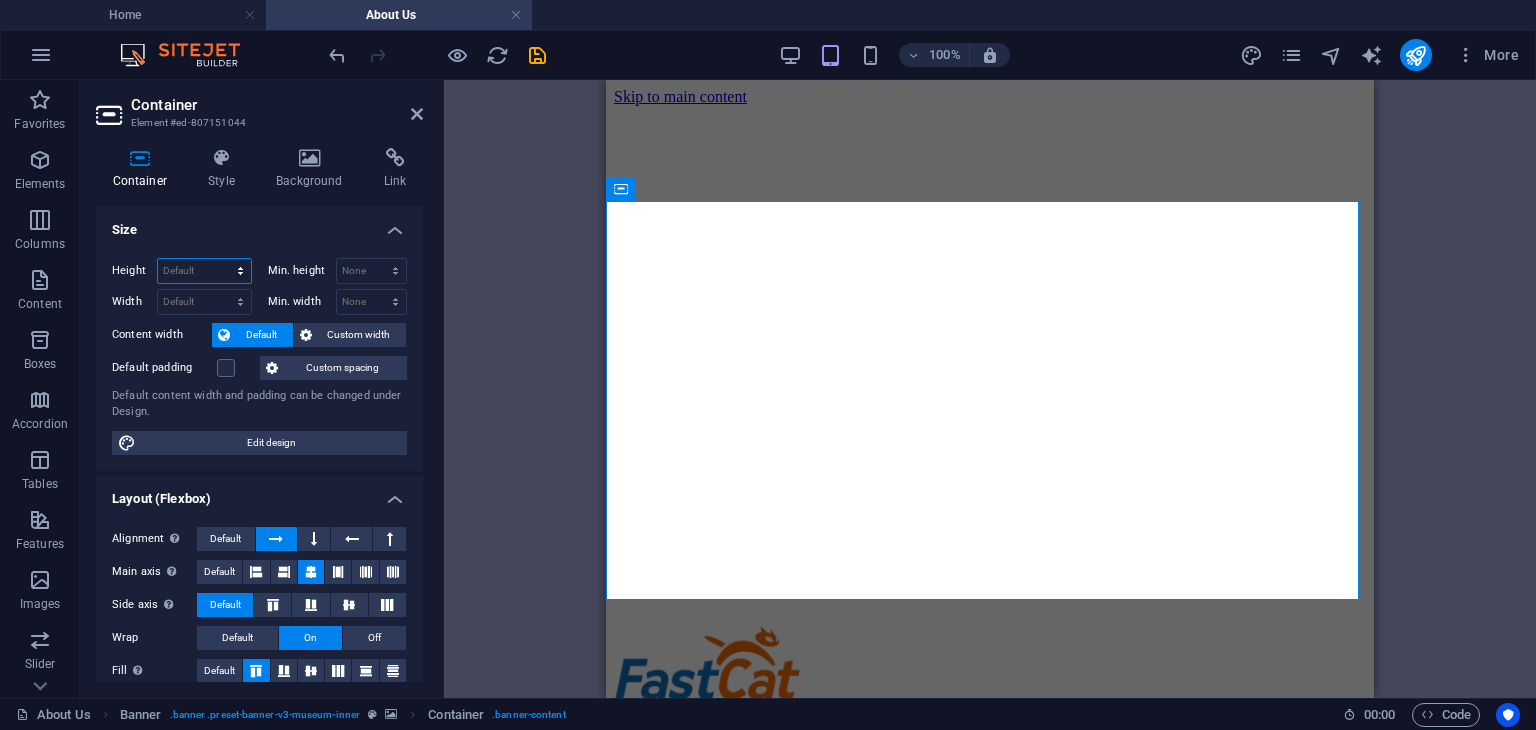 click on "Default px rem % vh vw" at bounding box center [204, 271] 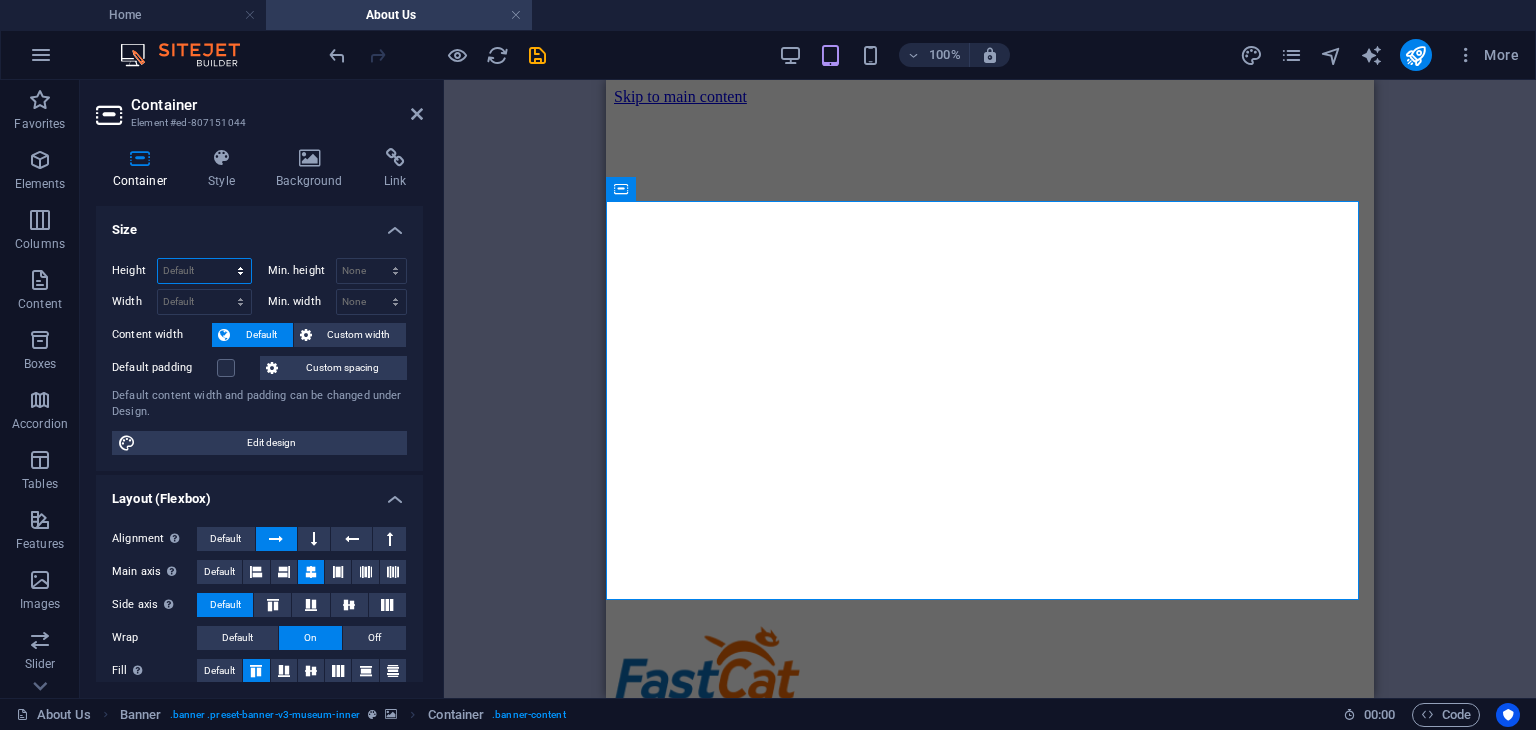 select on "px" 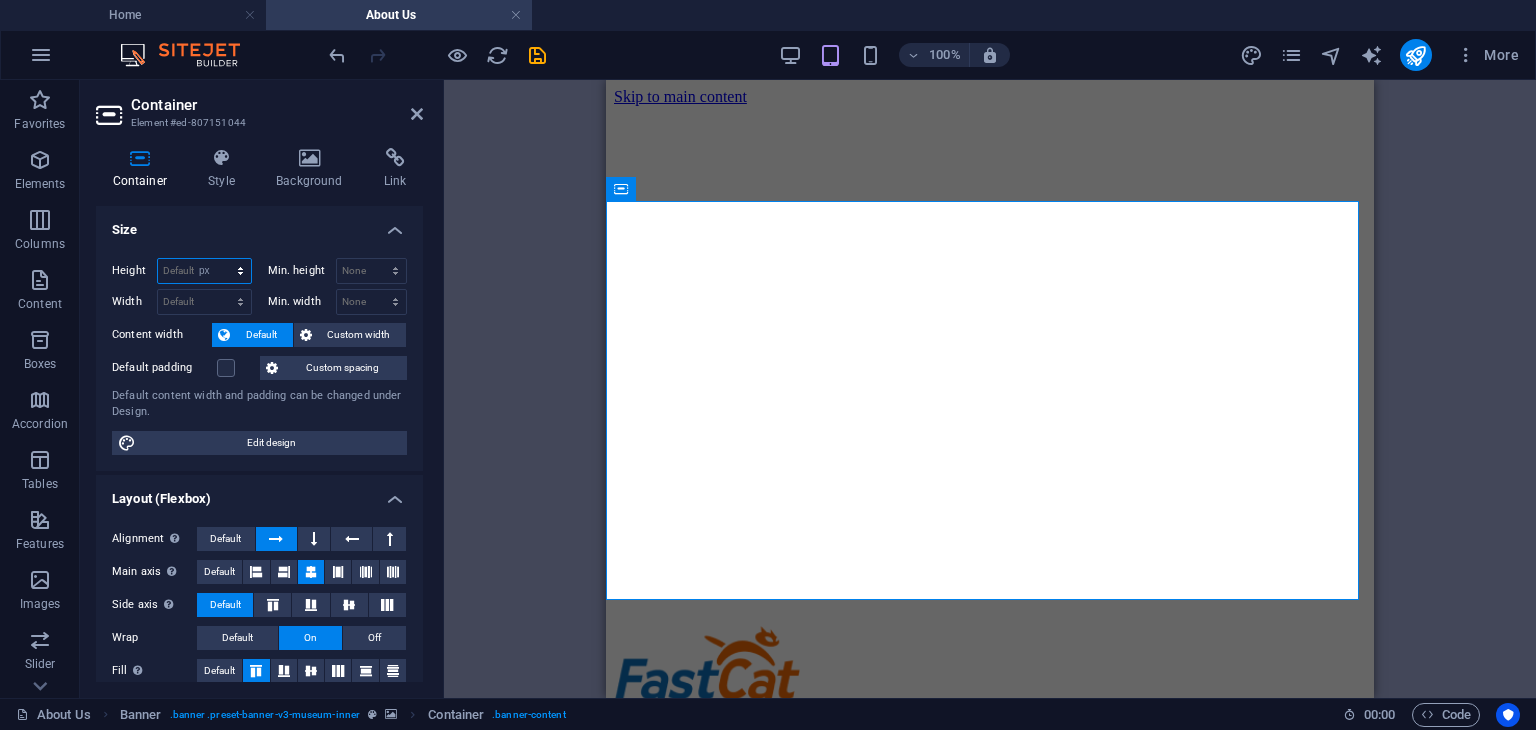 click on "Default px rem % vh vw" at bounding box center (204, 271) 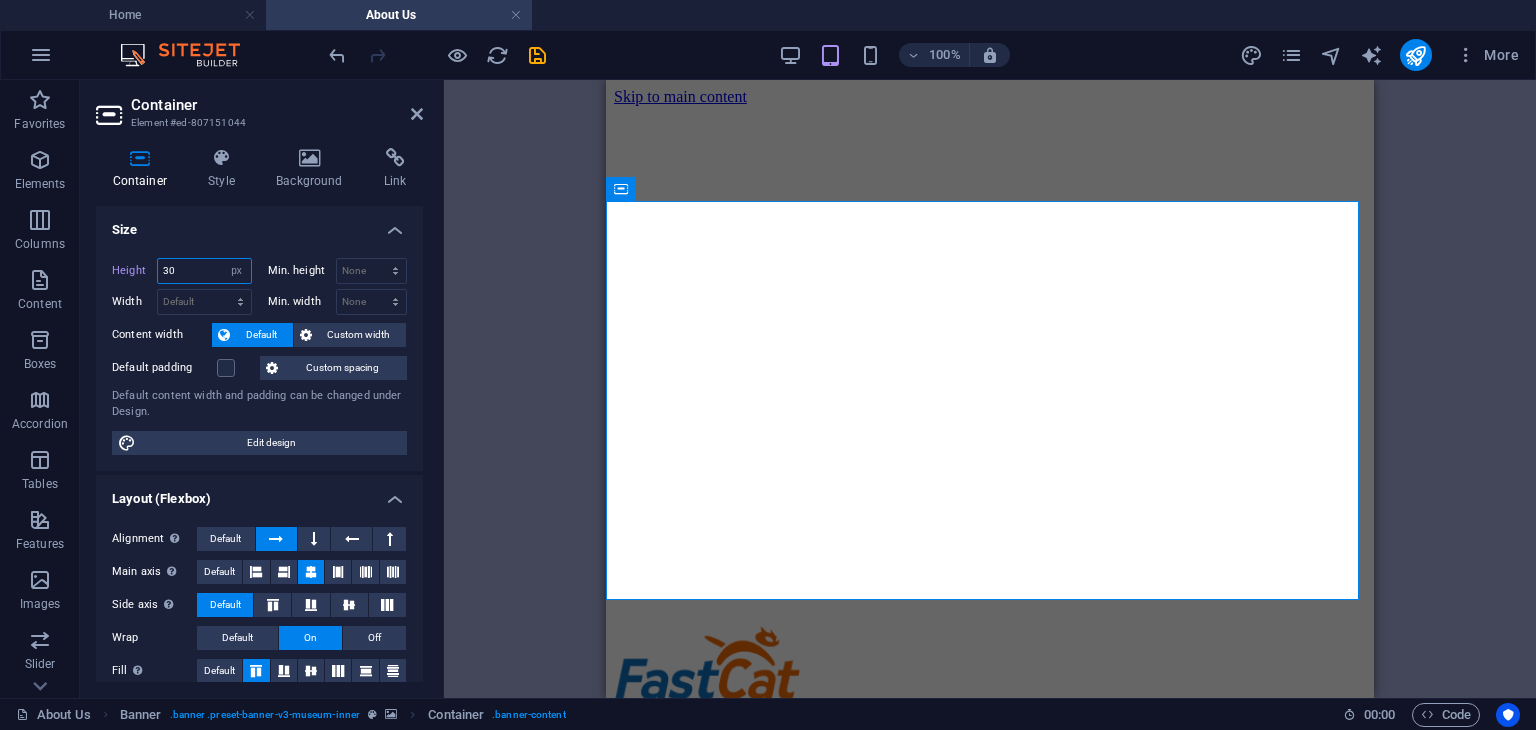 drag, startPoint x: 203, startPoint y: 277, endPoint x: 179, endPoint y: 281, distance: 24.33105 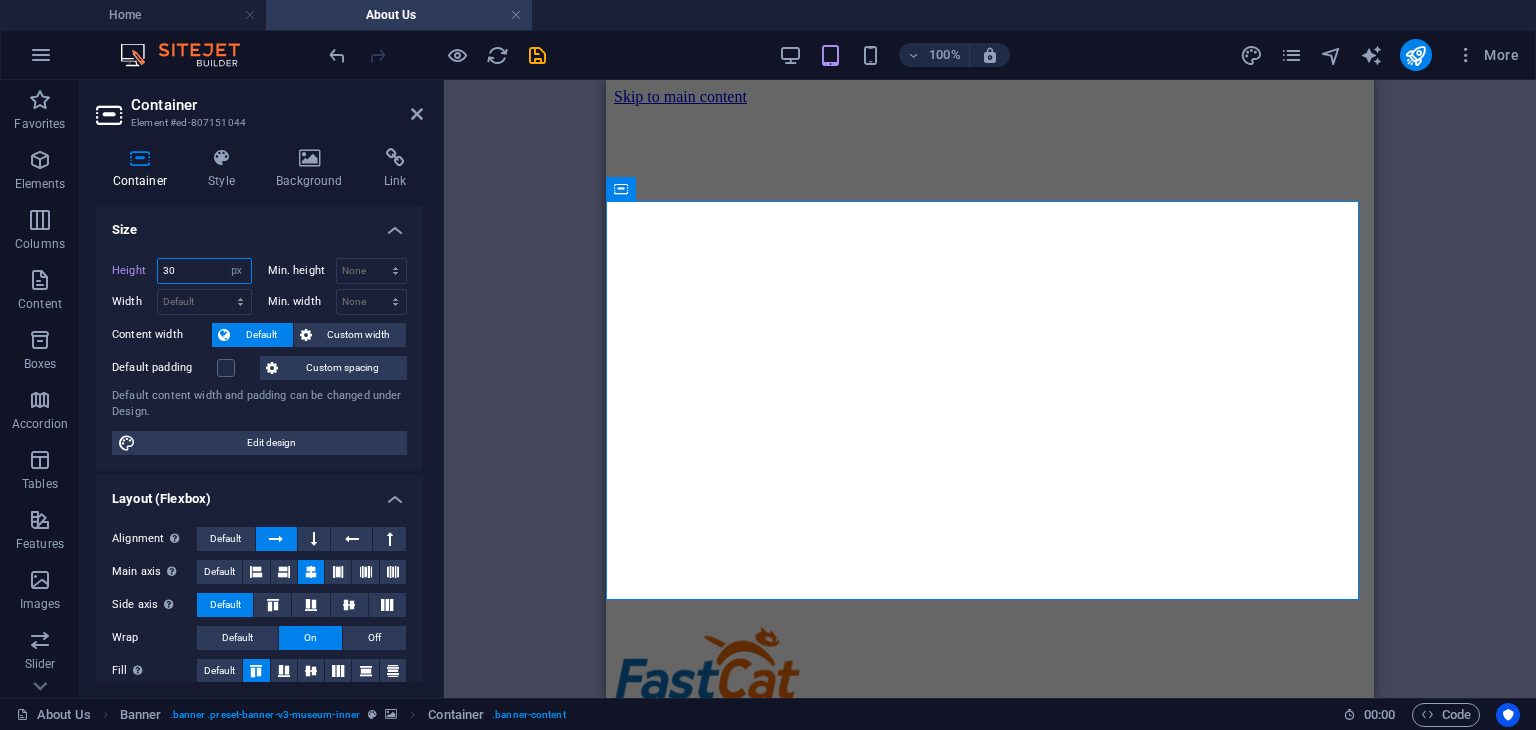 click on "30" at bounding box center [204, 271] 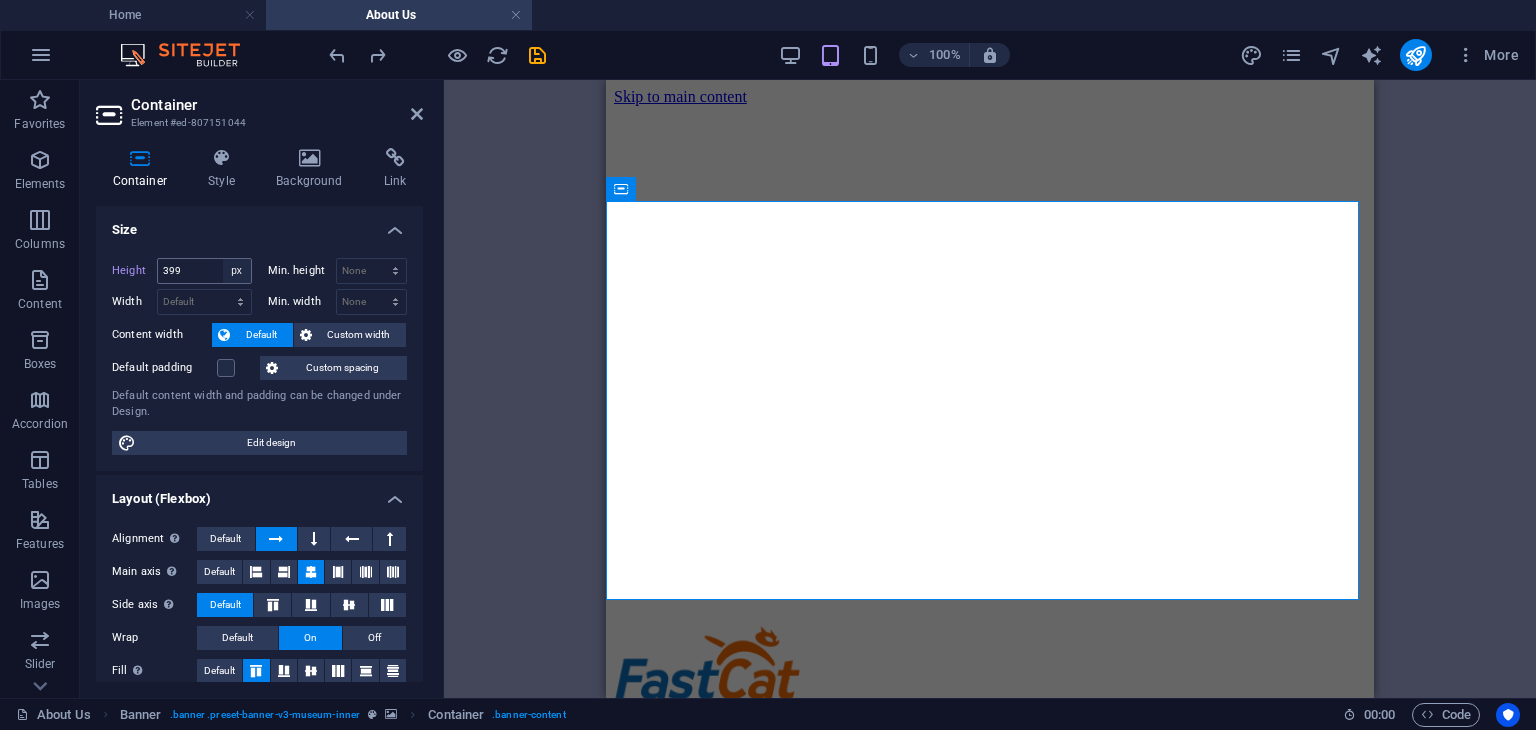 type 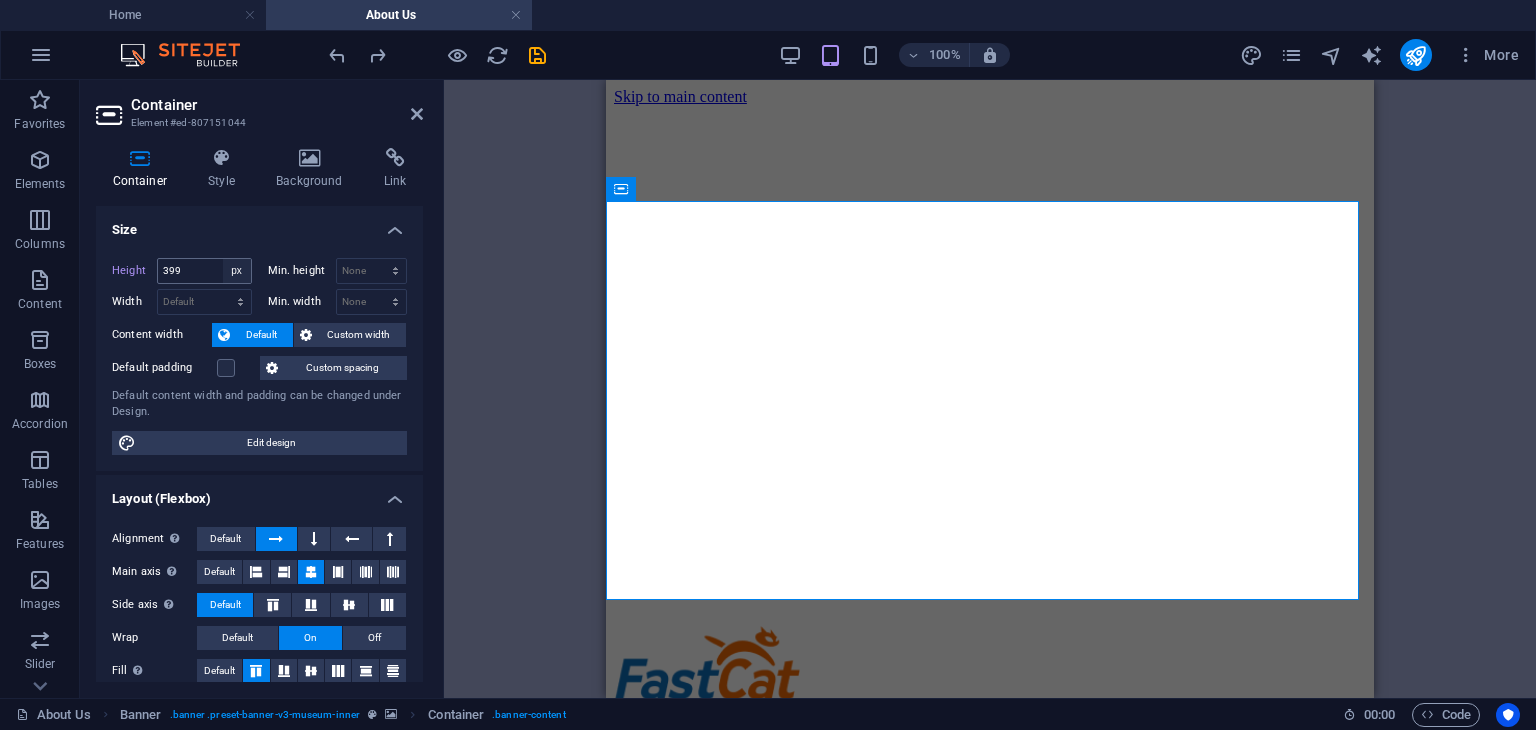 select on "DISABLED_OPTION_VALUE" 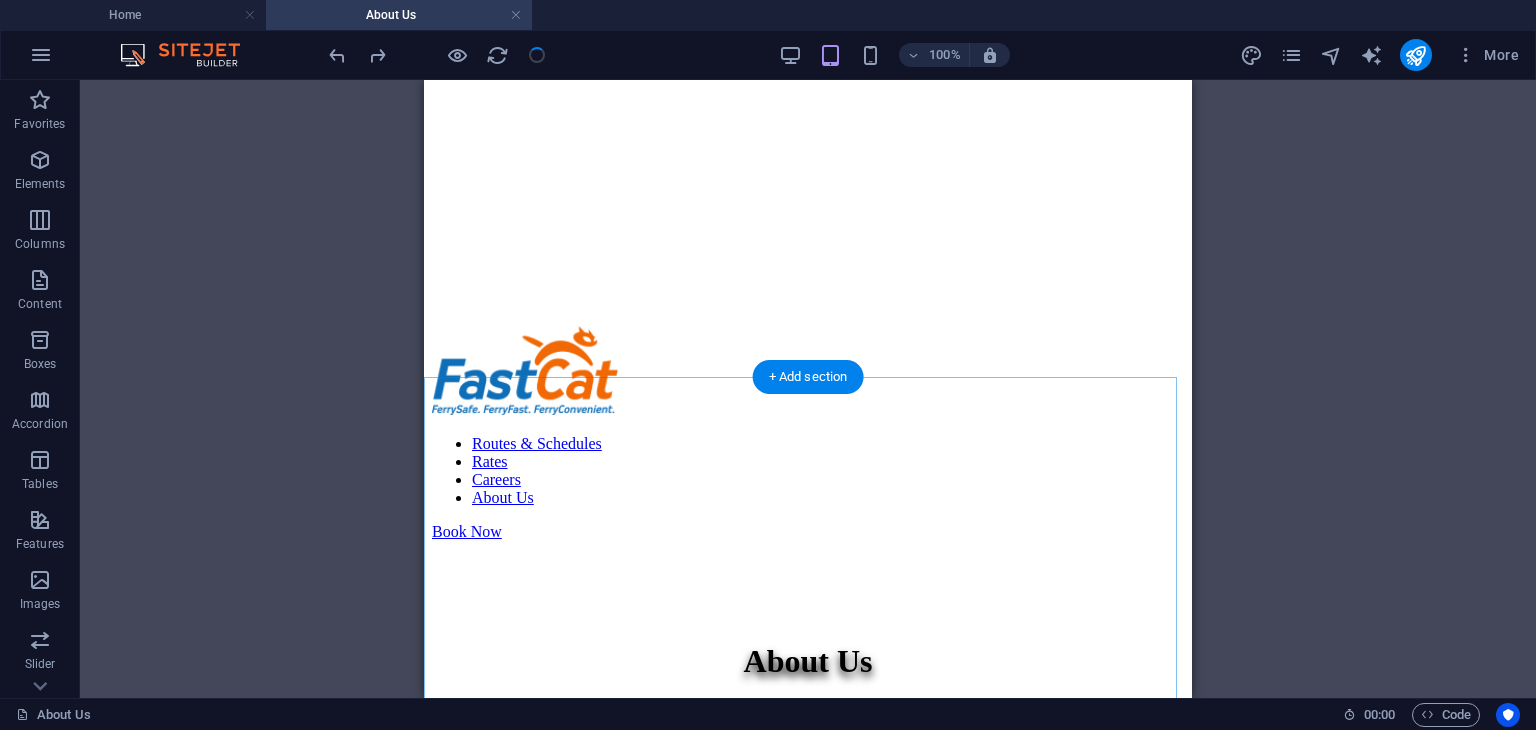 scroll, scrollTop: 200, scrollLeft: 0, axis: vertical 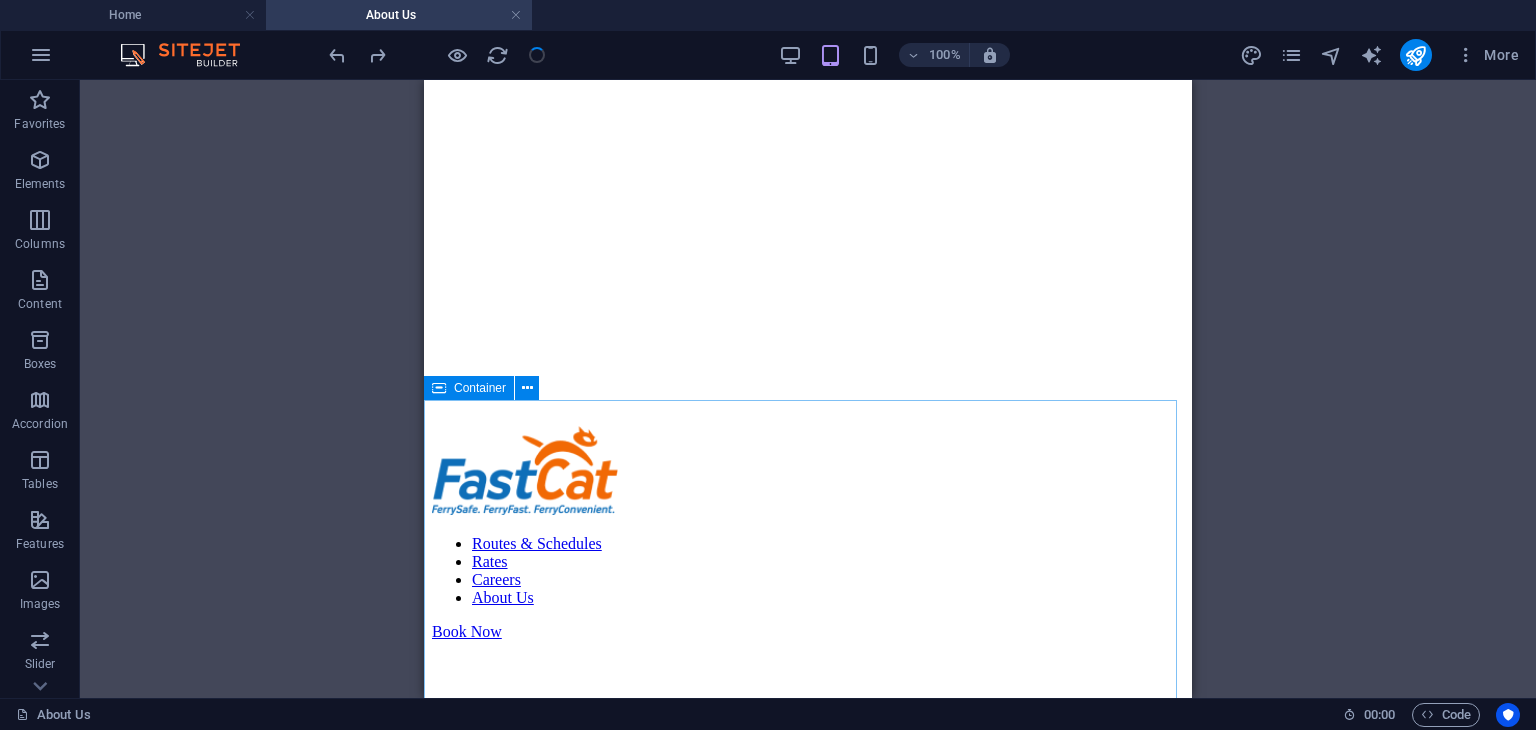 click on "Container" at bounding box center (480, 388) 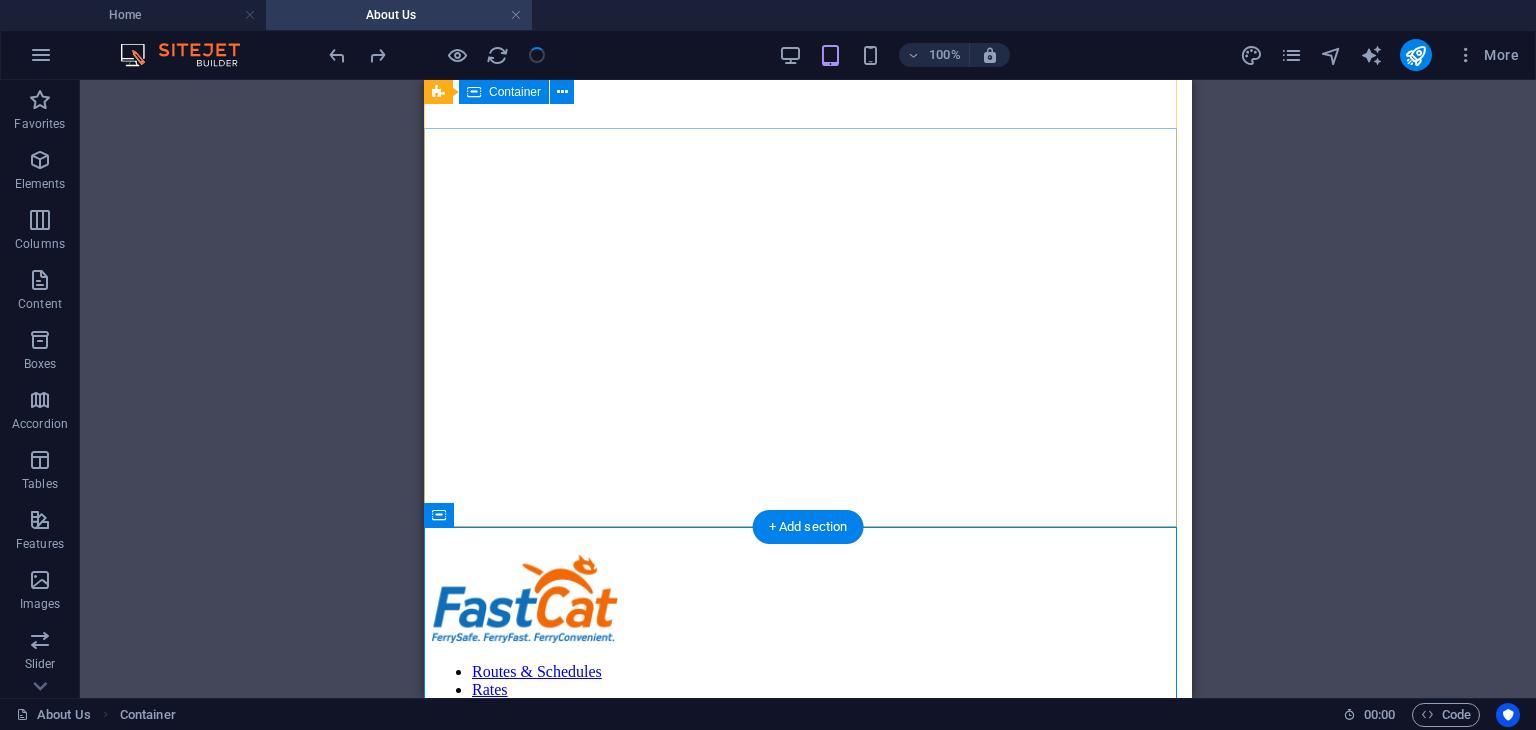 scroll, scrollTop: 0, scrollLeft: 0, axis: both 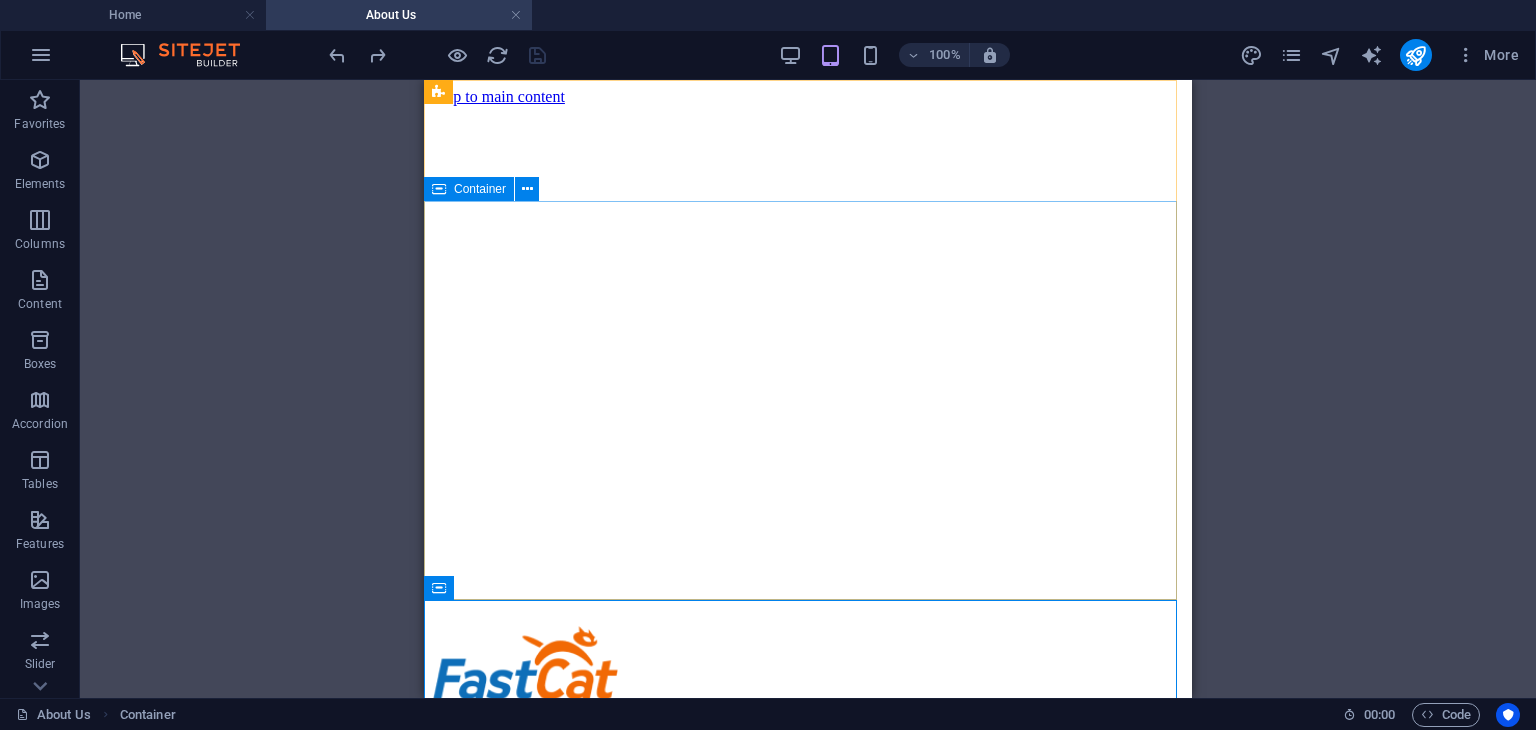 click on "Container" at bounding box center [480, 189] 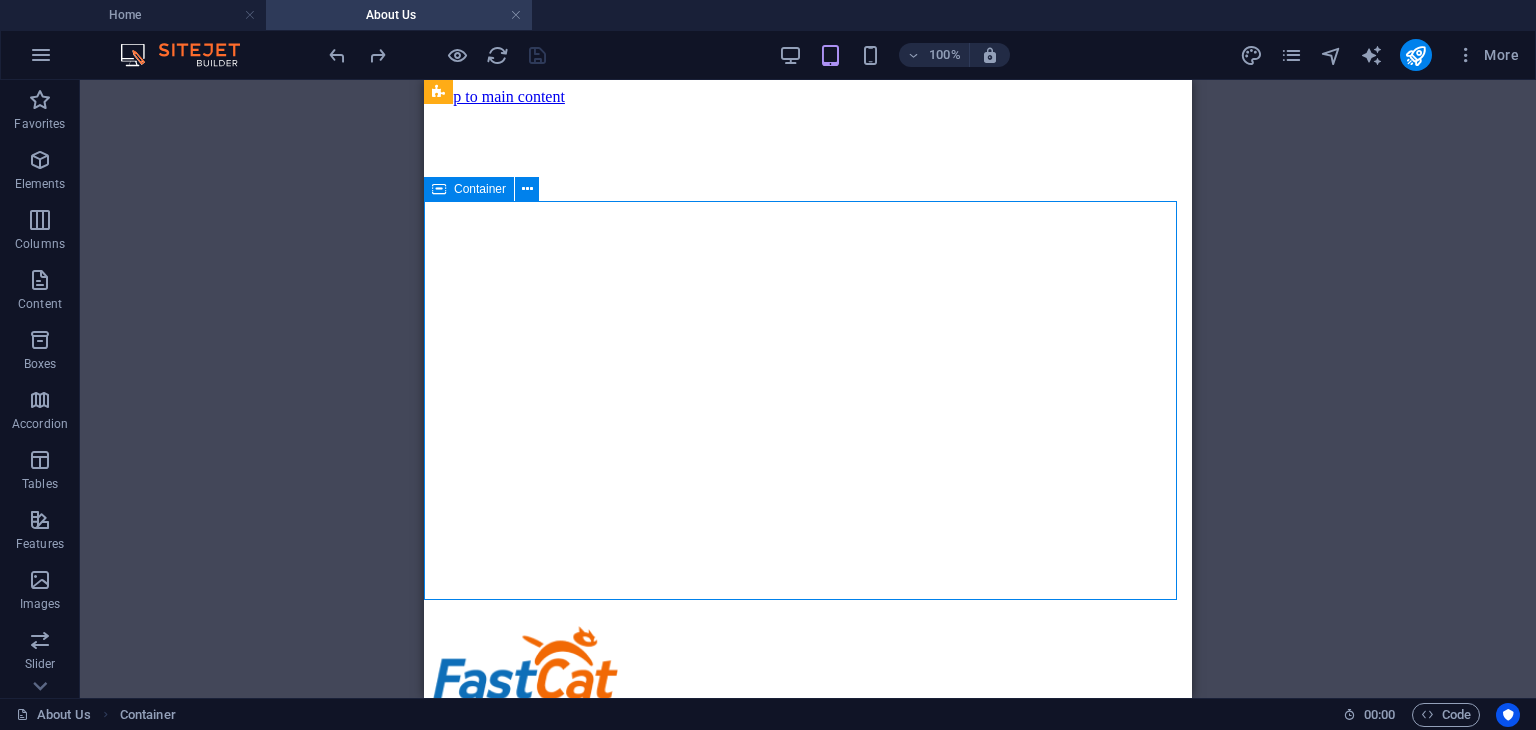 click on "Container" at bounding box center (480, 189) 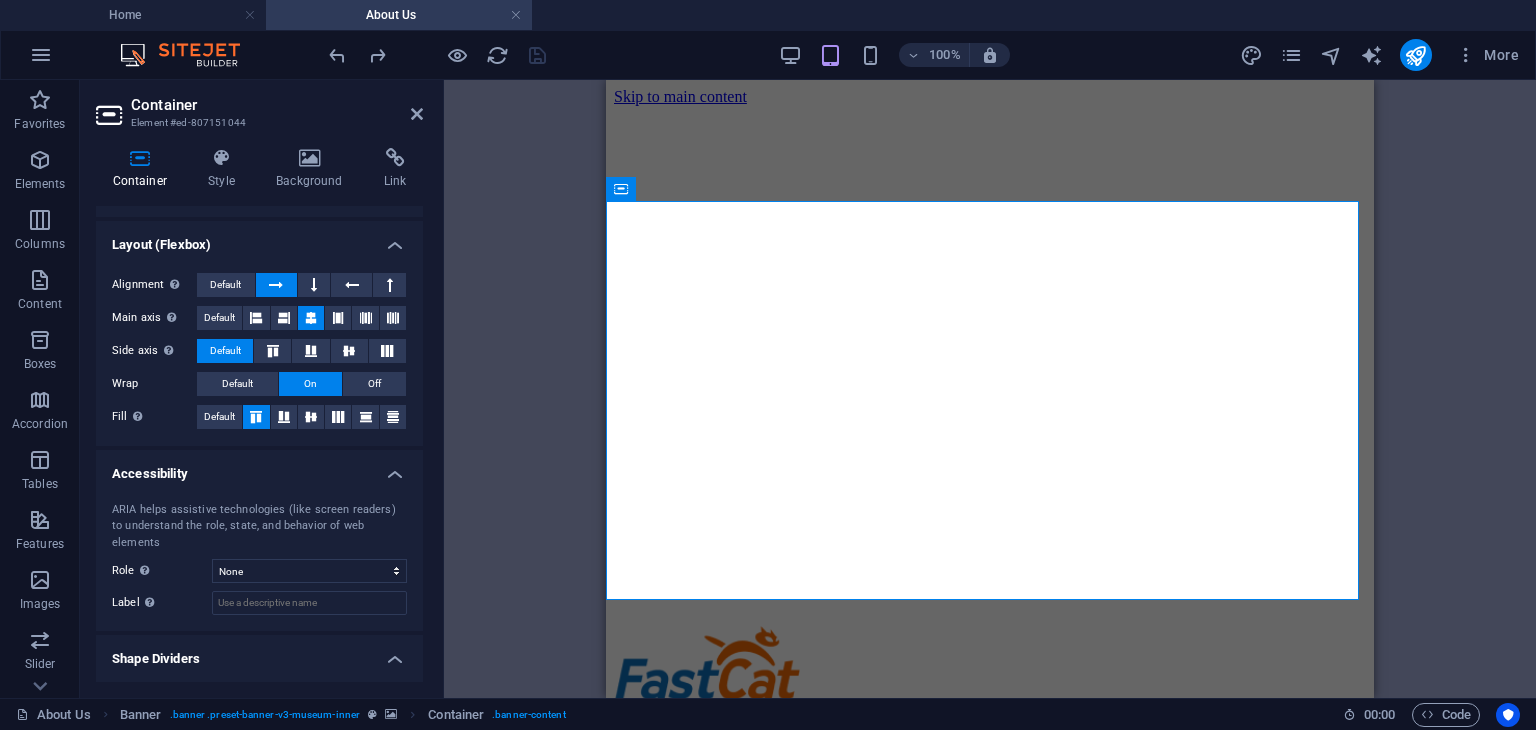 scroll, scrollTop: 282, scrollLeft: 0, axis: vertical 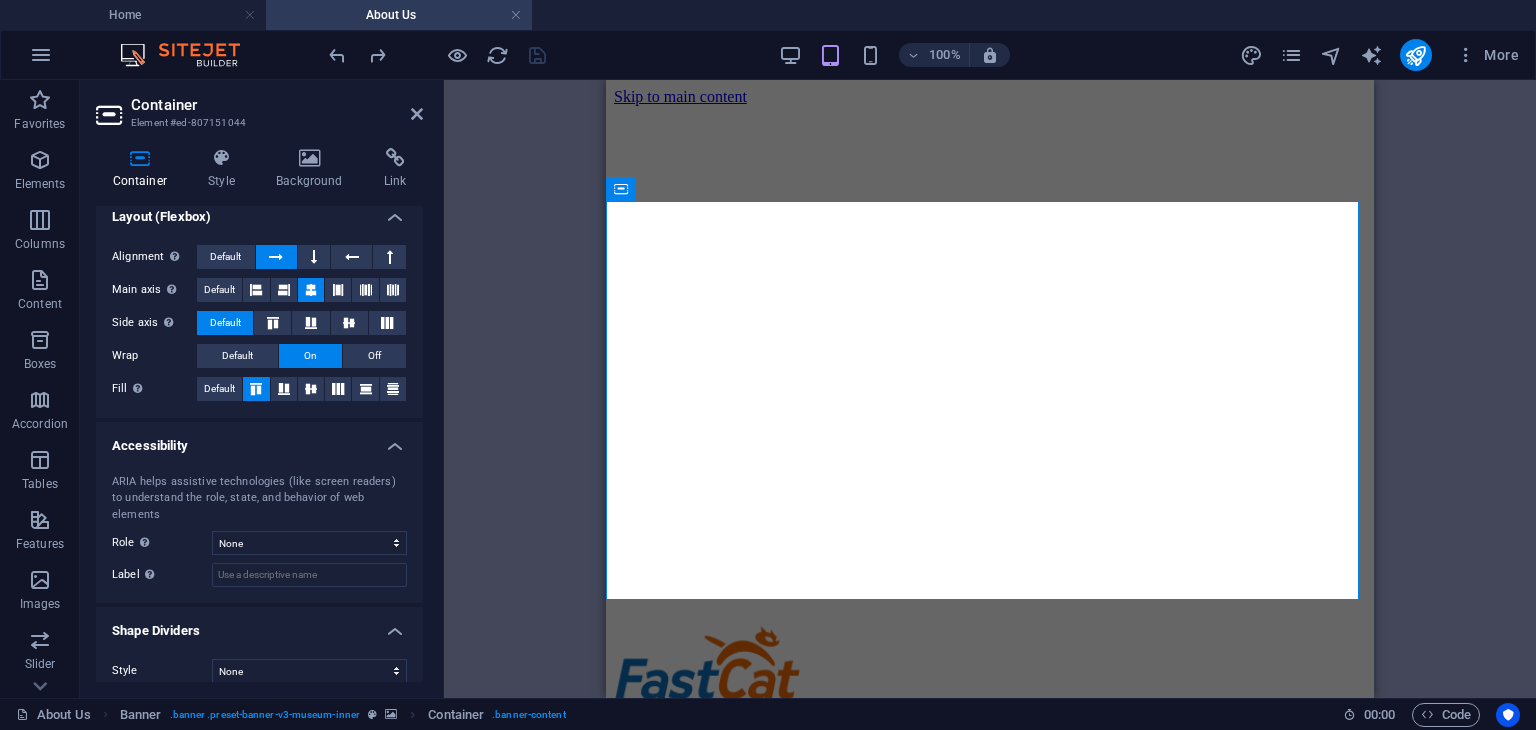 click on "Container Style Background Link Size Height Default px rem % vh vw Min. height None px rem % vh vw Width Default px rem % em vh vw Min. width None px rem % vh vw Content width Default Custom width Width Default px rem % em vh vw Min. width None px rem % vh vw Default padding Custom spacing Default content width and padding can be changed under Design. Edit design Layout (Flexbox) Alignment Determines the flex direction. Default Main axis Determine how elements should behave along the main axis inside this container (justify content). Default Side axis Control the vertical direction of the element inside of the container (align items). Default Wrap Default On Off Fill Controls the distances and direction of elements on the y-axis across several lines (align content). Default Accessibility ARIA helps assistive technologies (like screen readers) to understand the role, state, and behavior of web elements Role The ARIA role defines the purpose of an element.  None Alert Article Banner Comment Fan" at bounding box center (259, 415) 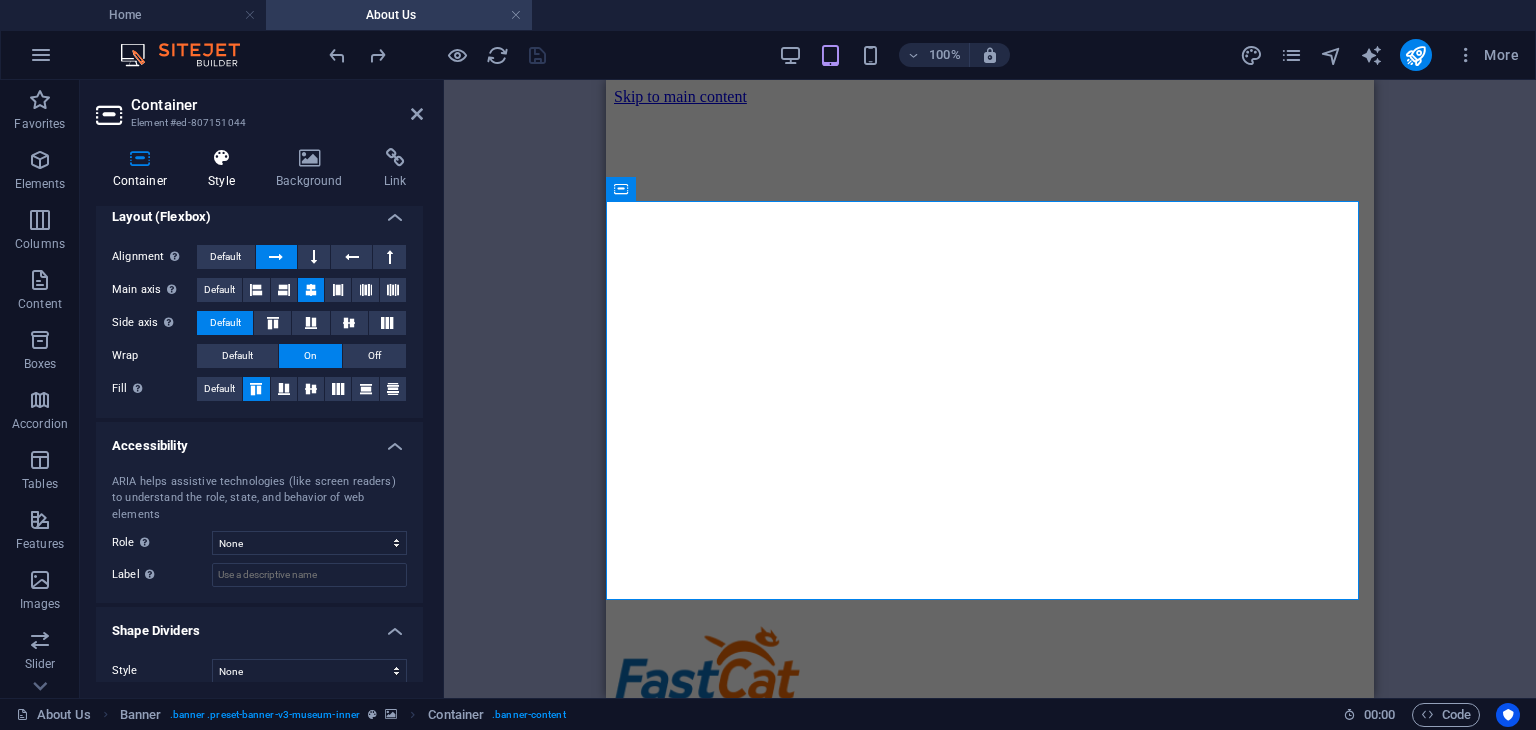 click on "Style" at bounding box center [226, 169] 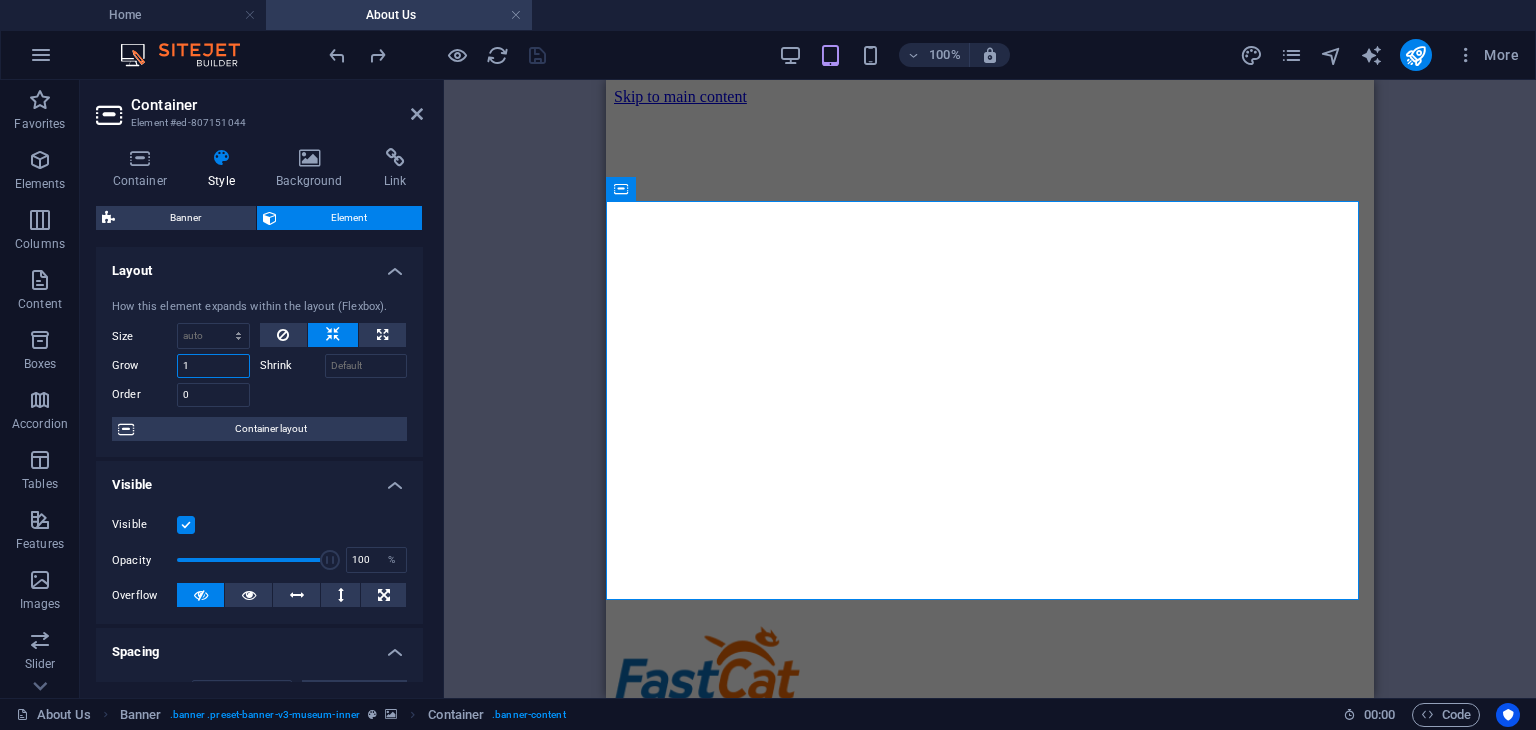 drag, startPoint x: 210, startPoint y: 365, endPoint x: 192, endPoint y: 365, distance: 18 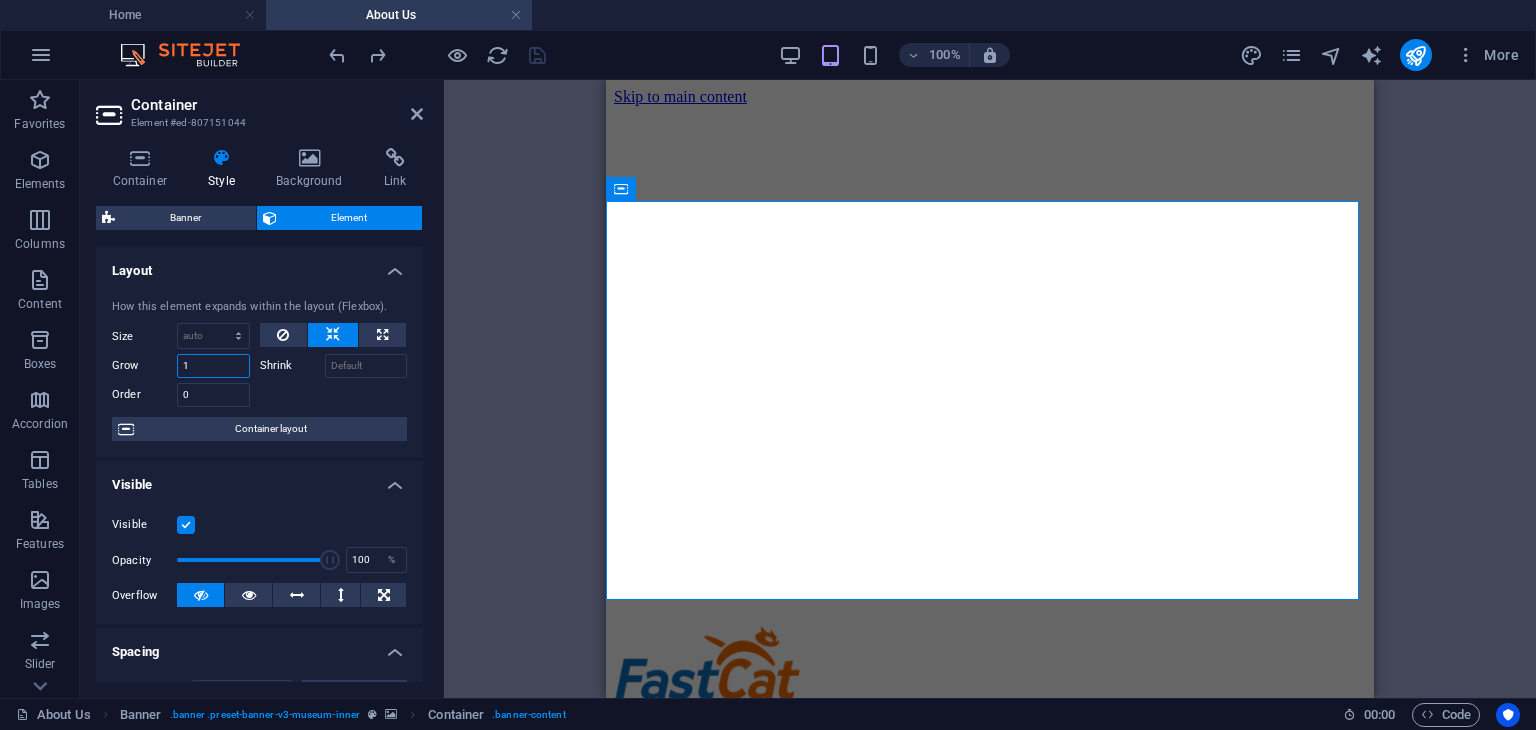 click on "1" at bounding box center (213, 366) 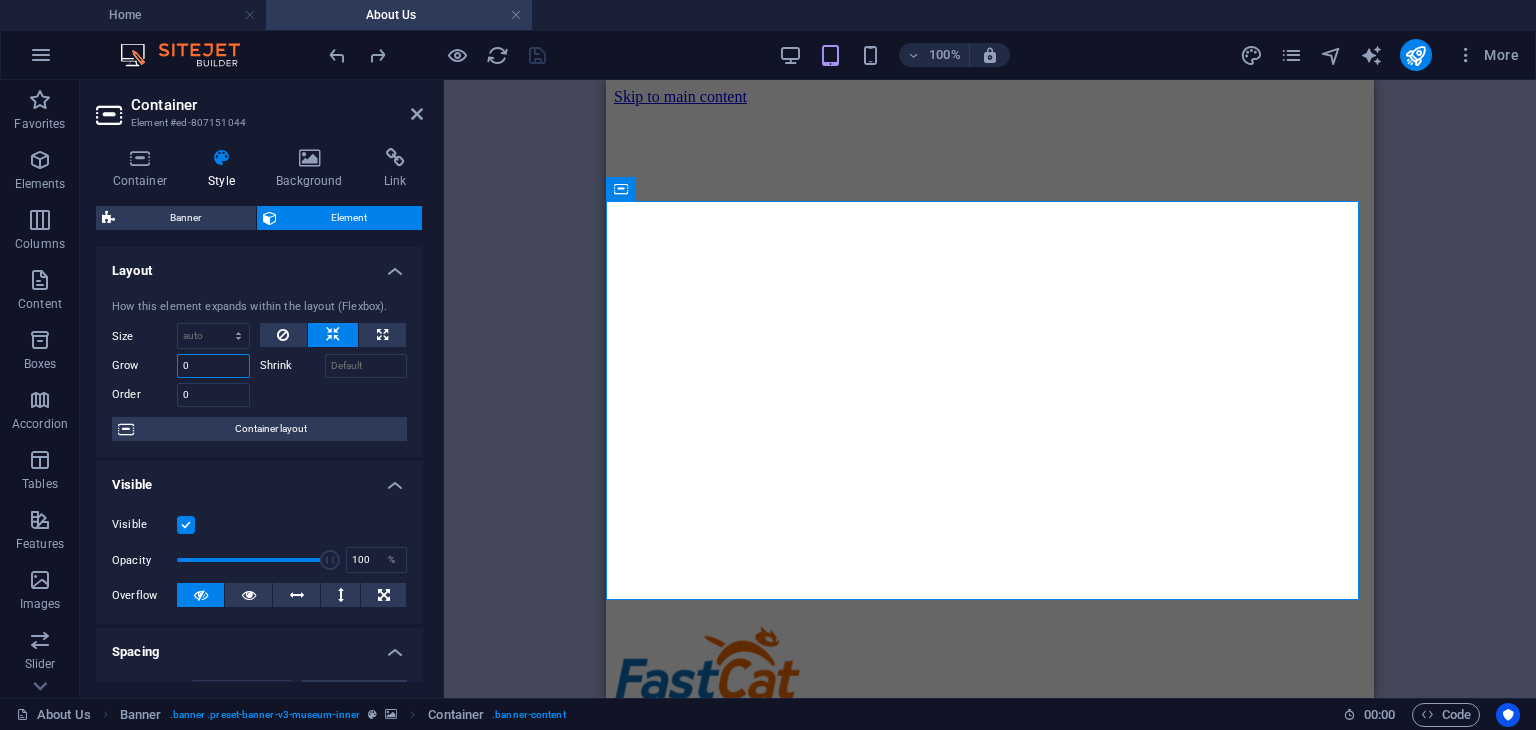 type on "0" 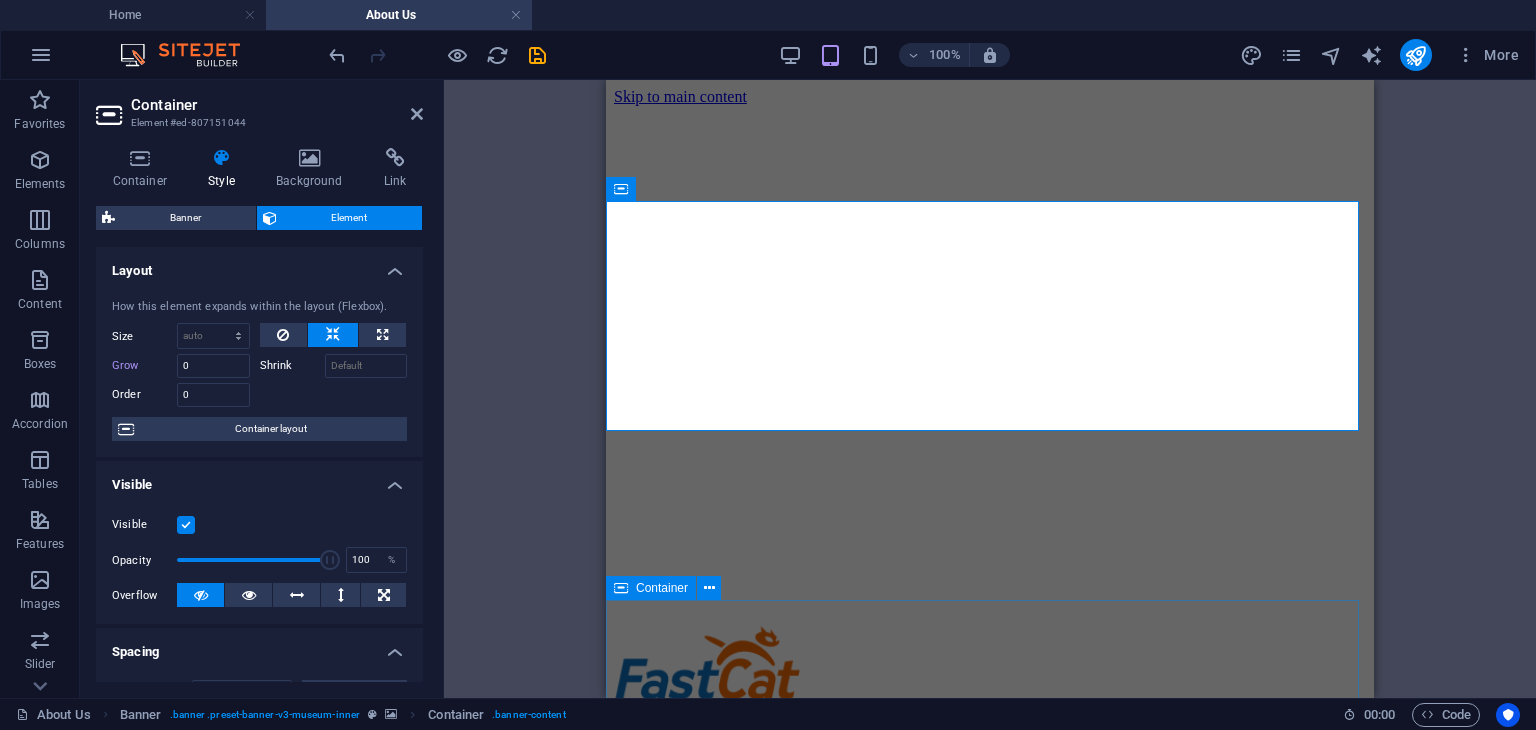 click on "Mission Our mission is to connect the Philippine islands and neighboring countries by providing safe, fast and convenient ferry transport system for passengers and cargo with international standards. Vision Our vision is to contribute to nation-building by being the industry leader and standard setter in the ferry transportation business. Quality Policy FastCat connects the Philippine Islands via ferry safe, ferry fast, ferry convenient ships. FastCat is a dynamic company guided by its Core Values: Makadiyos, Makatao, Makabayan, Una, Mapagkakatiwalaan,May Pananagutan Our History Archipelago Philippine Ferries Corporation (APFC) was founded to provide a vital maritime link between the Philippines’ 7641 plus islands. Since its incorporation in 2003, it has become a trusted shipping company that owns and operates the Philippines’ first and only catamaran Roll-on/Roll-off (RoRo) ferries nationwide under the flagship brand of FastCat." at bounding box center (990, 1880) 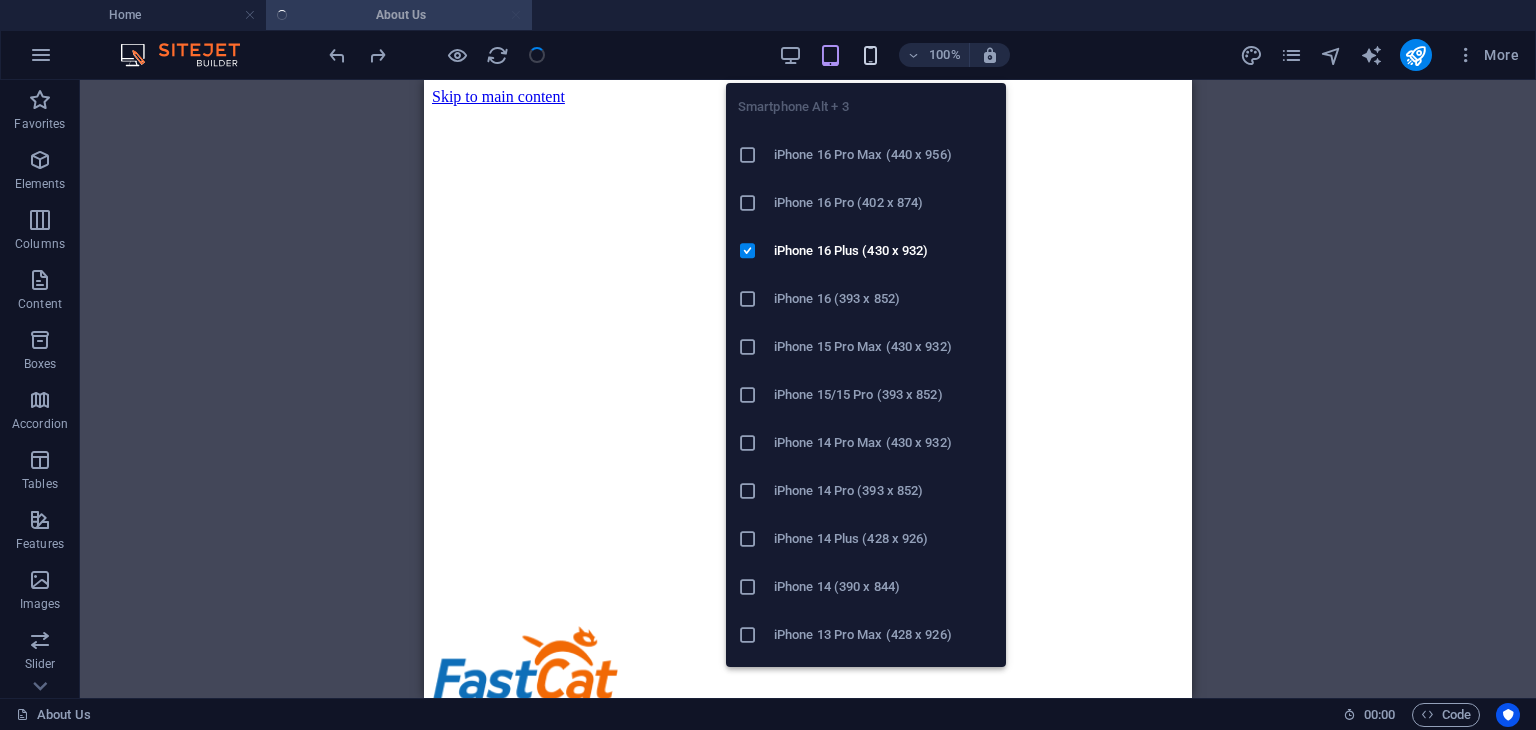click at bounding box center [870, 55] 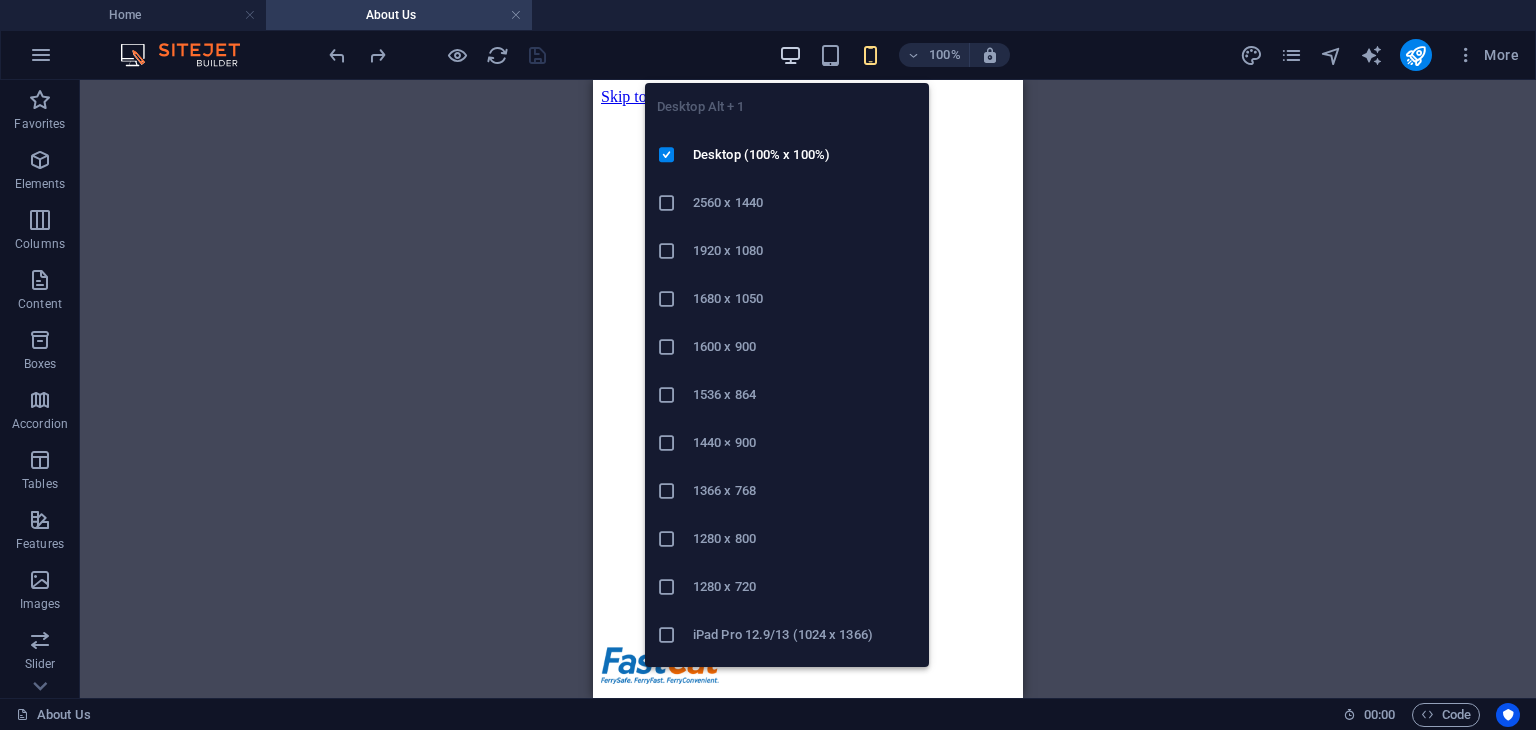 click at bounding box center (790, 55) 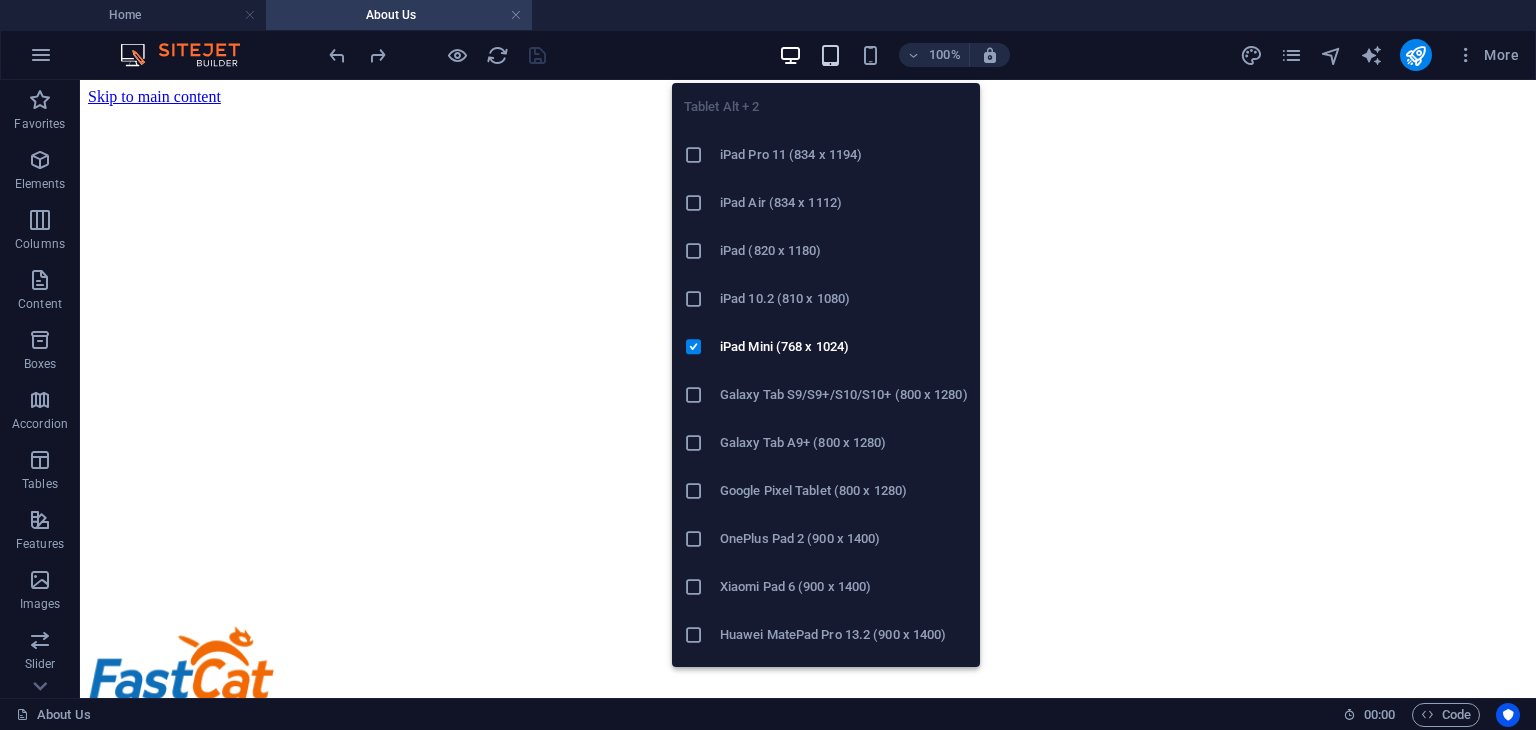 click at bounding box center [830, 55] 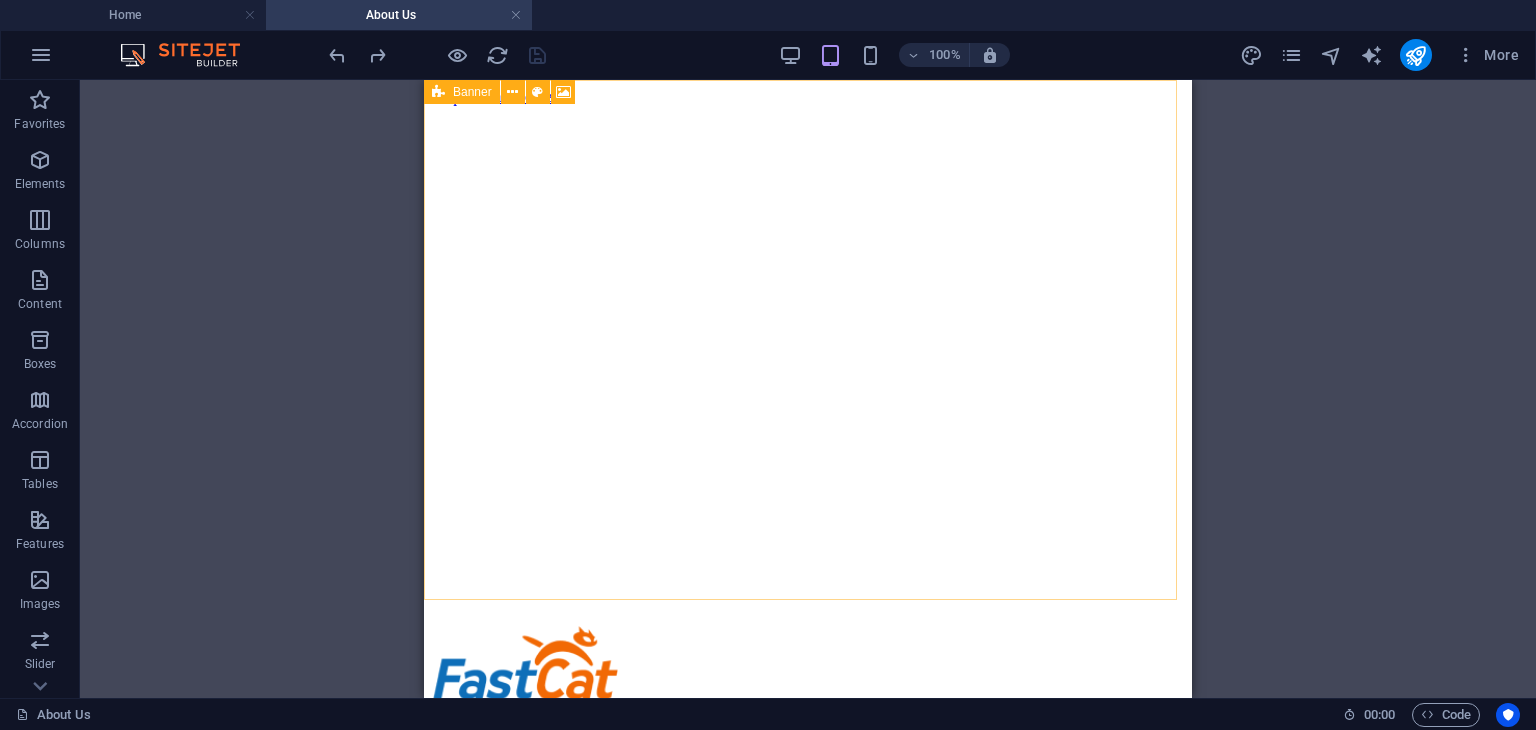 click at bounding box center [438, 92] 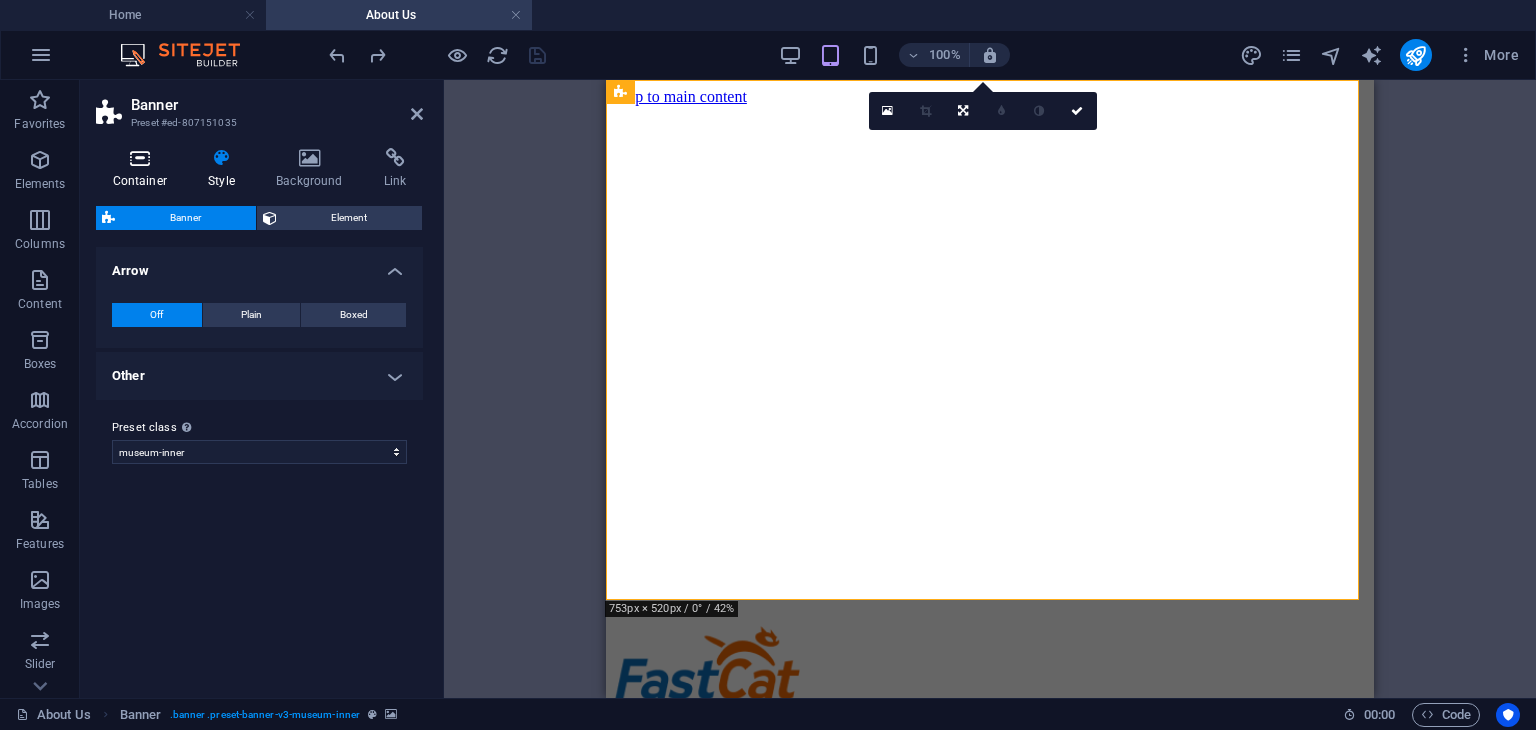 click on "Container" at bounding box center (144, 169) 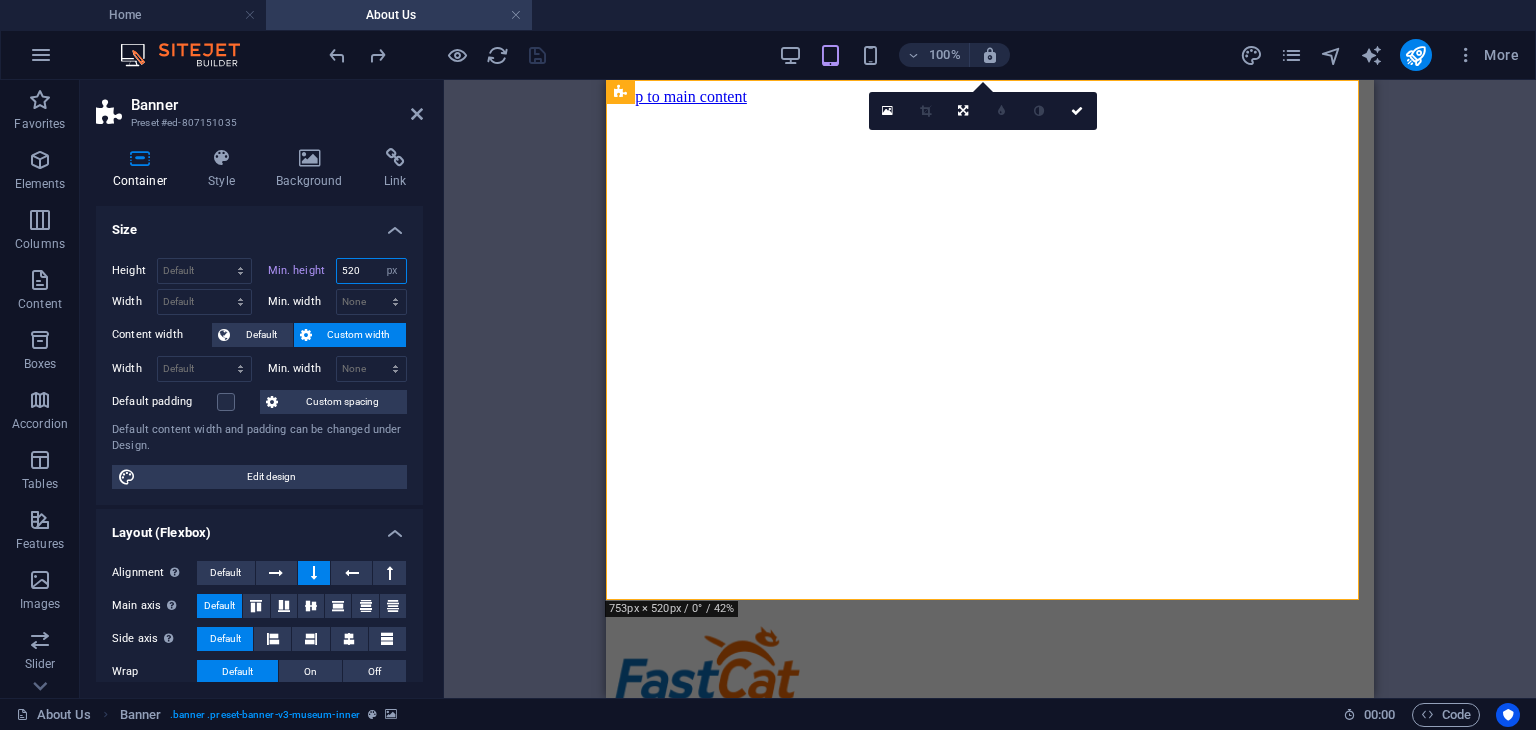 drag, startPoint x: 359, startPoint y: 267, endPoint x: 338, endPoint y: 269, distance: 21.095022 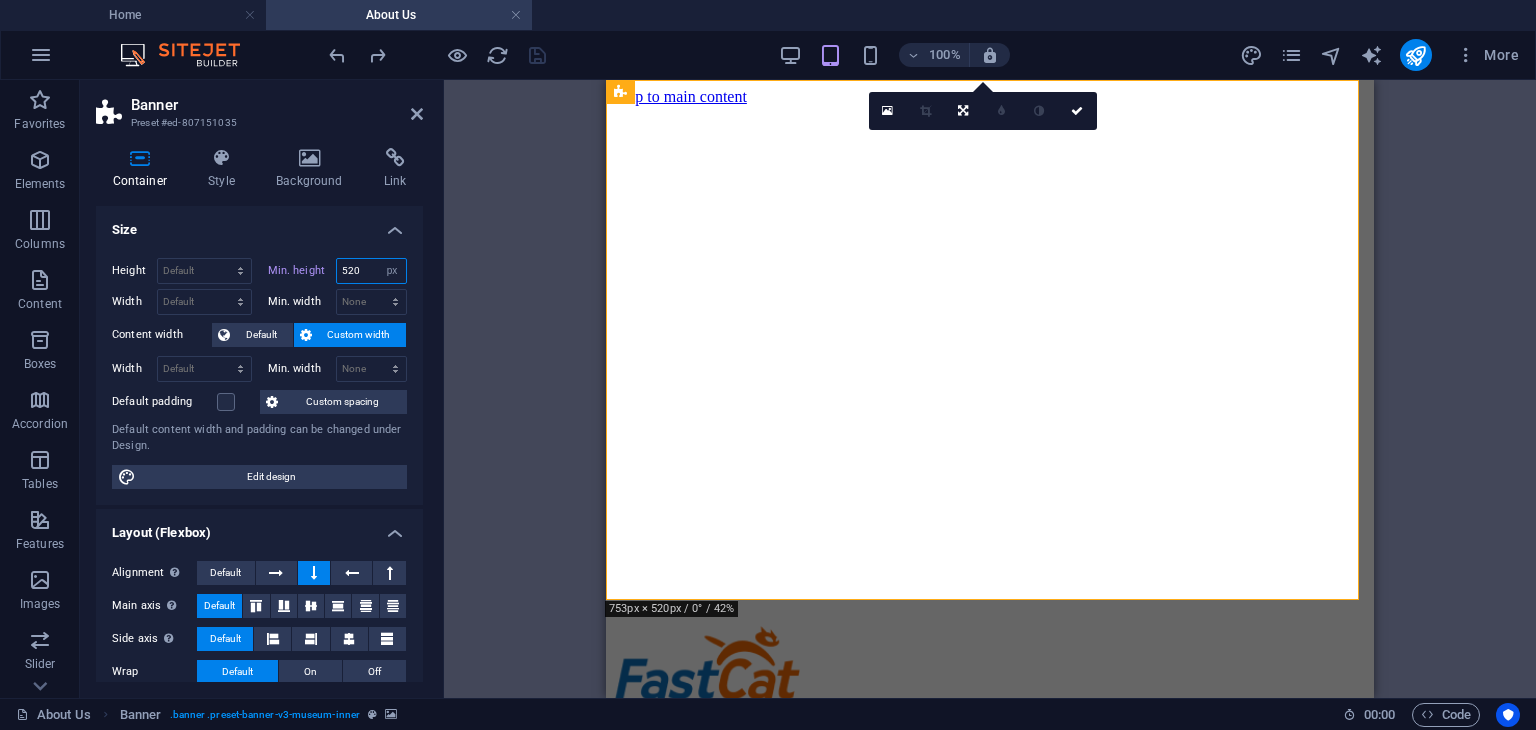 click on "520" at bounding box center [372, 271] 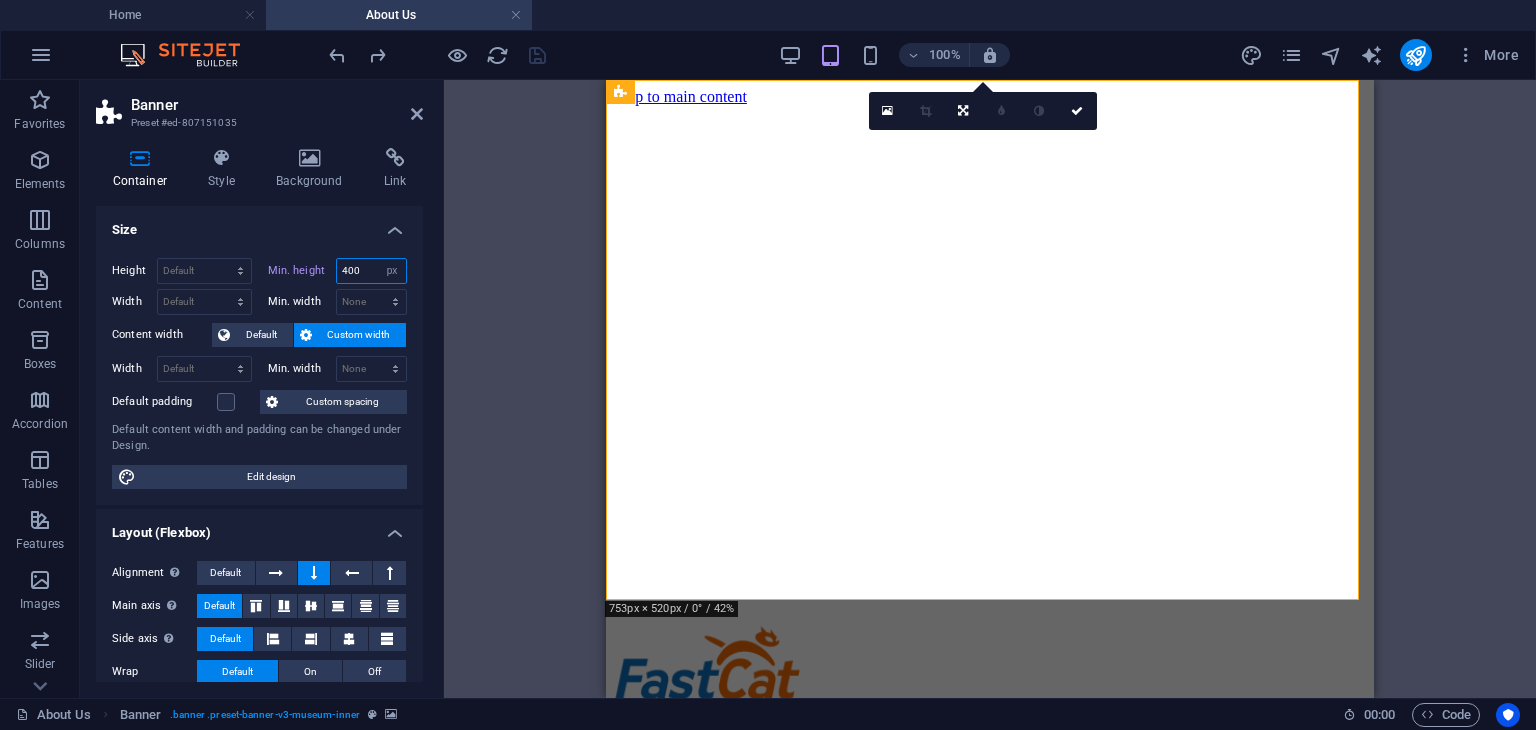 type on "400" 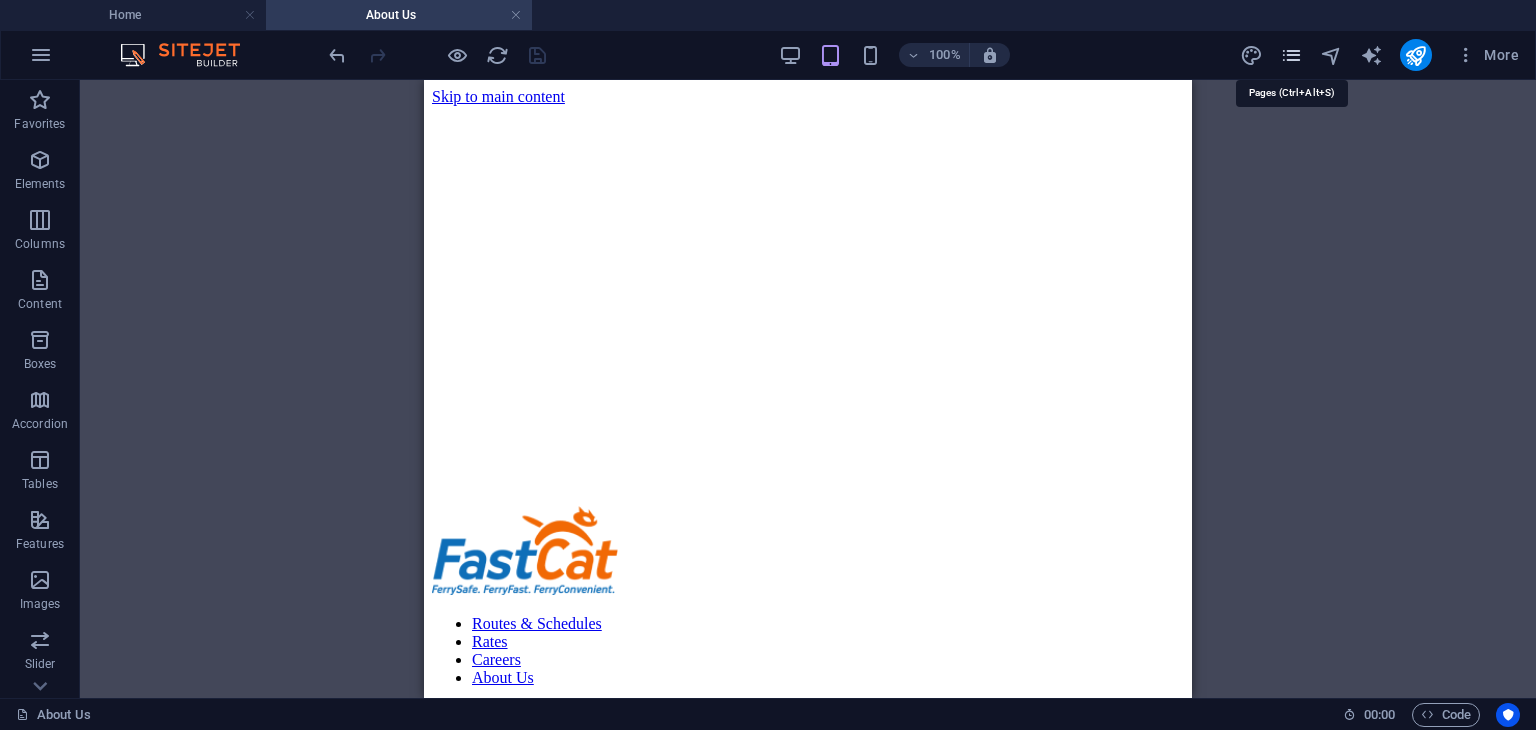 click at bounding box center [1291, 55] 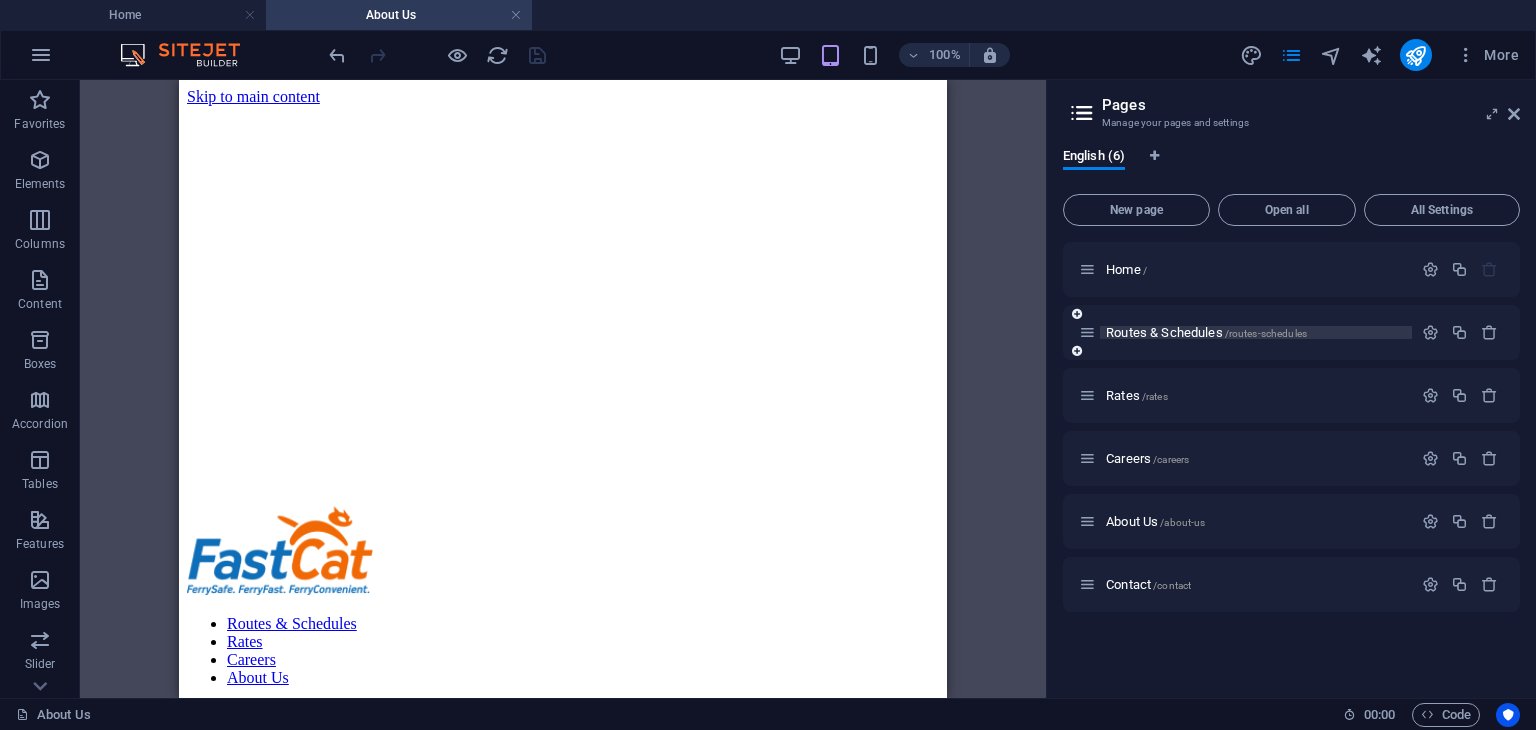 click on "Routes & Schedules /routes-schedules" at bounding box center (1206, 332) 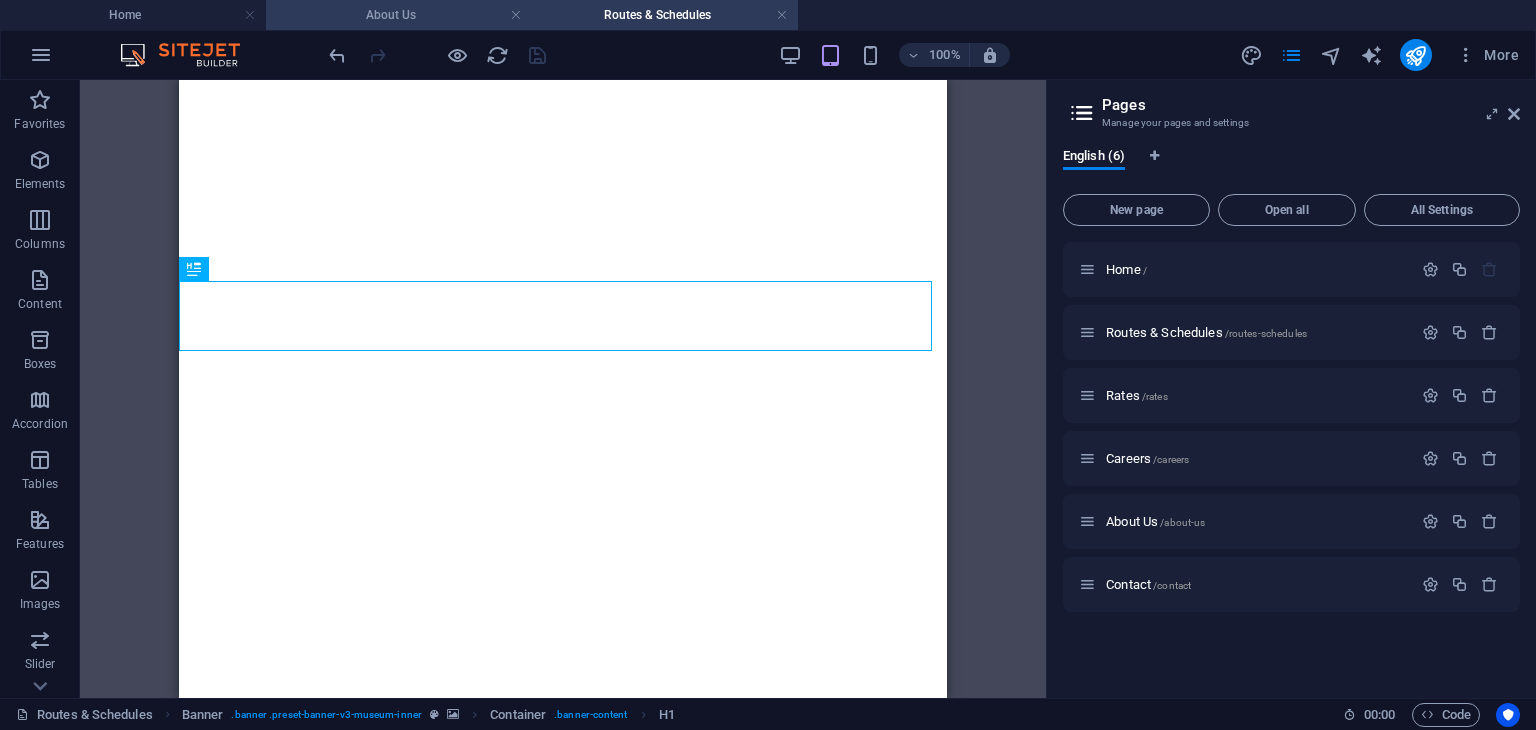 click on "About Us" at bounding box center (399, 15) 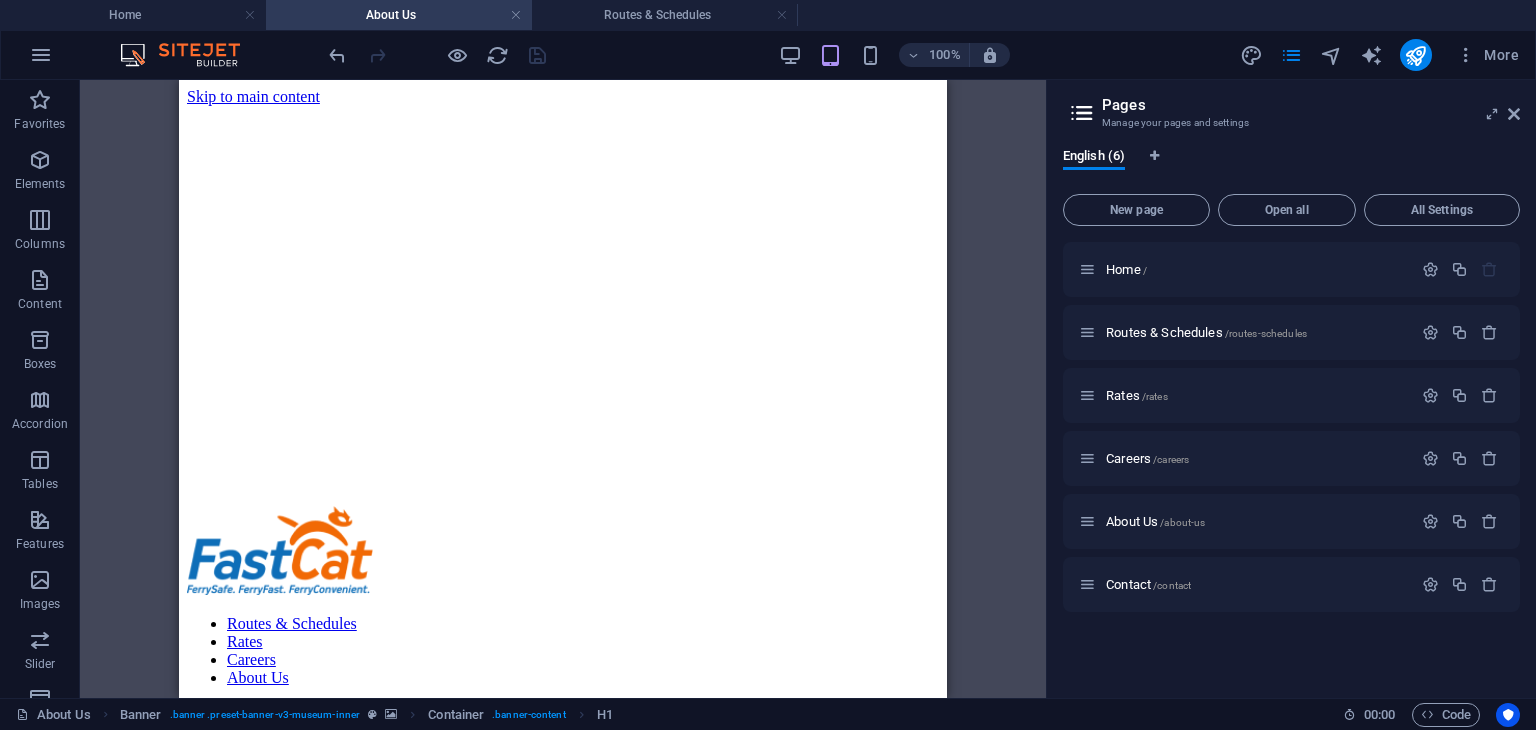 scroll, scrollTop: 0, scrollLeft: 0, axis: both 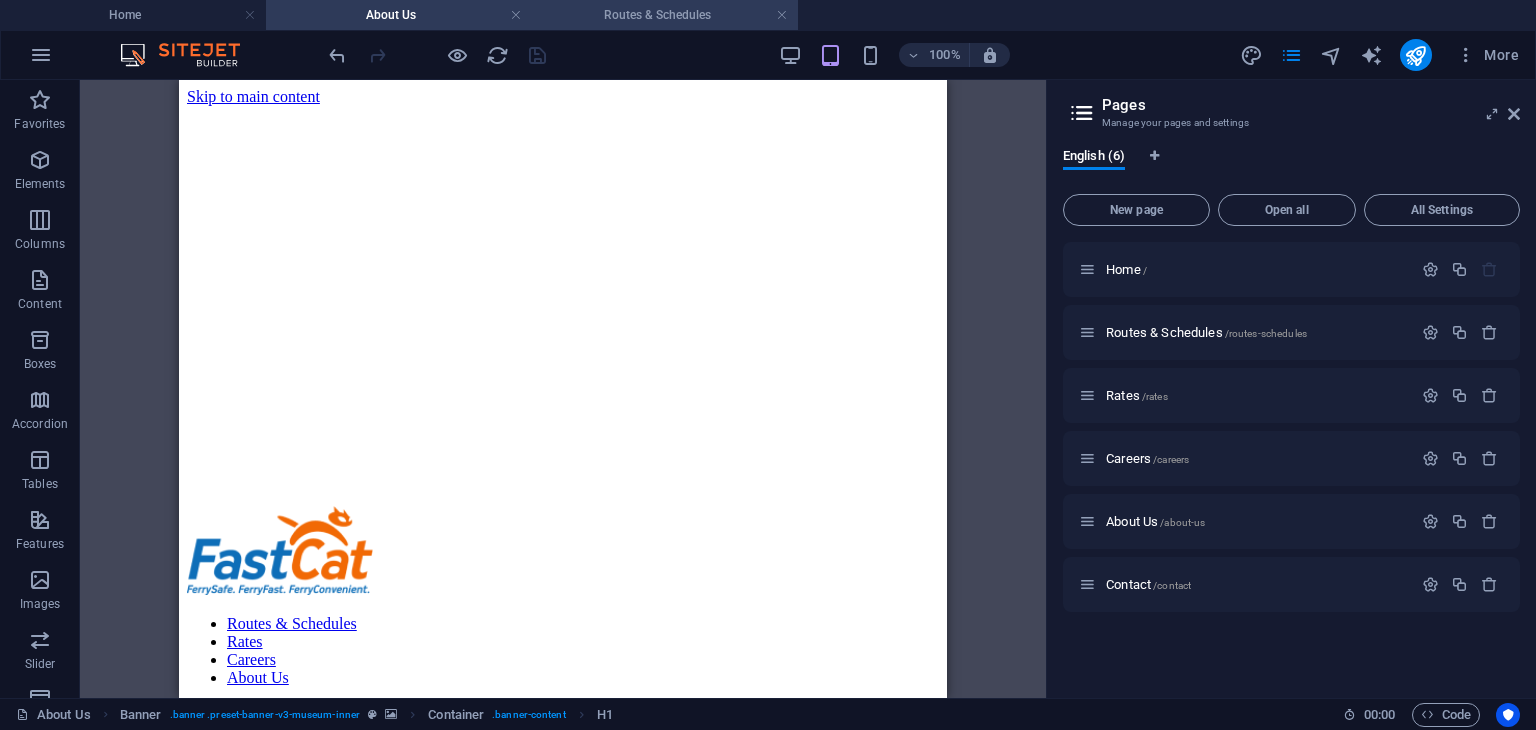 click on "Routes & Schedules" at bounding box center [665, 15] 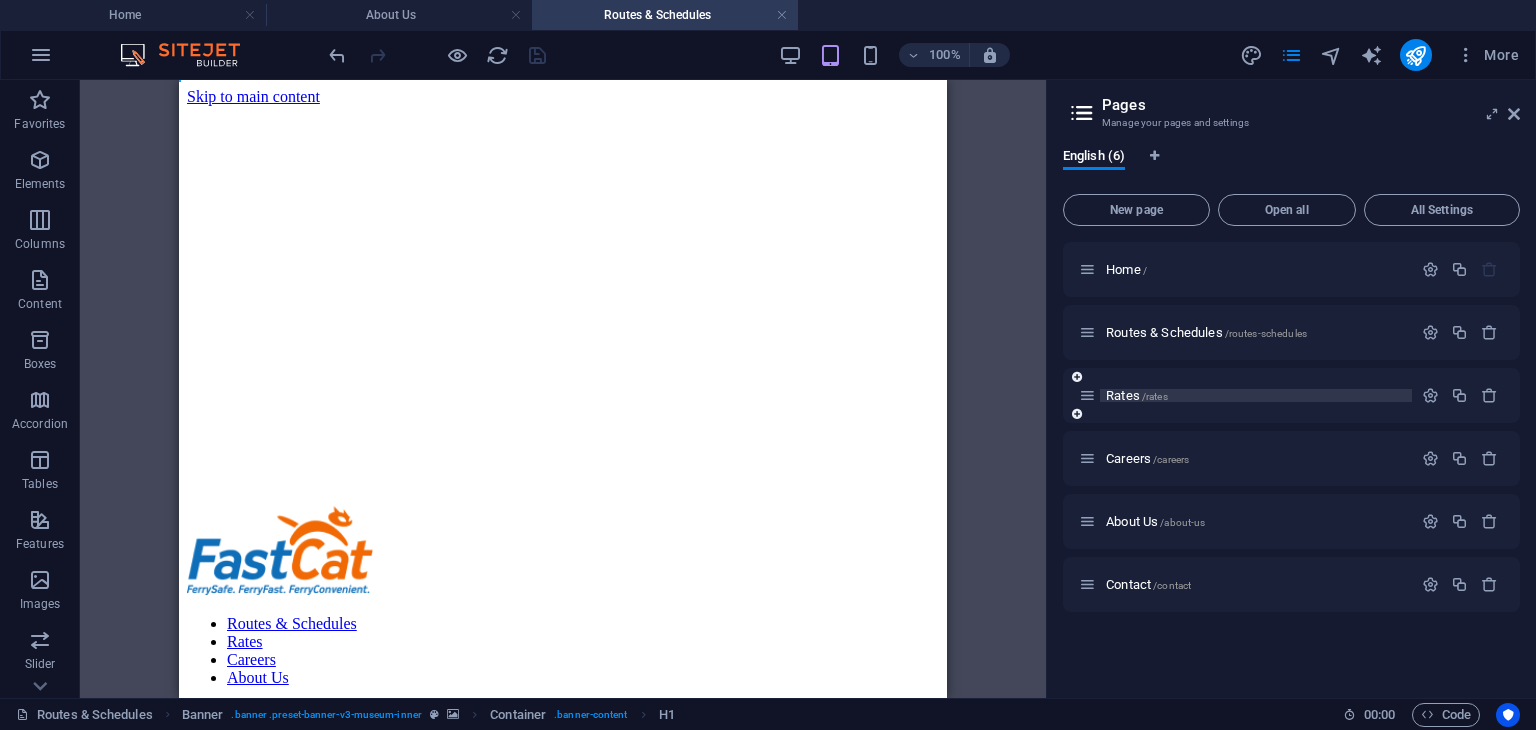 click on "Rates /rates" at bounding box center [1137, 395] 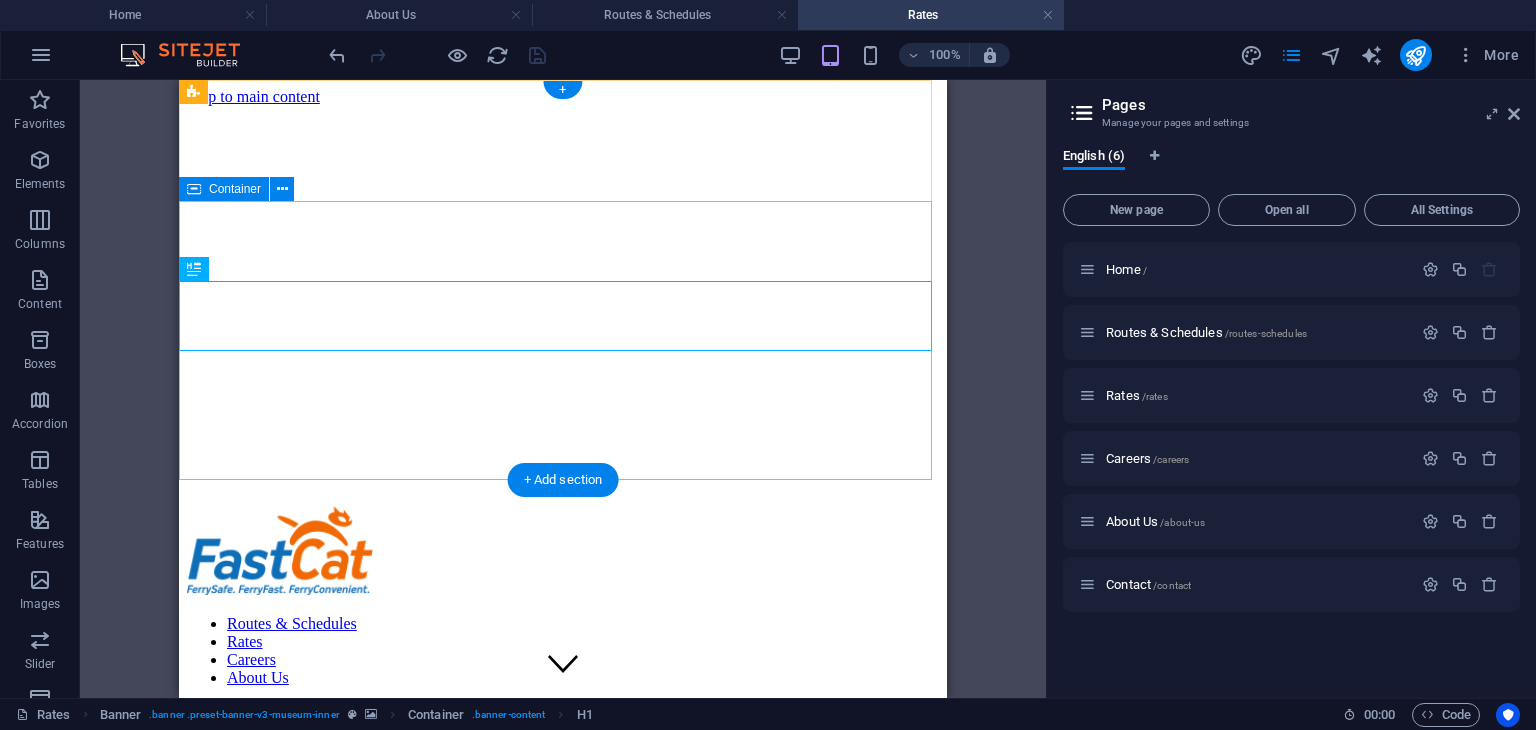 scroll, scrollTop: 0, scrollLeft: 0, axis: both 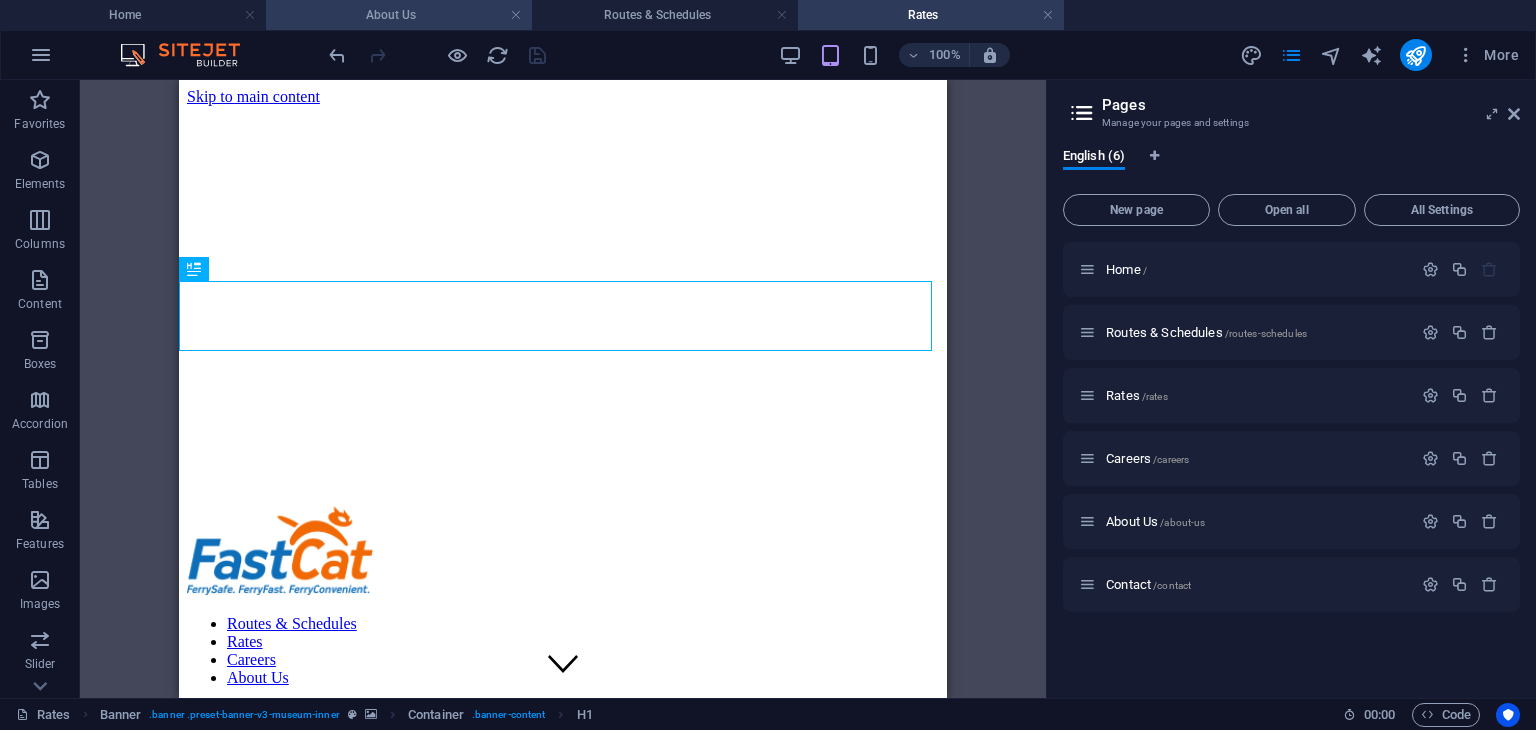 click on "About Us" at bounding box center (399, 15) 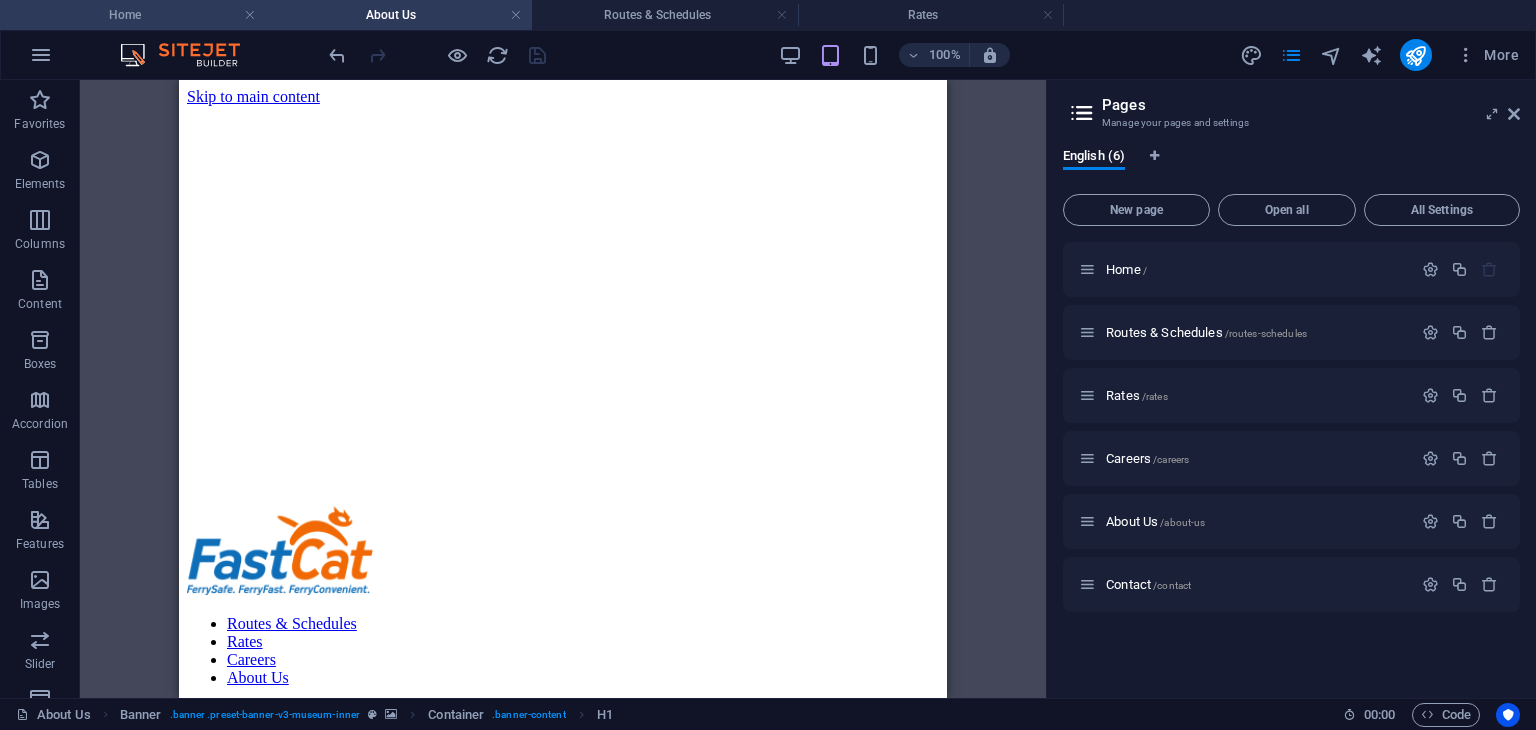 click on "Home" at bounding box center [133, 15] 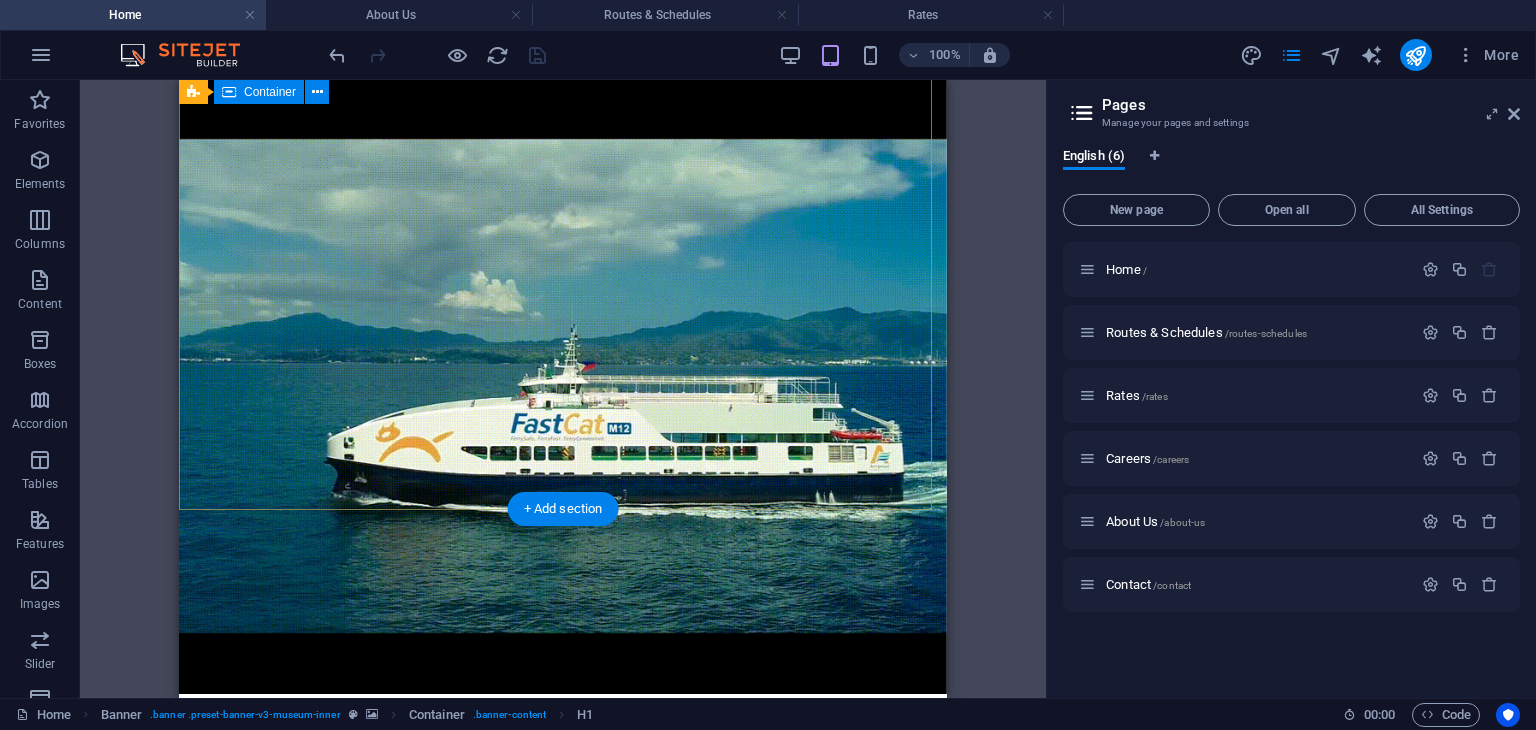 scroll, scrollTop: 0, scrollLeft: 0, axis: both 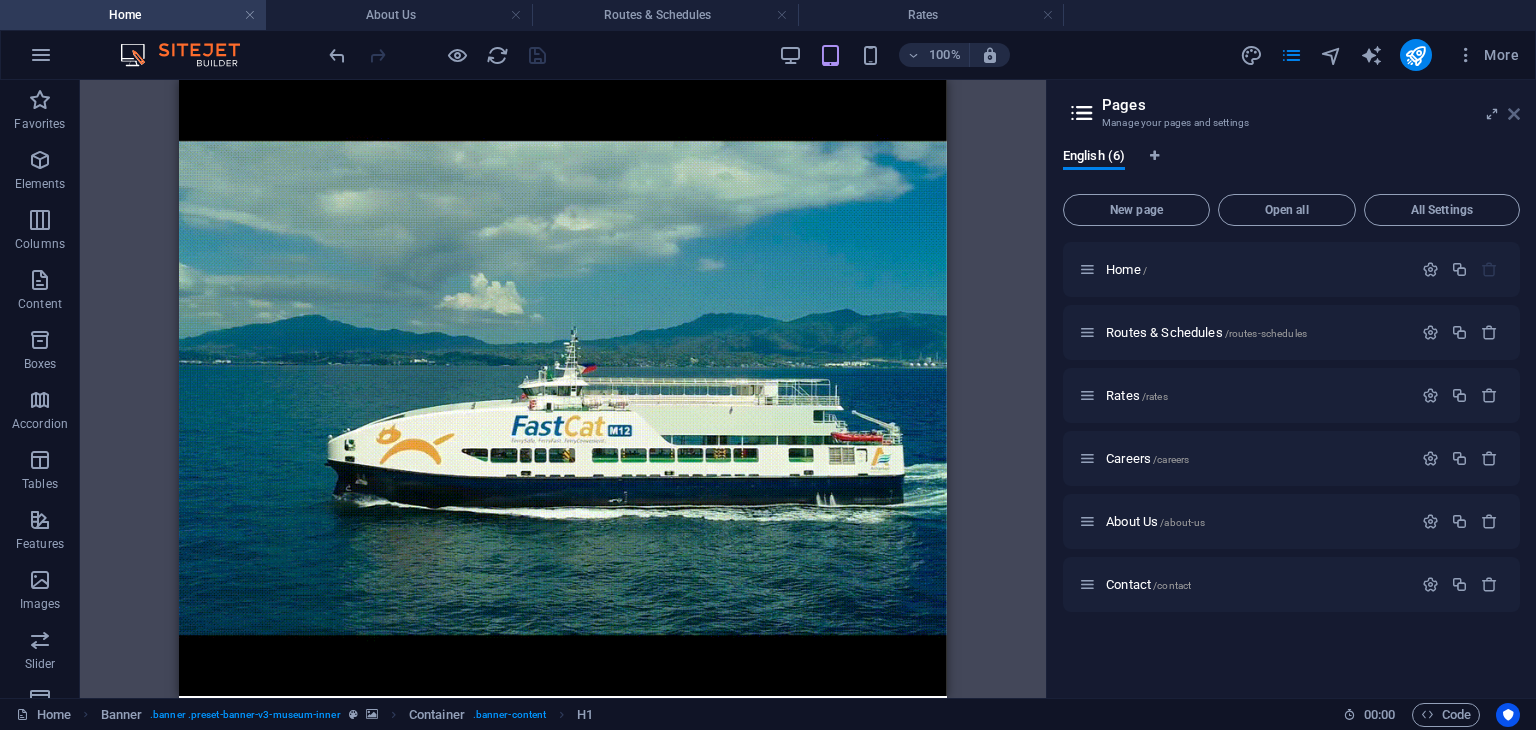 click at bounding box center (1514, 114) 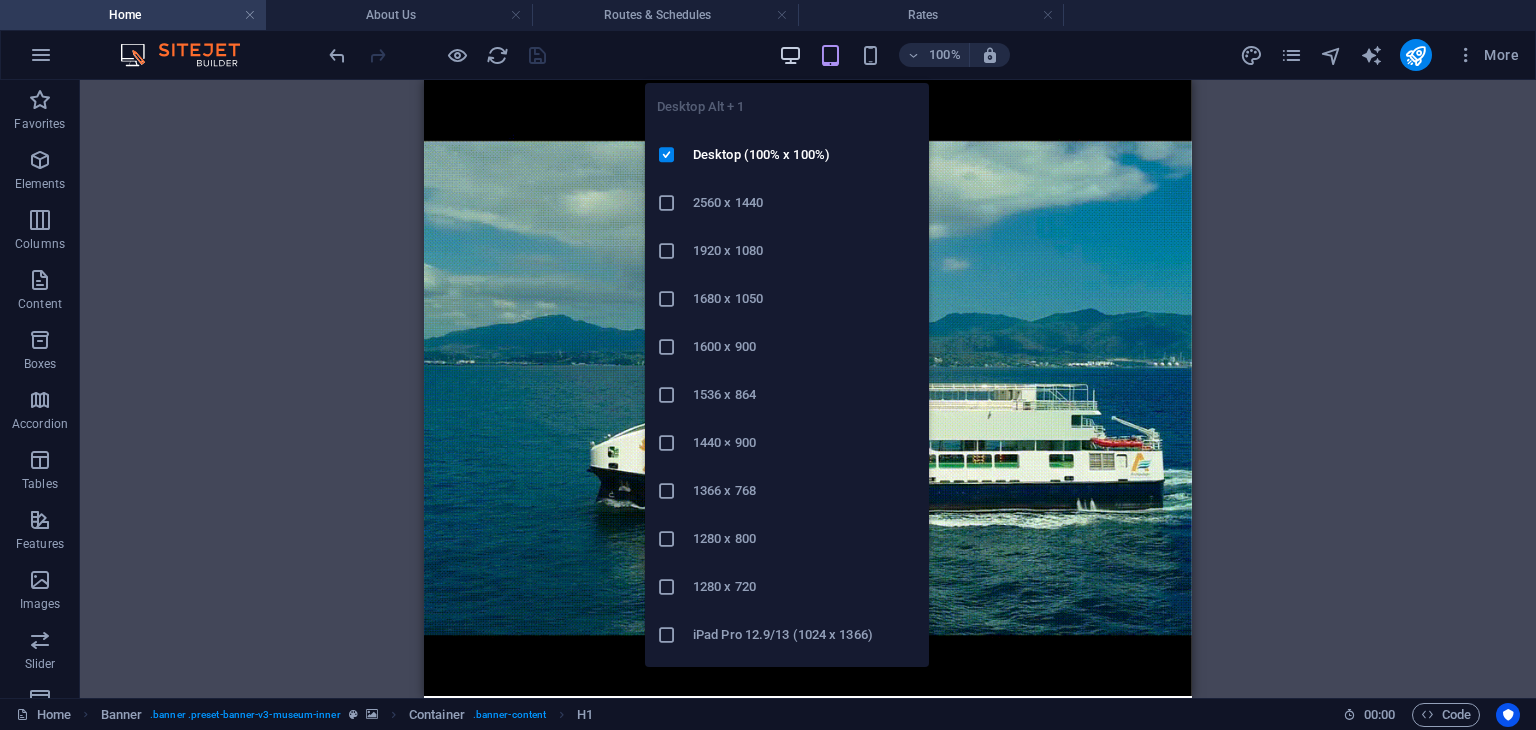 click at bounding box center [790, 55] 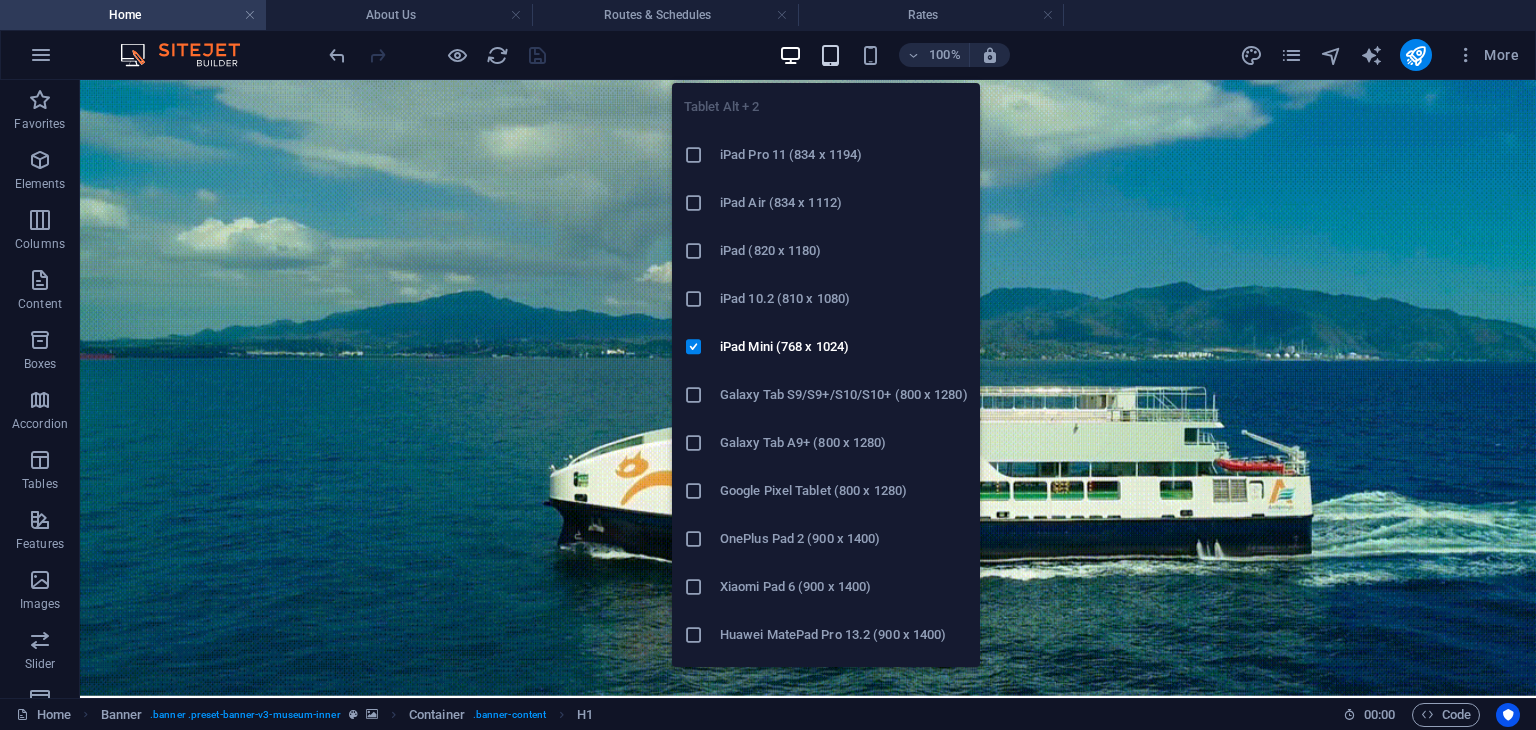 click at bounding box center [830, 55] 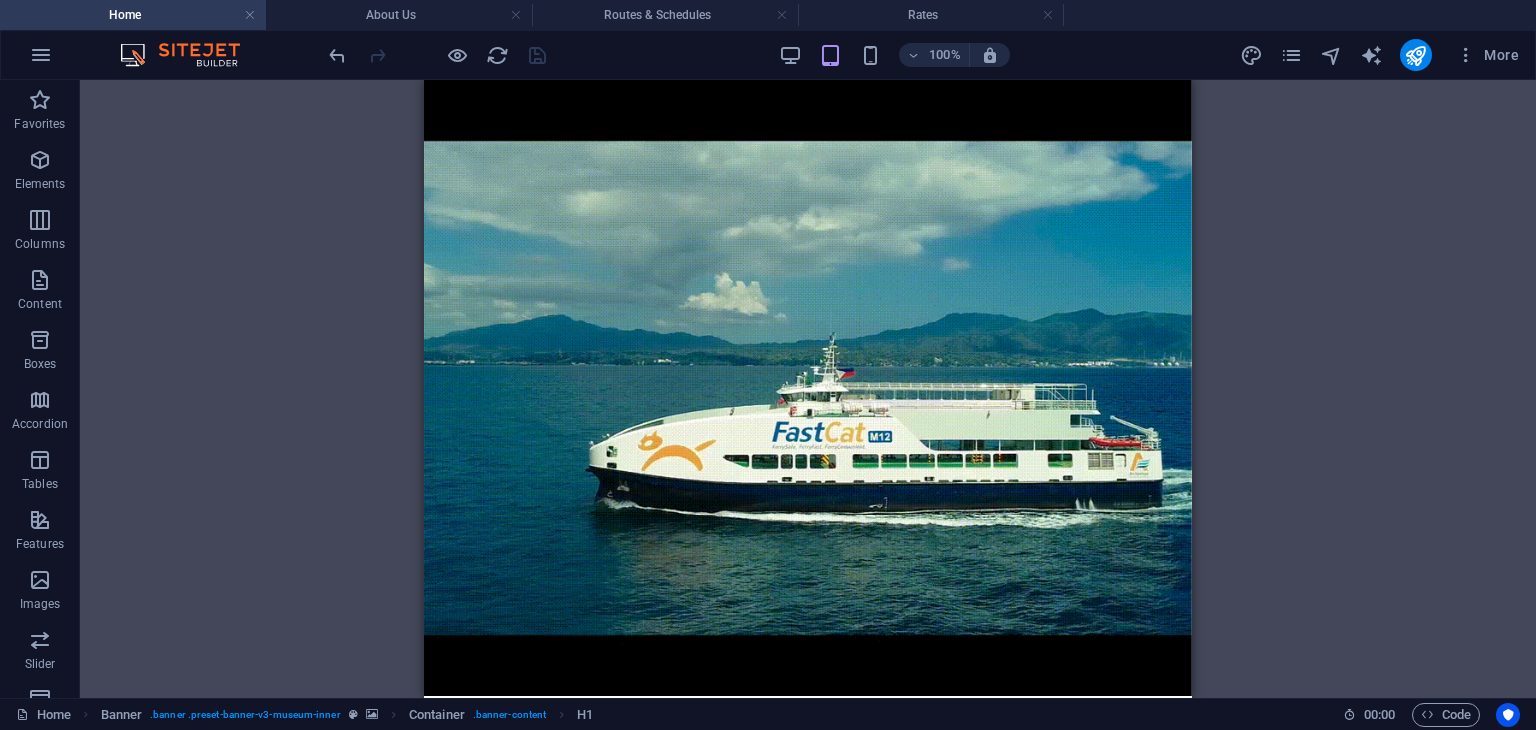 click on "Drag here to replace the existing content. Press “Ctrl” if you want to create a new element.
H1   Banner   Container   Container   Container   H2   Text   YouTube   Container   2 columns   H2   Container   Text   Container   Container   Image   Container   Container   2 columns   Container   H2   Container   Text   Container   Image Slider   Image slider   Image Slider   Footer Saga   Text   Container   H2   HTML   Button   Banner   Menu Bar   Menu   Image   Text   Button   Container   Image   Container   Container   2 columns   Container   Container   H2   Container   2 columns   Container   Container   2 columns   Container   Container   Text   Button   Banner   Logo" at bounding box center (808, 389) 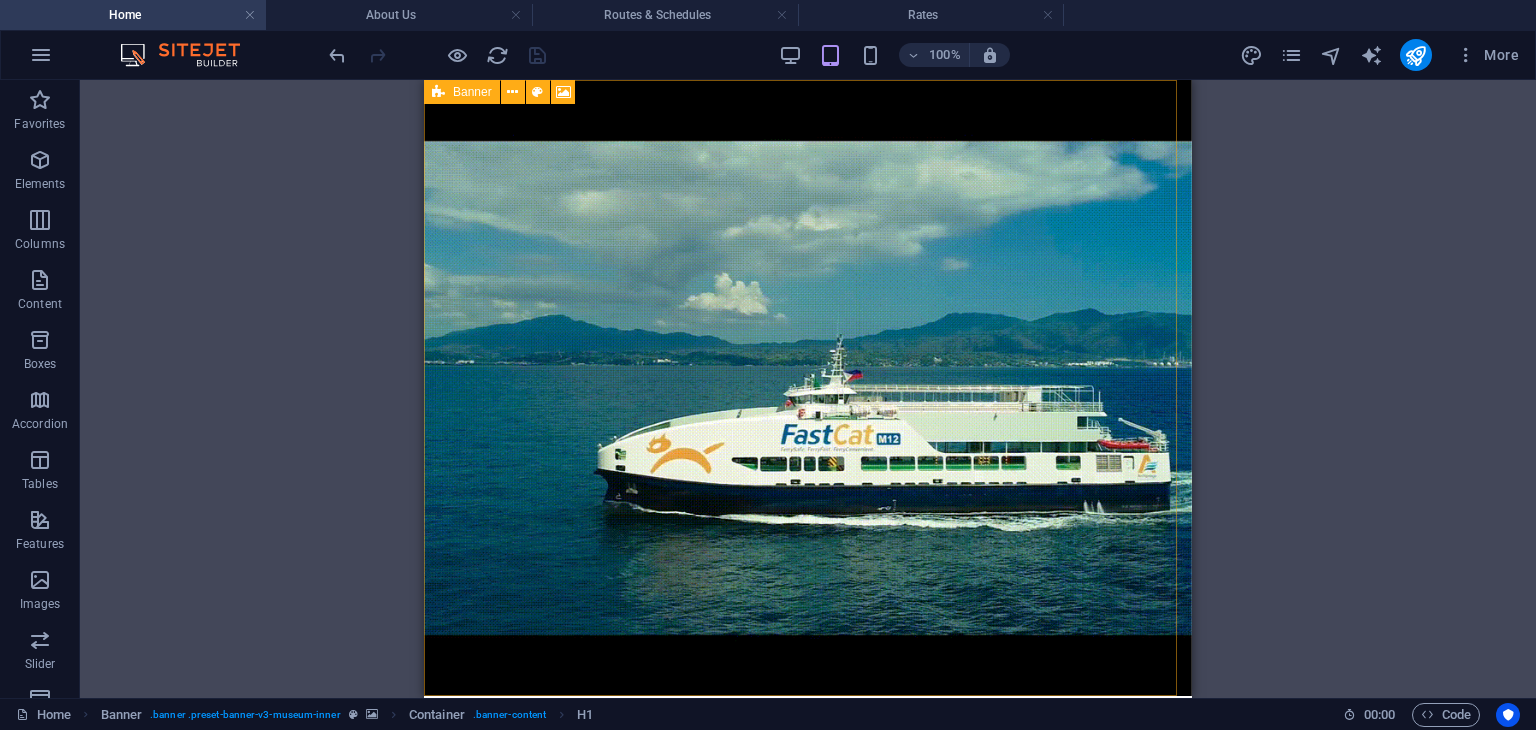 click on "Banner" at bounding box center (462, 92) 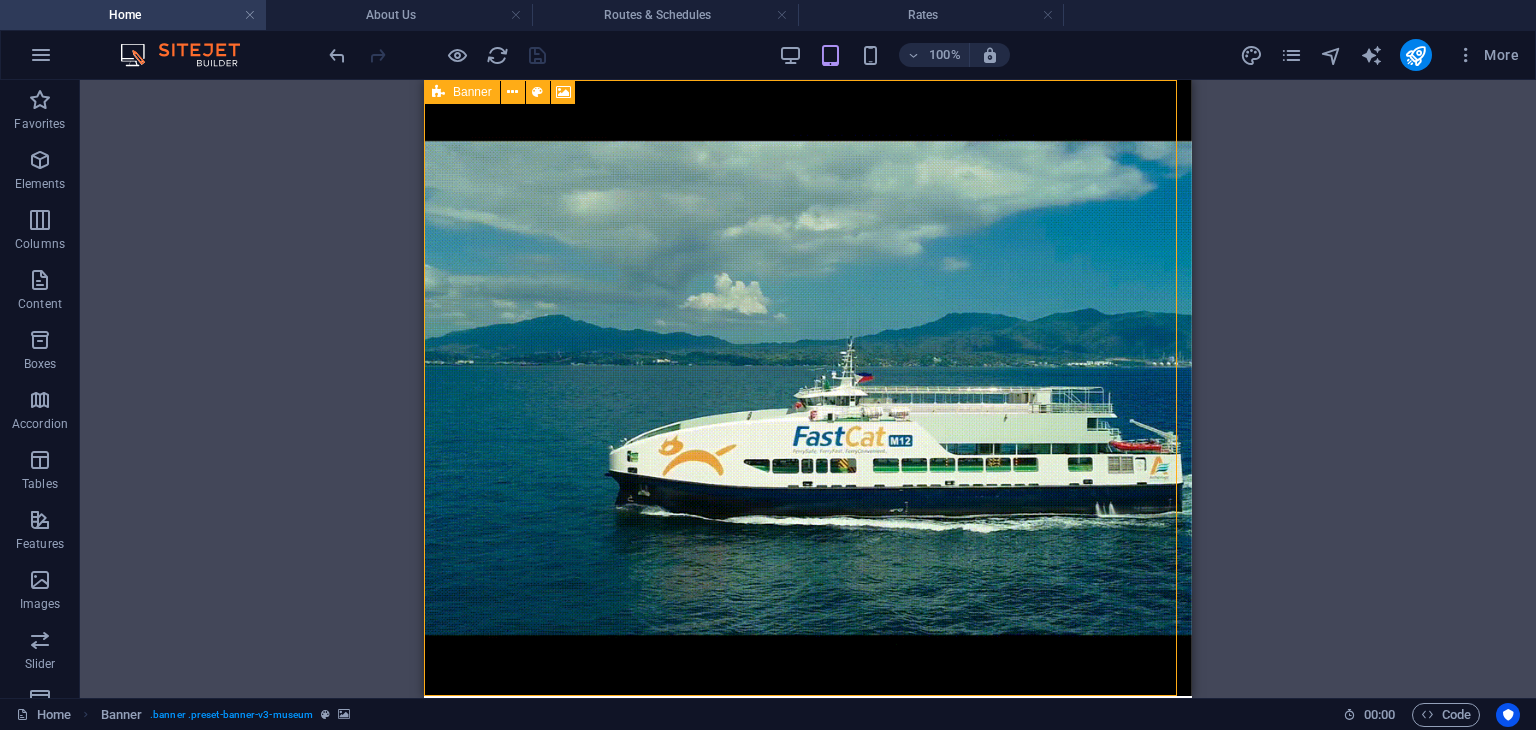click on "Banner" at bounding box center (462, 92) 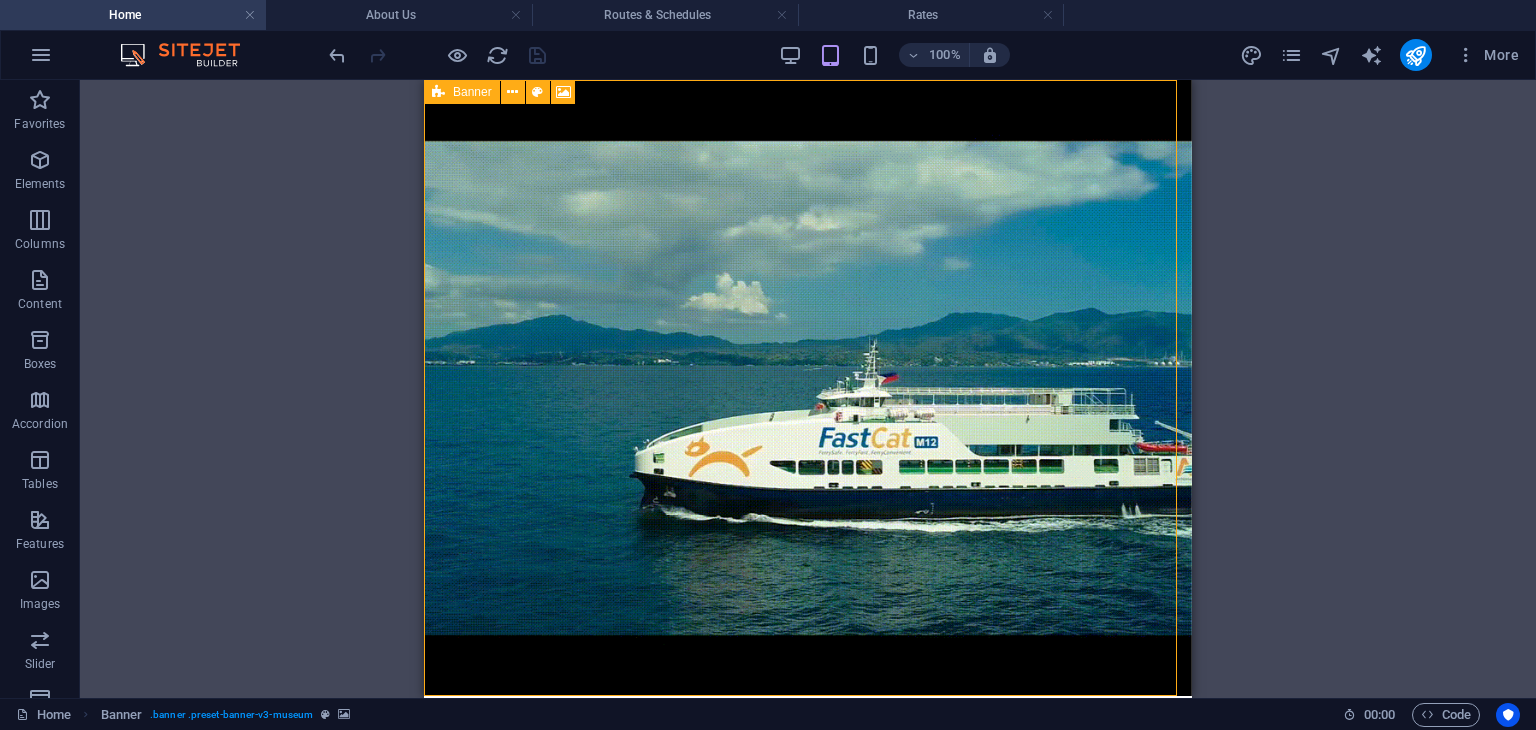 select on "vh" 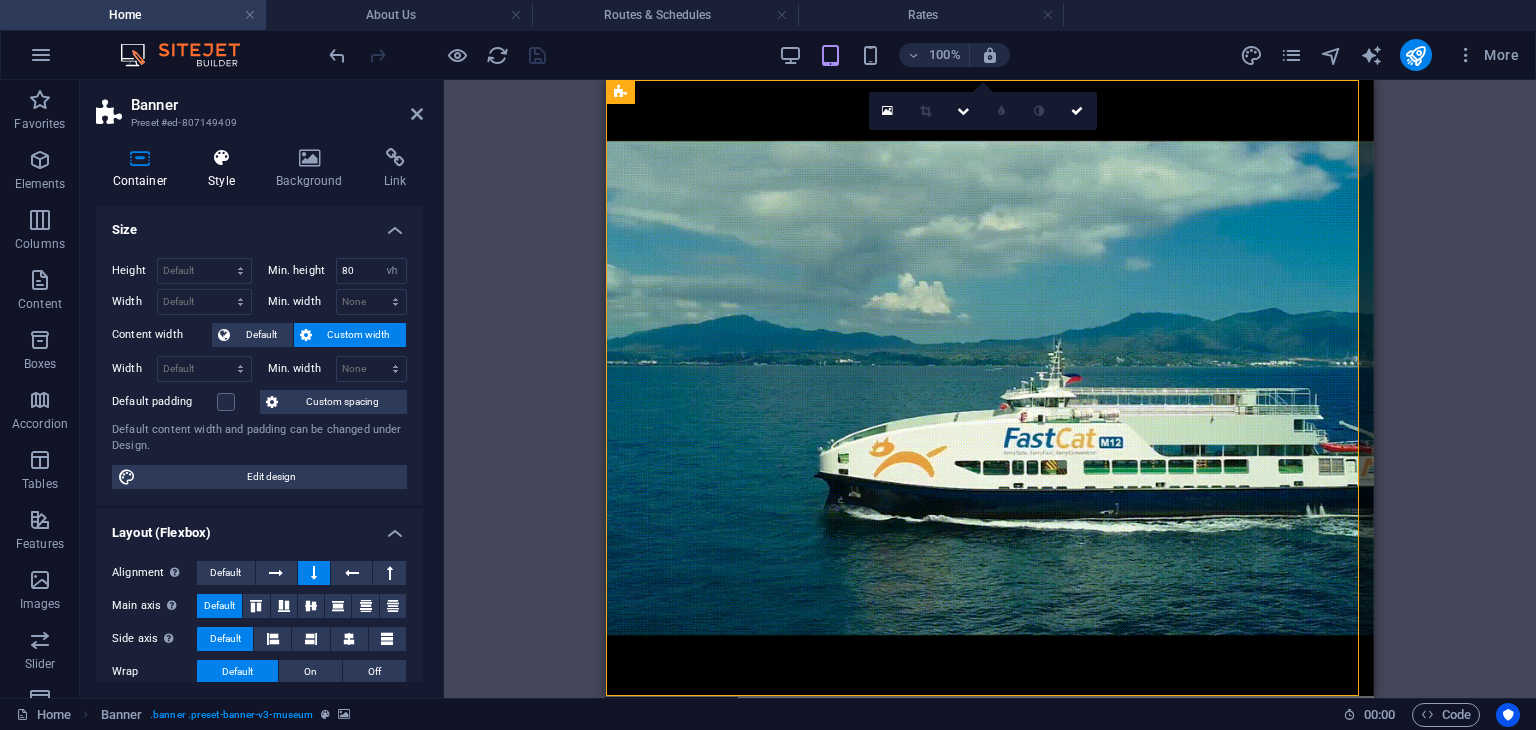 click at bounding box center (222, 158) 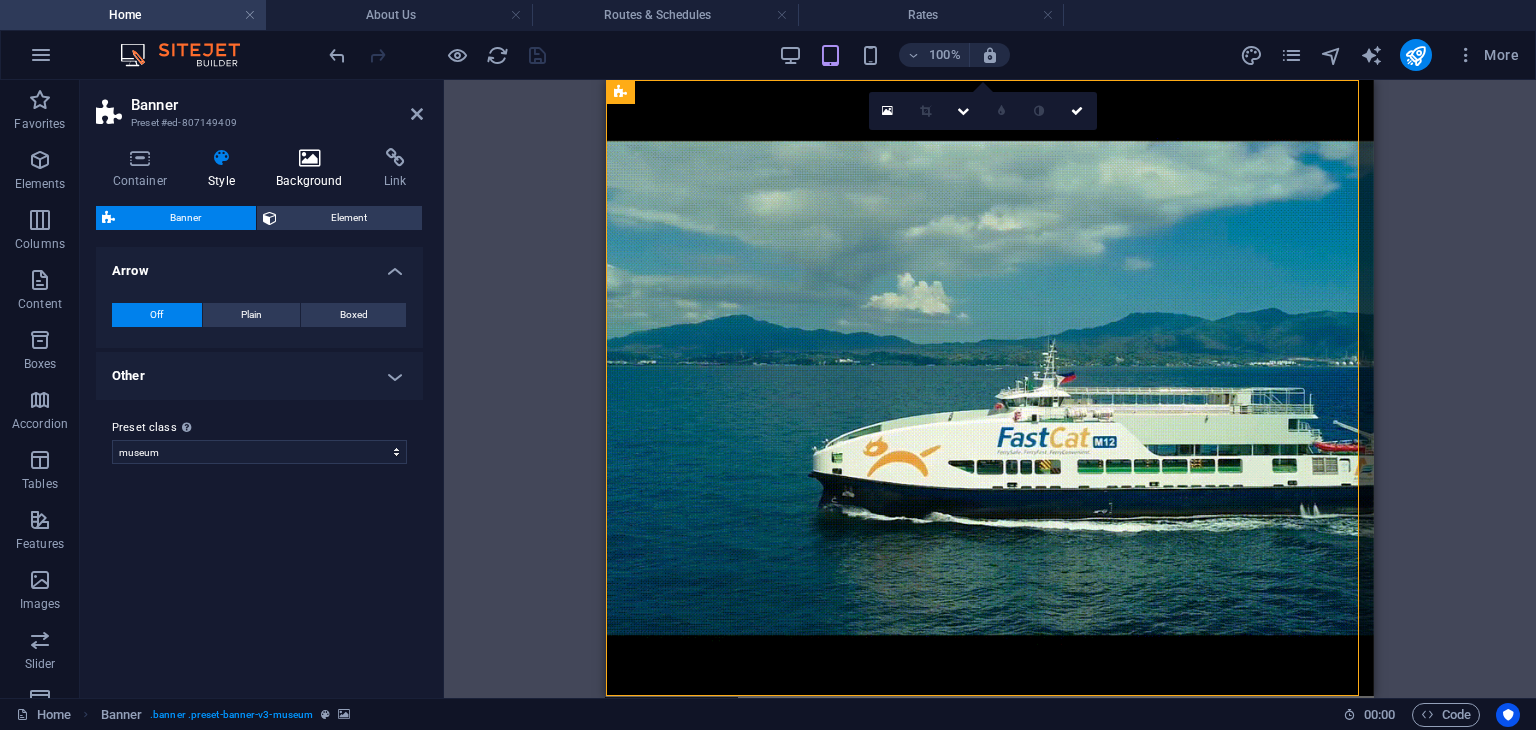 click at bounding box center [310, 158] 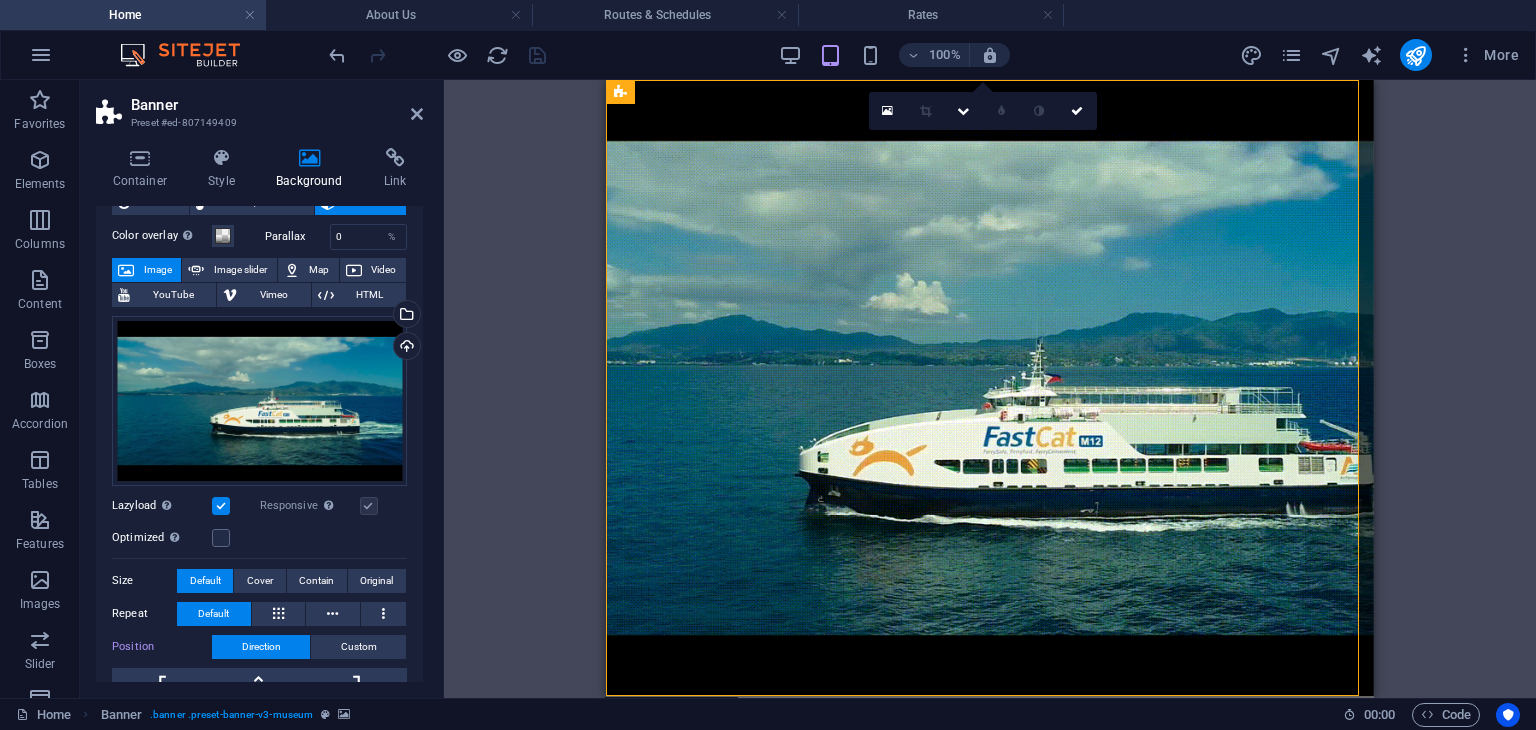 scroll, scrollTop: 100, scrollLeft: 0, axis: vertical 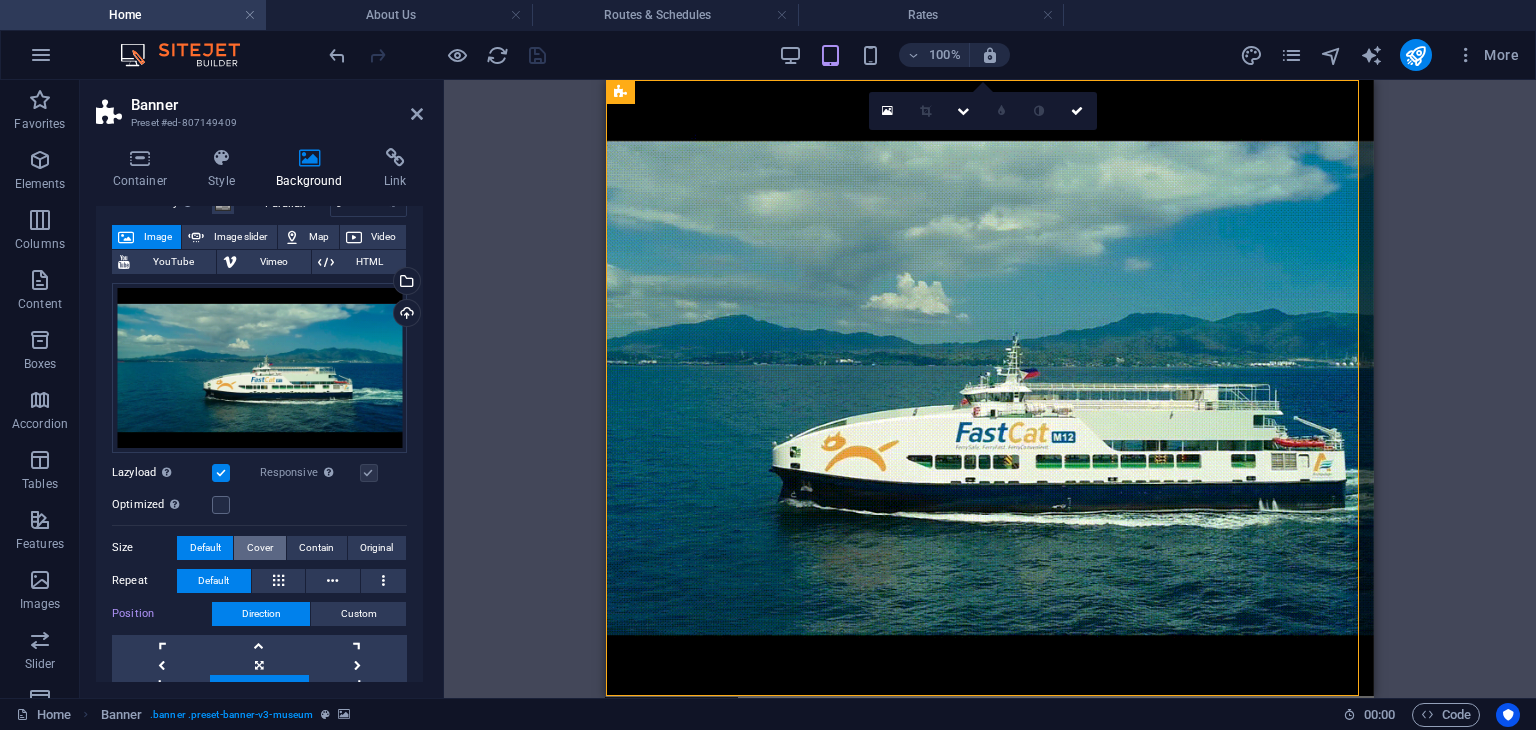 click on "Cover" at bounding box center [260, 548] 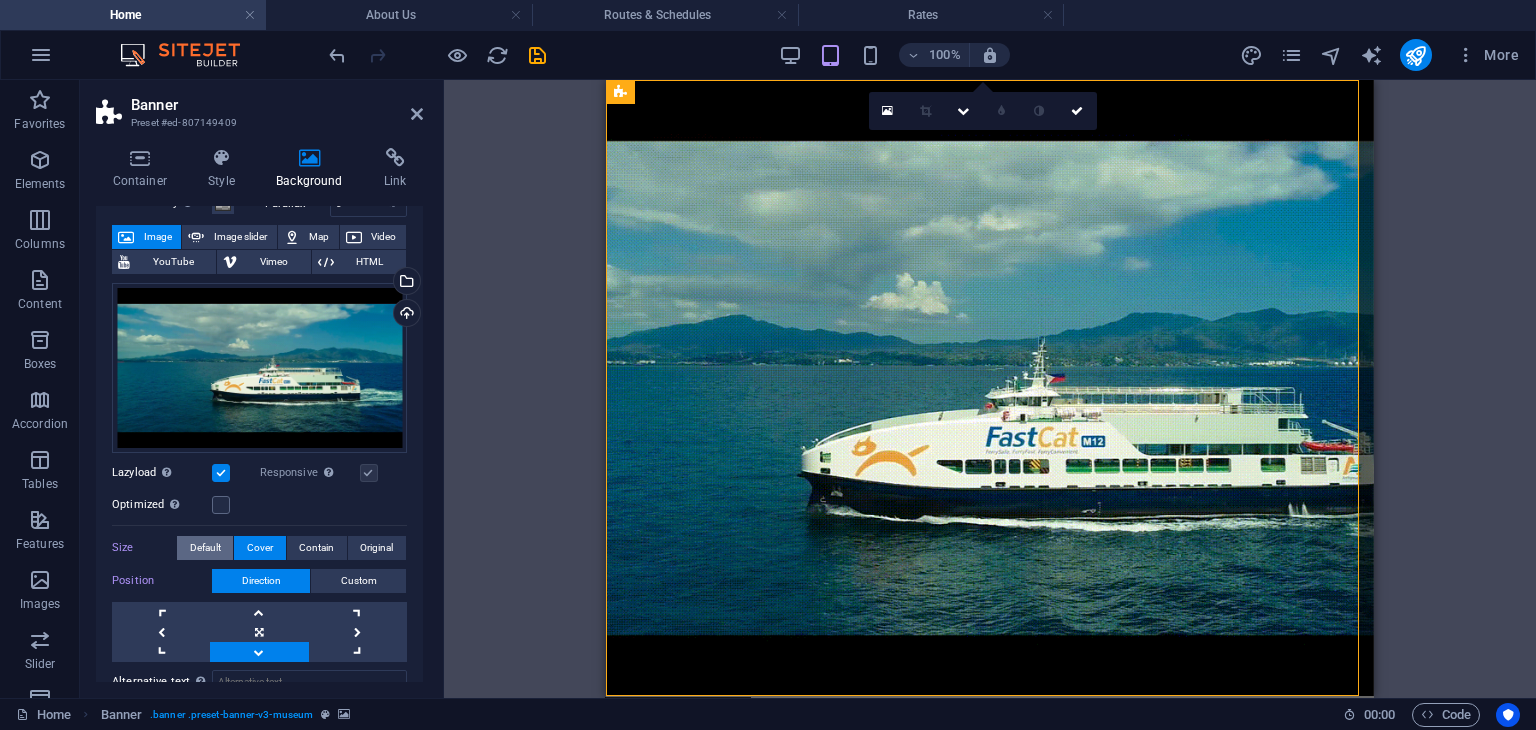 click on "Default" at bounding box center [205, 548] 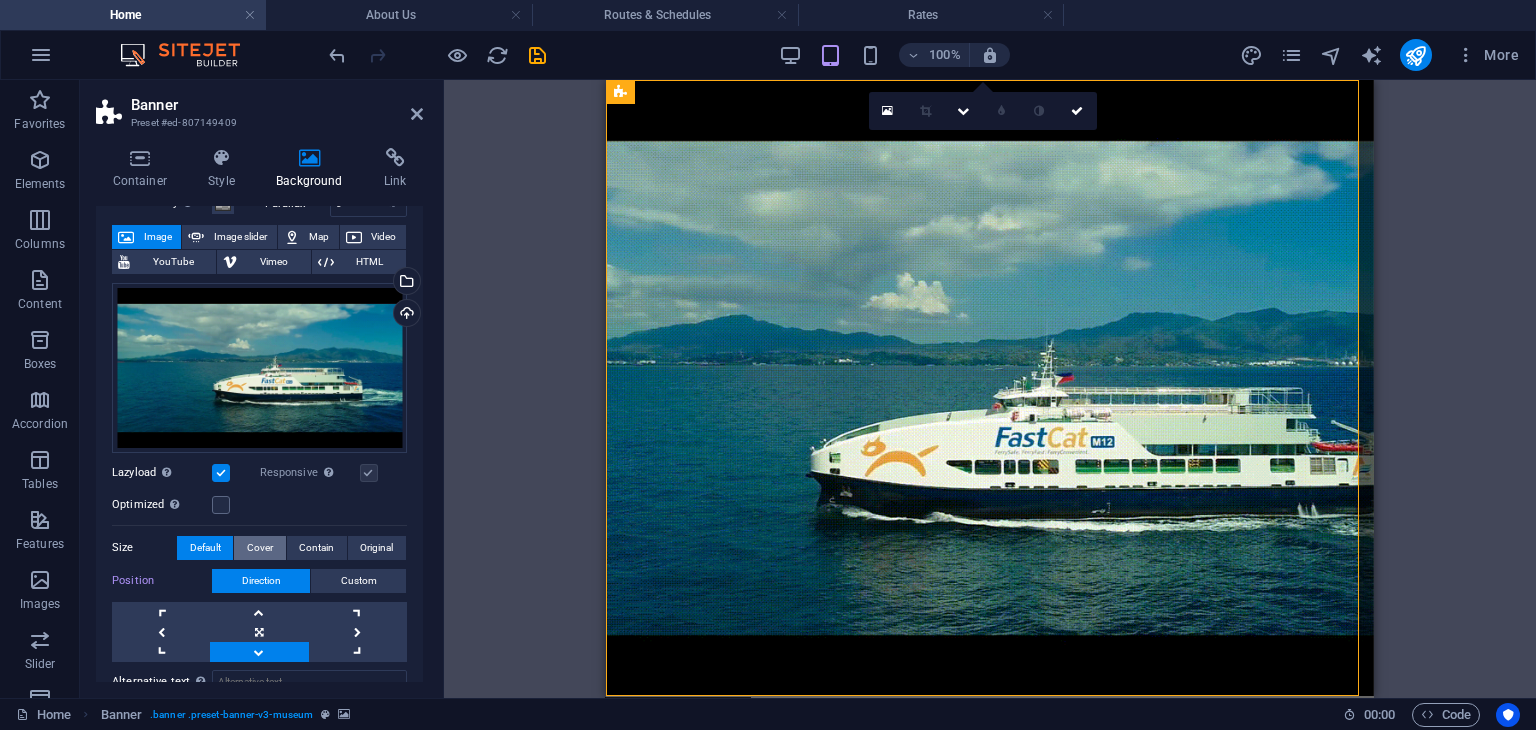 click on "Cover" at bounding box center [260, 548] 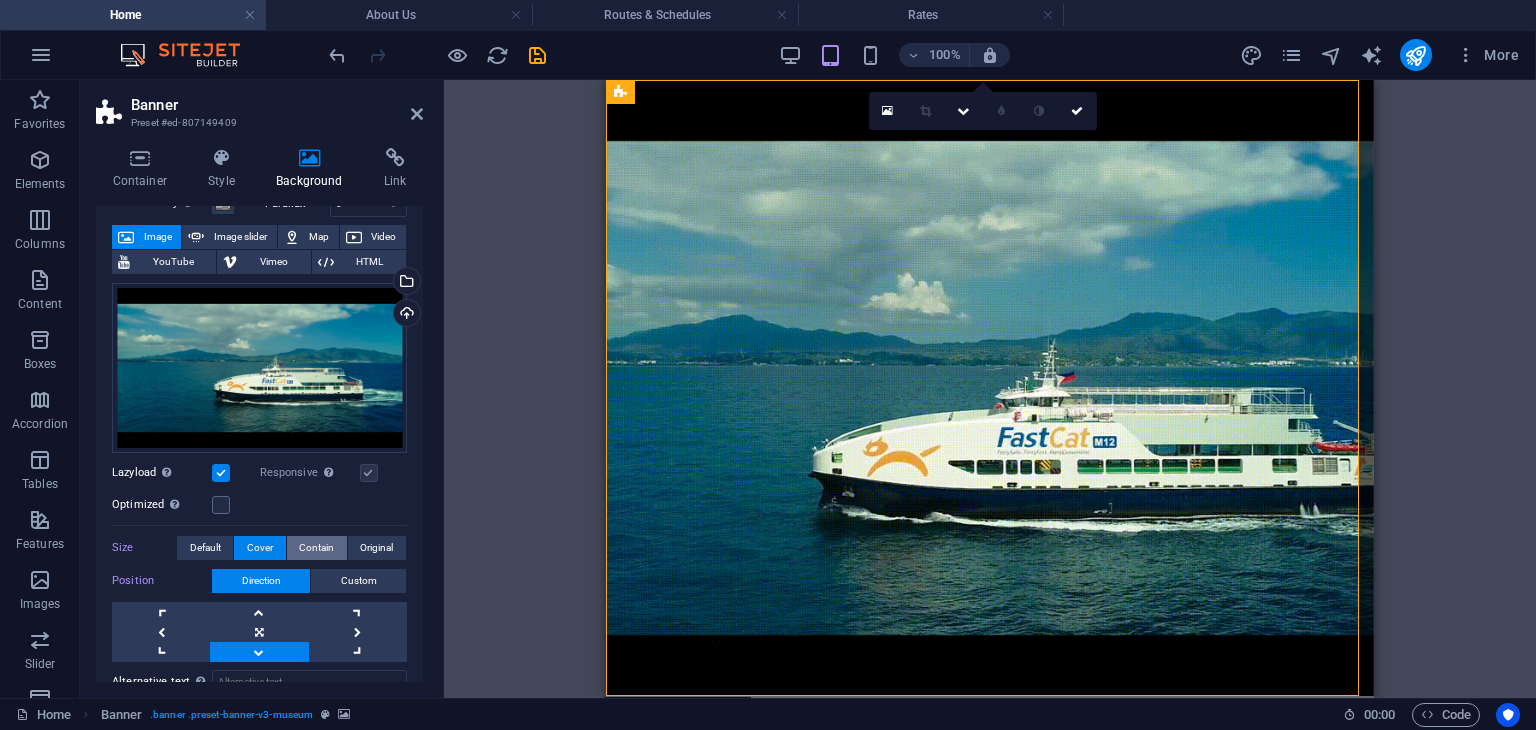 click on "Contain" at bounding box center [316, 548] 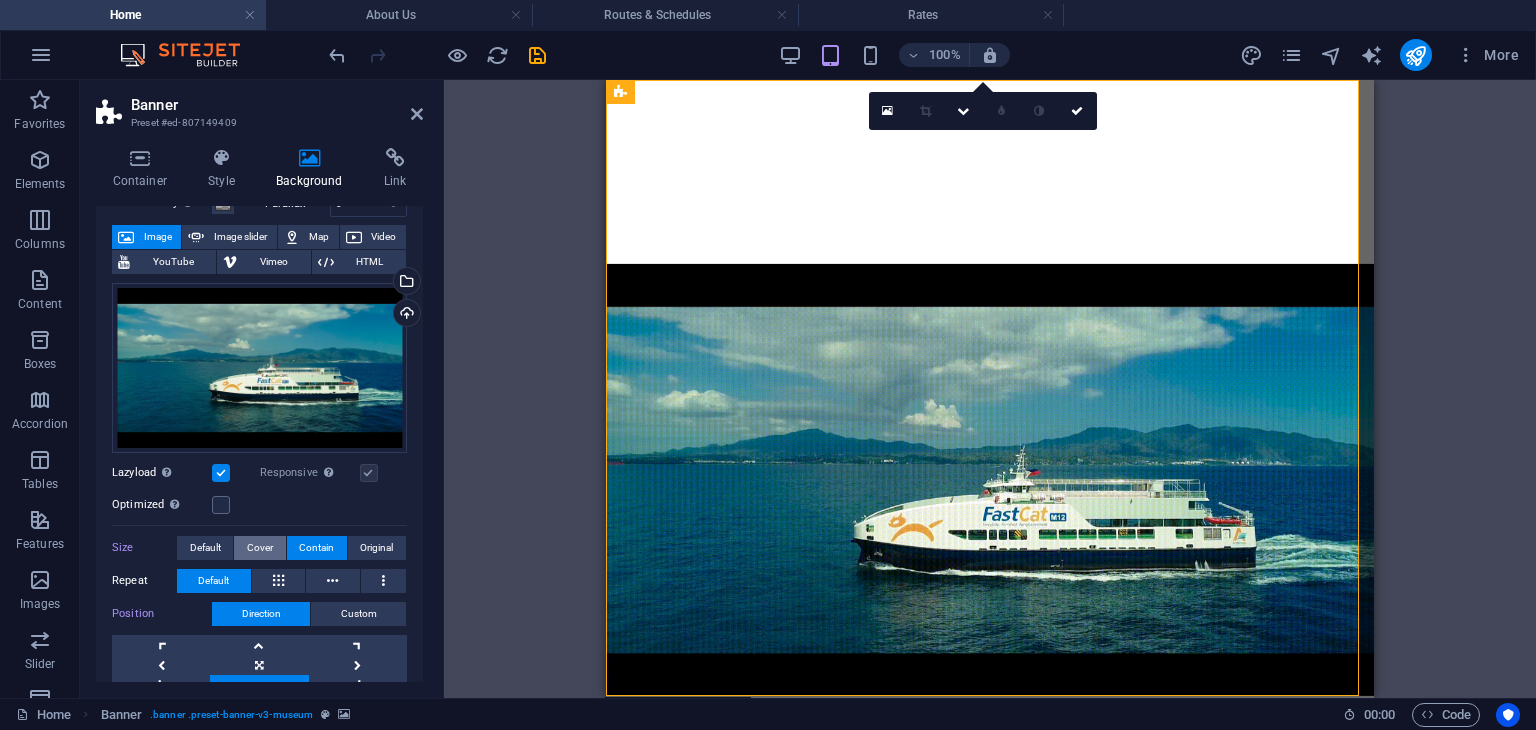 click on "Cover" at bounding box center [260, 548] 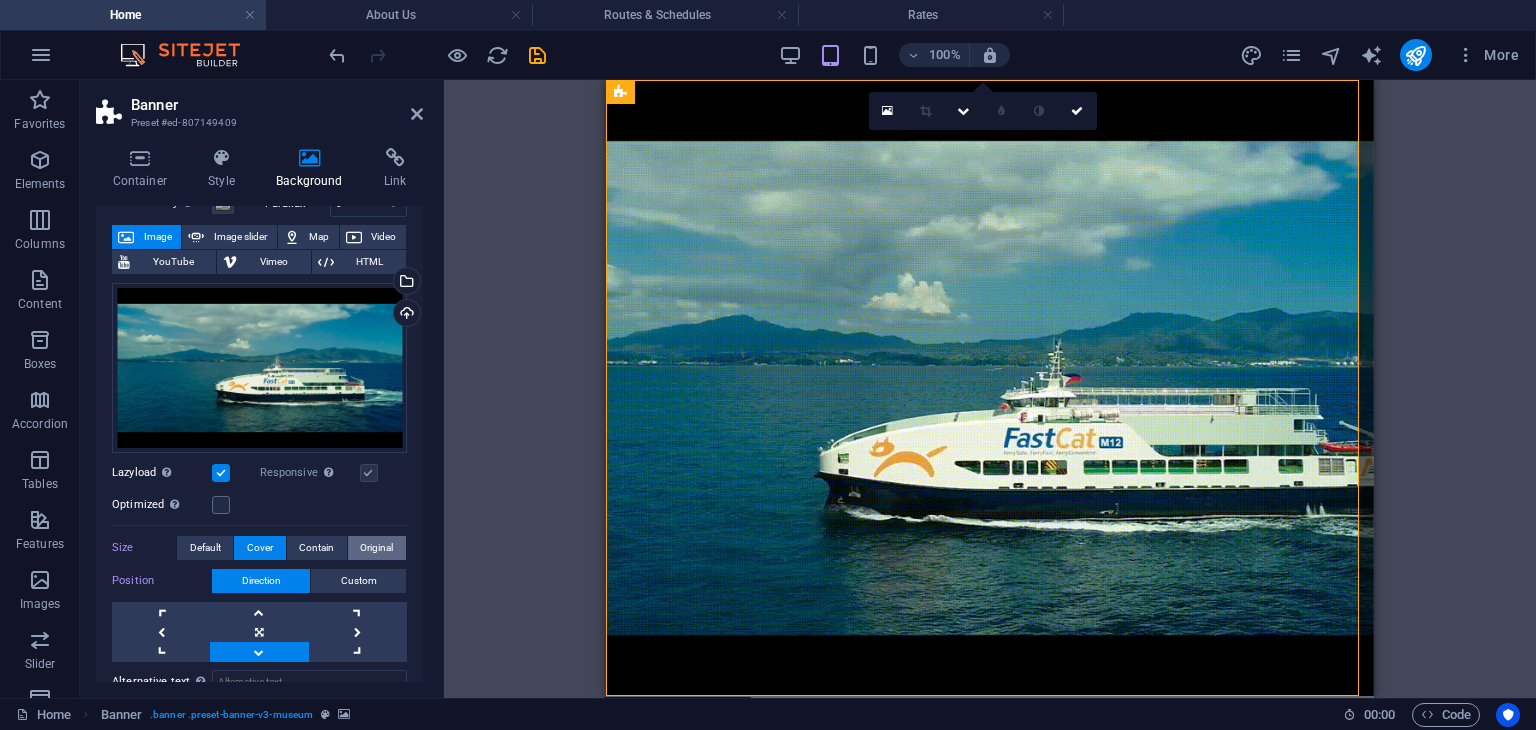 click on "Original" at bounding box center (376, 548) 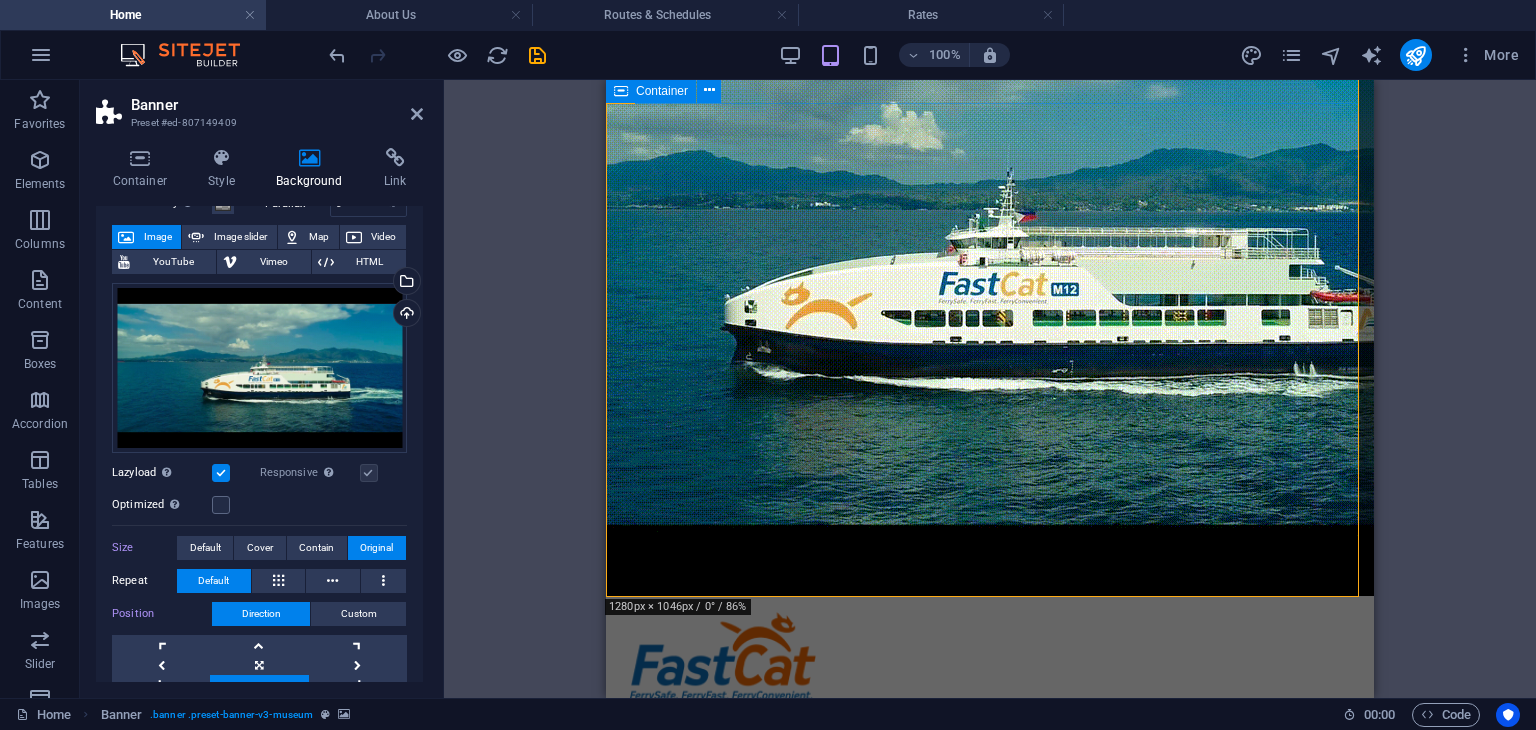 scroll, scrollTop: 0, scrollLeft: 0, axis: both 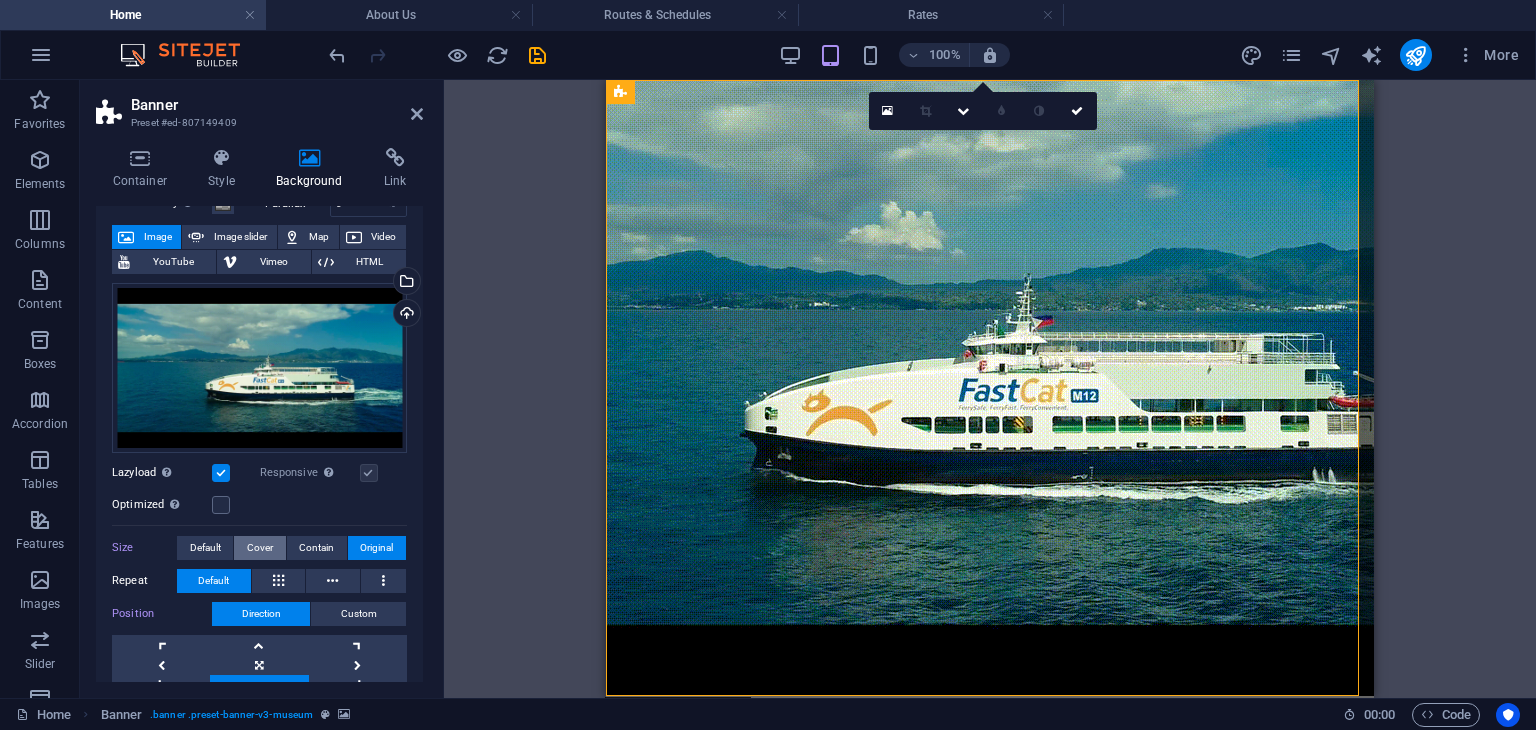 click on "Cover" at bounding box center (260, 548) 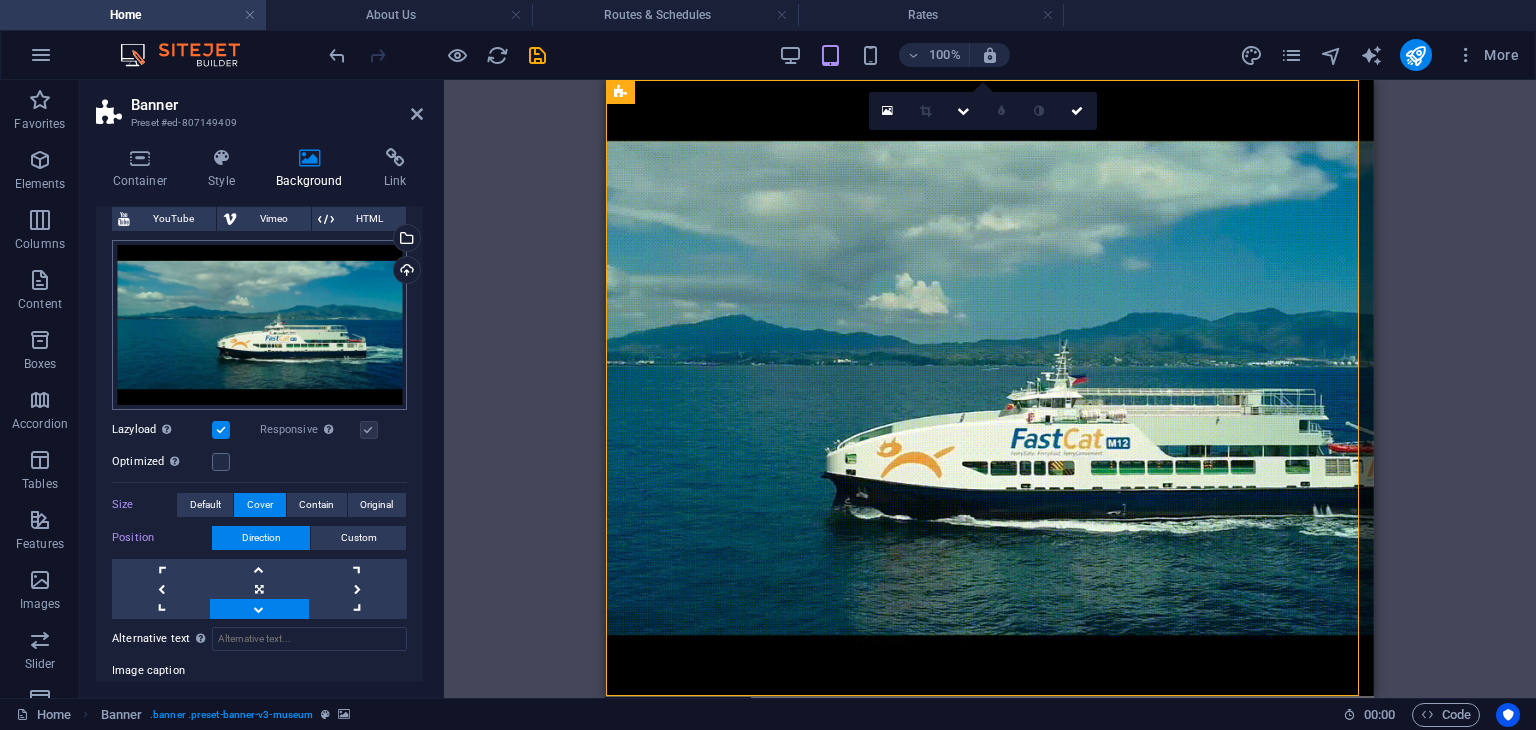 scroll, scrollTop: 0, scrollLeft: 0, axis: both 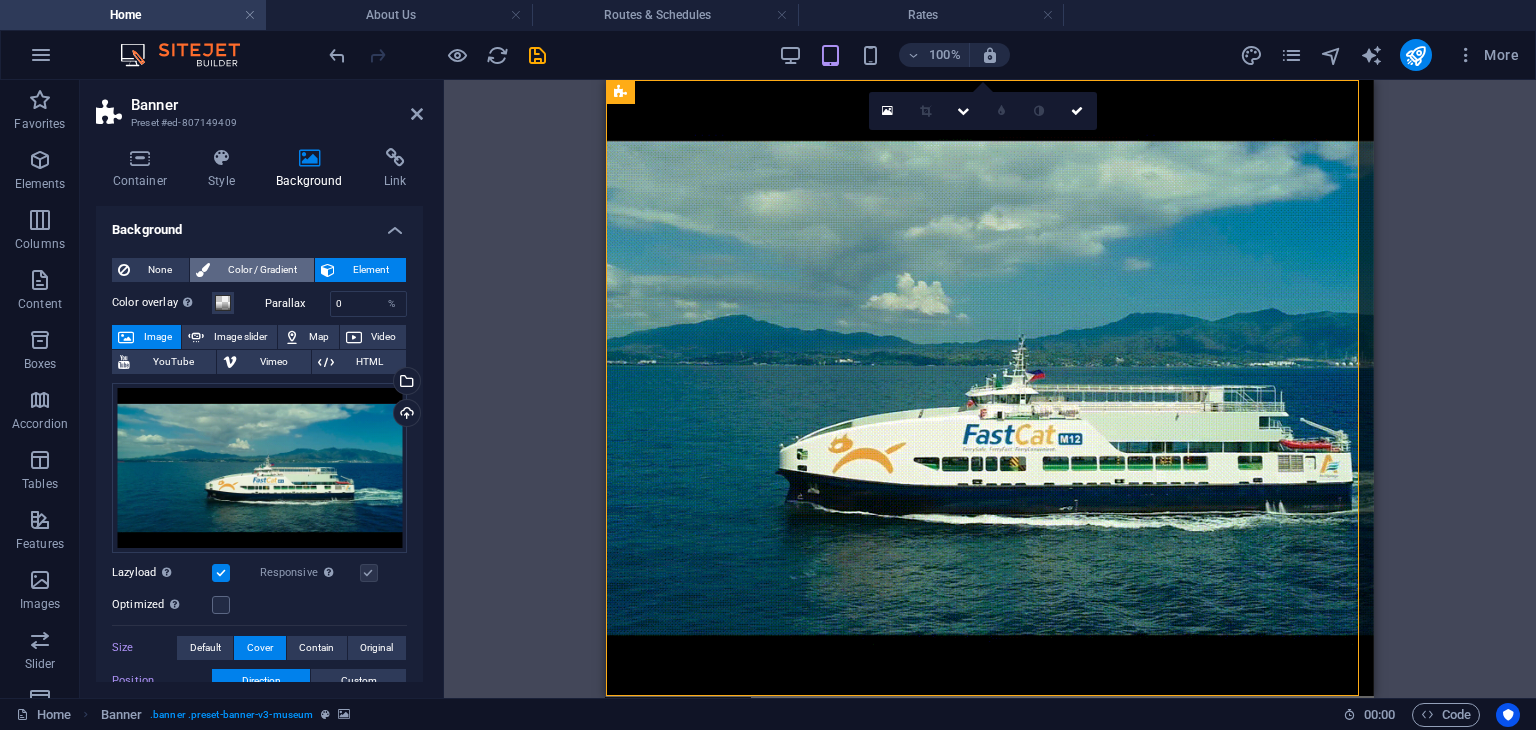 click on "Color / Gradient" at bounding box center [262, 270] 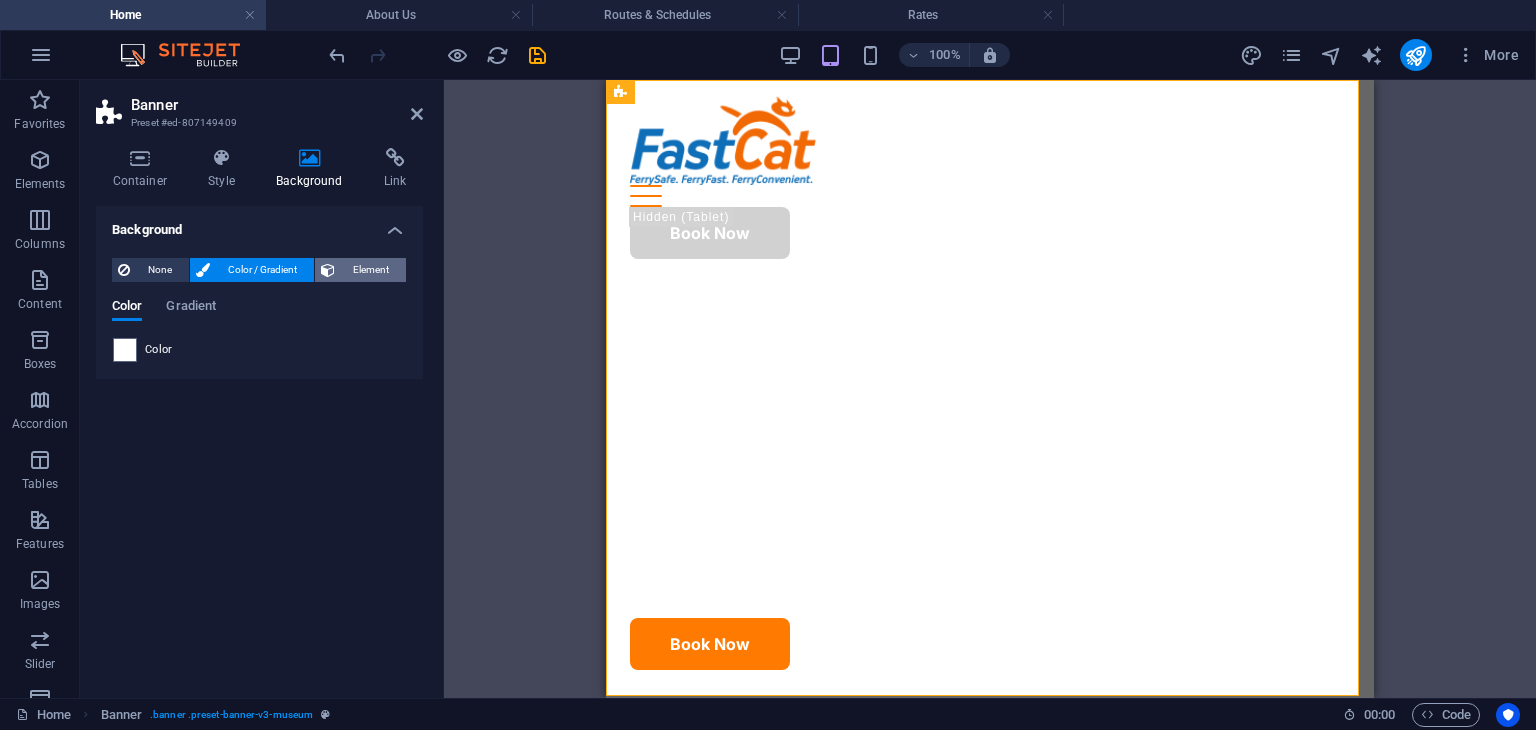 click on "Element" at bounding box center (370, 270) 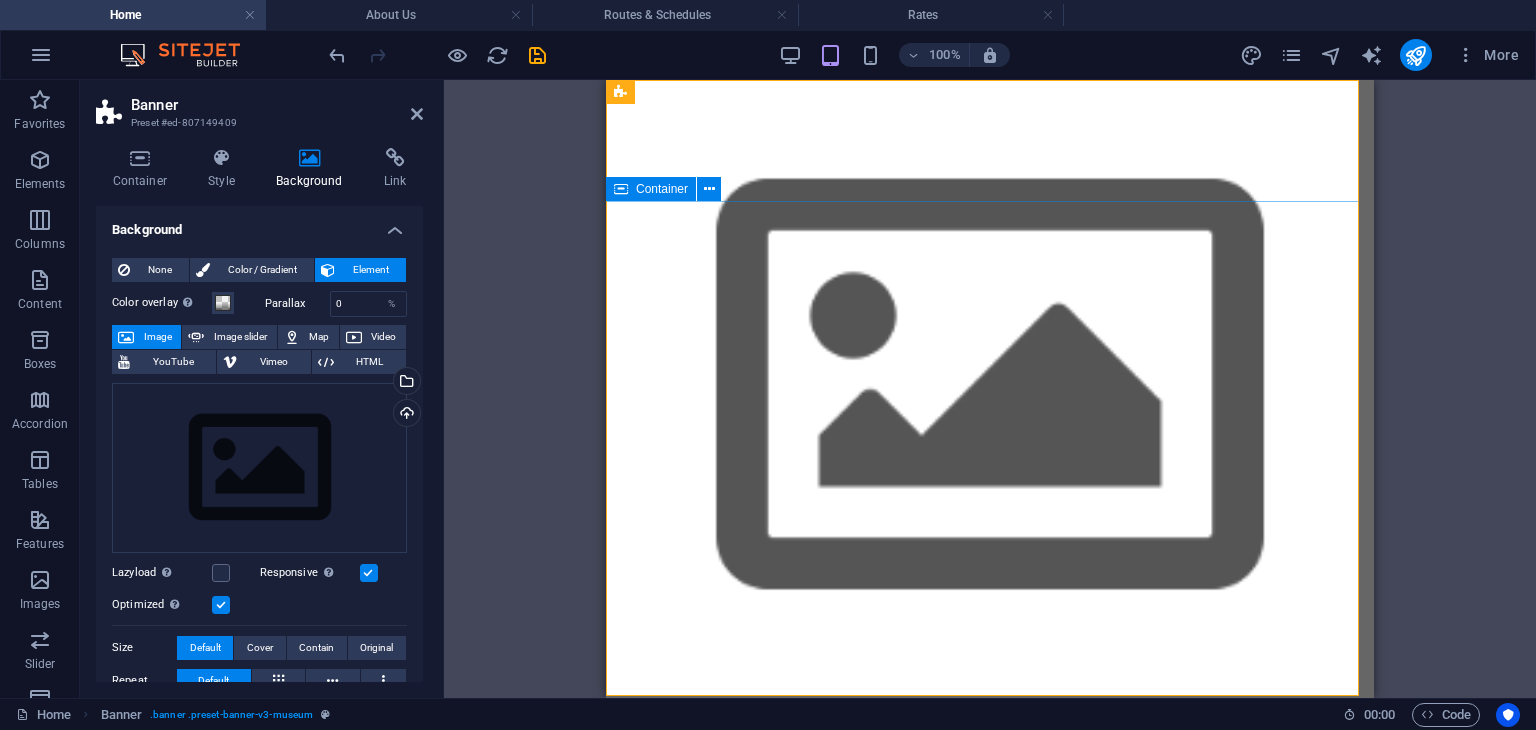 type 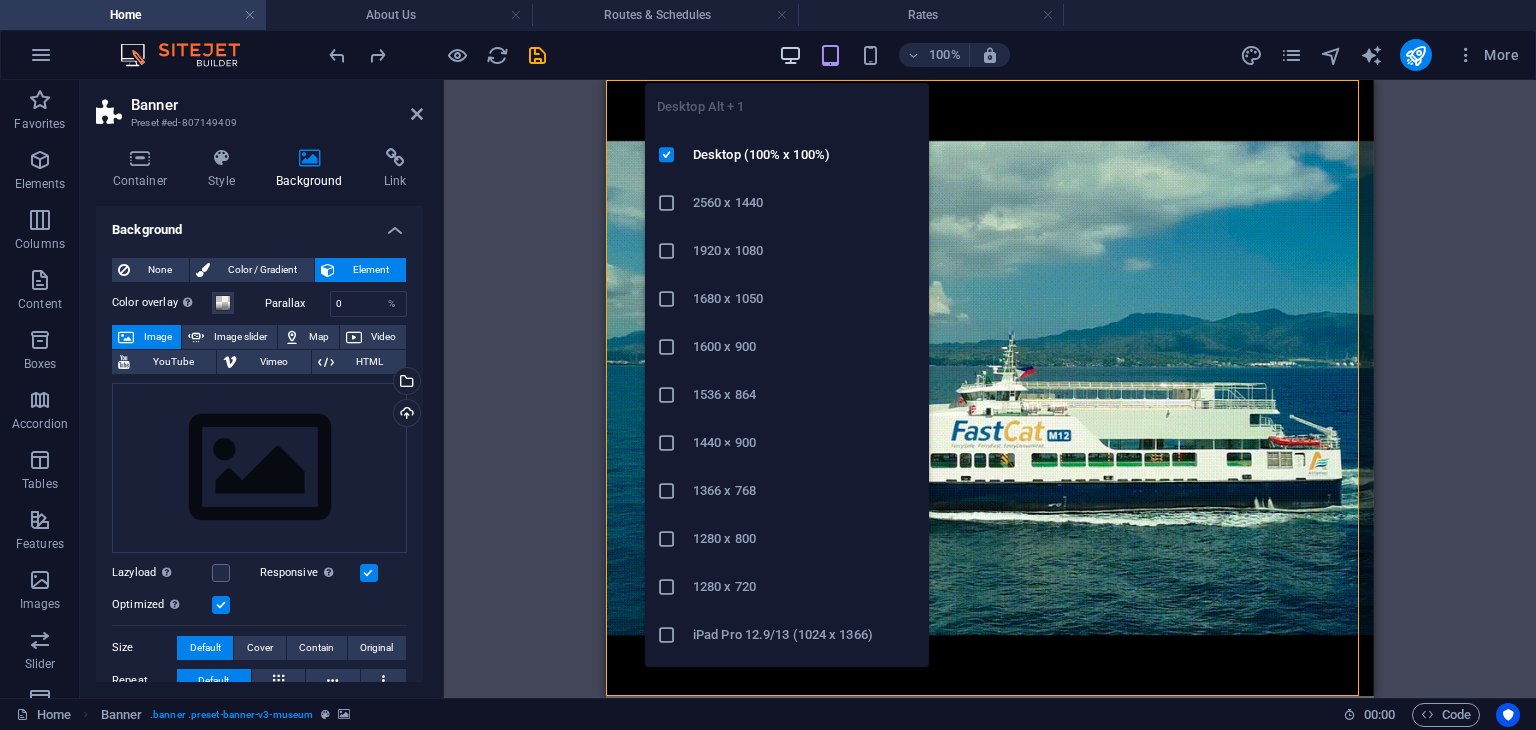 click at bounding box center [790, 55] 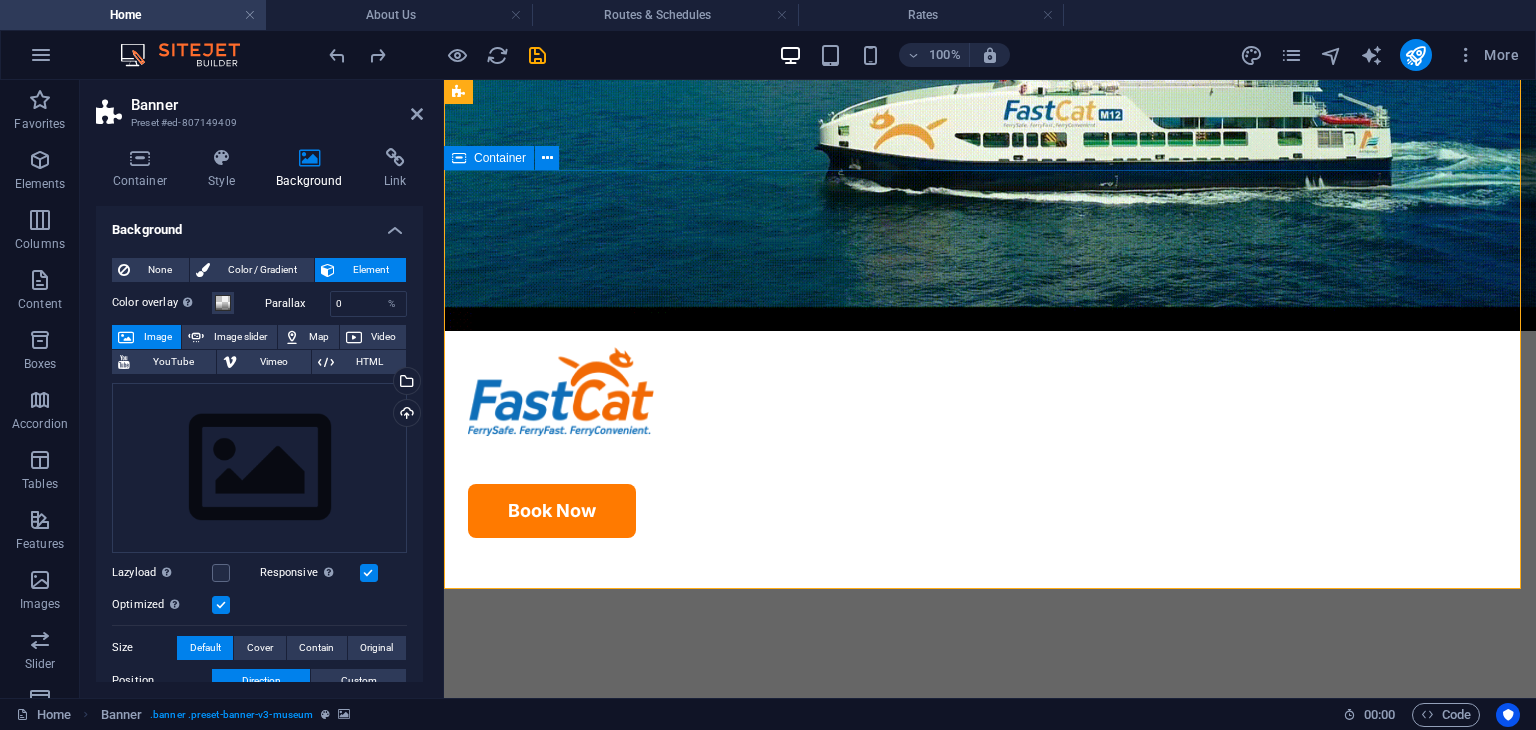 scroll, scrollTop: 0, scrollLeft: 0, axis: both 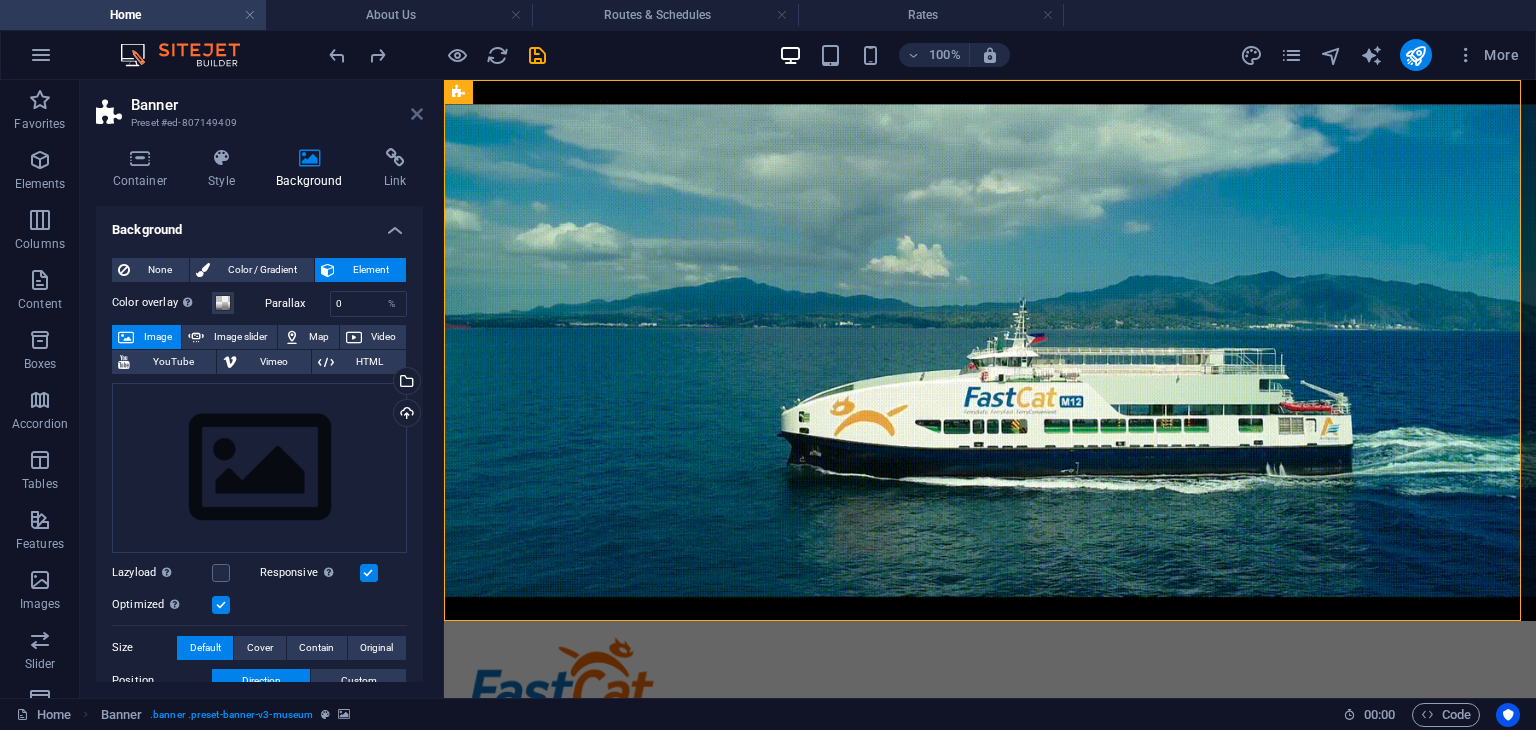 click at bounding box center [417, 114] 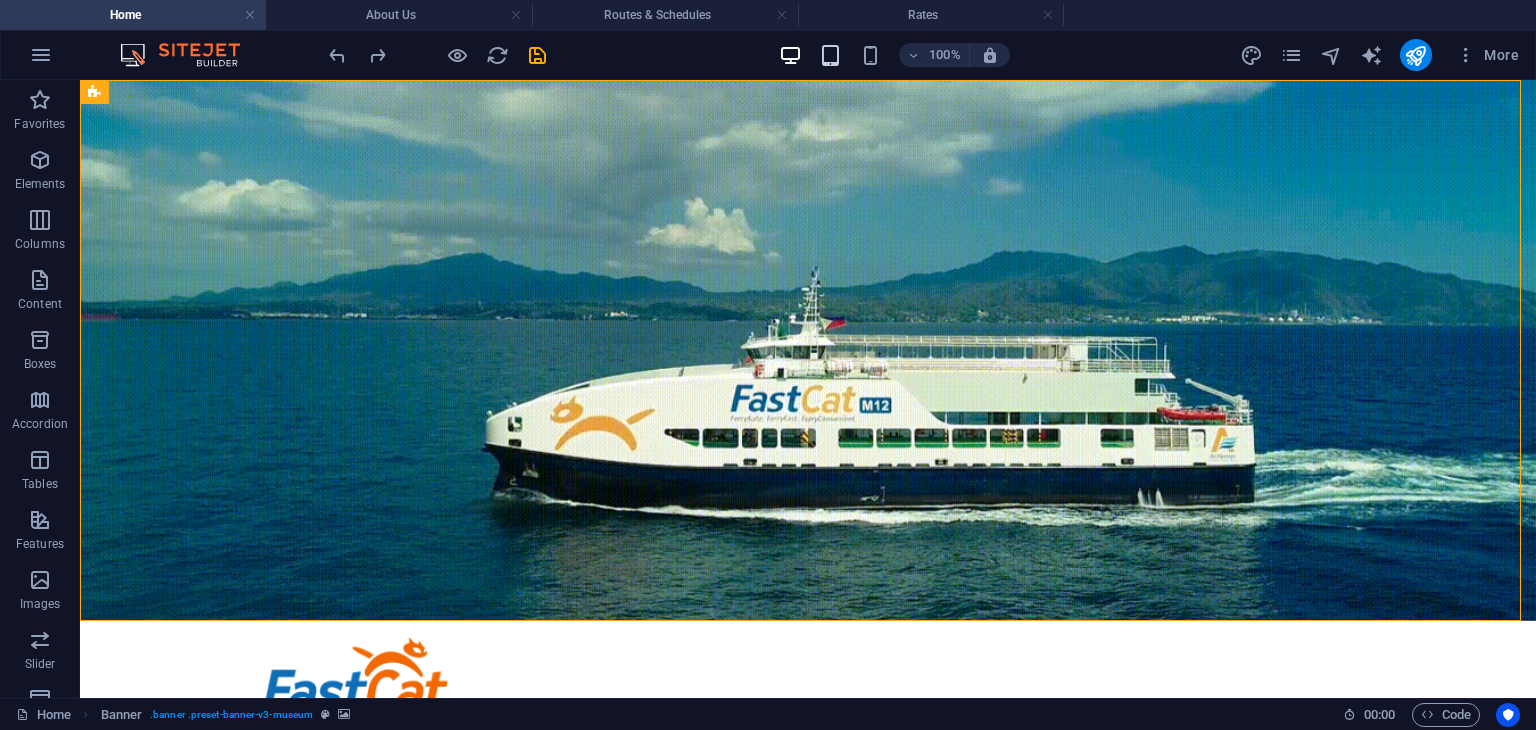 click at bounding box center (830, 55) 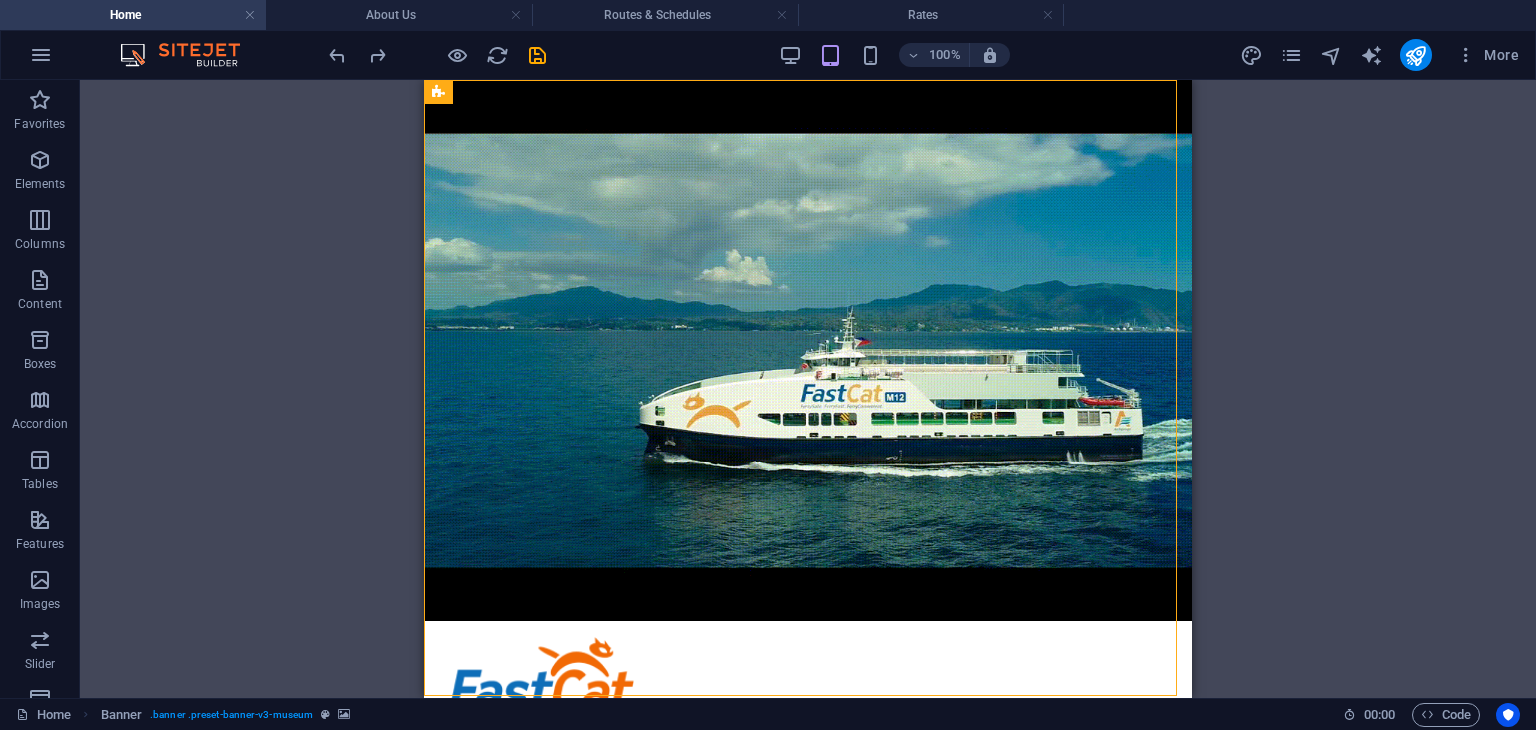 click on "100%" at bounding box center [894, 55] 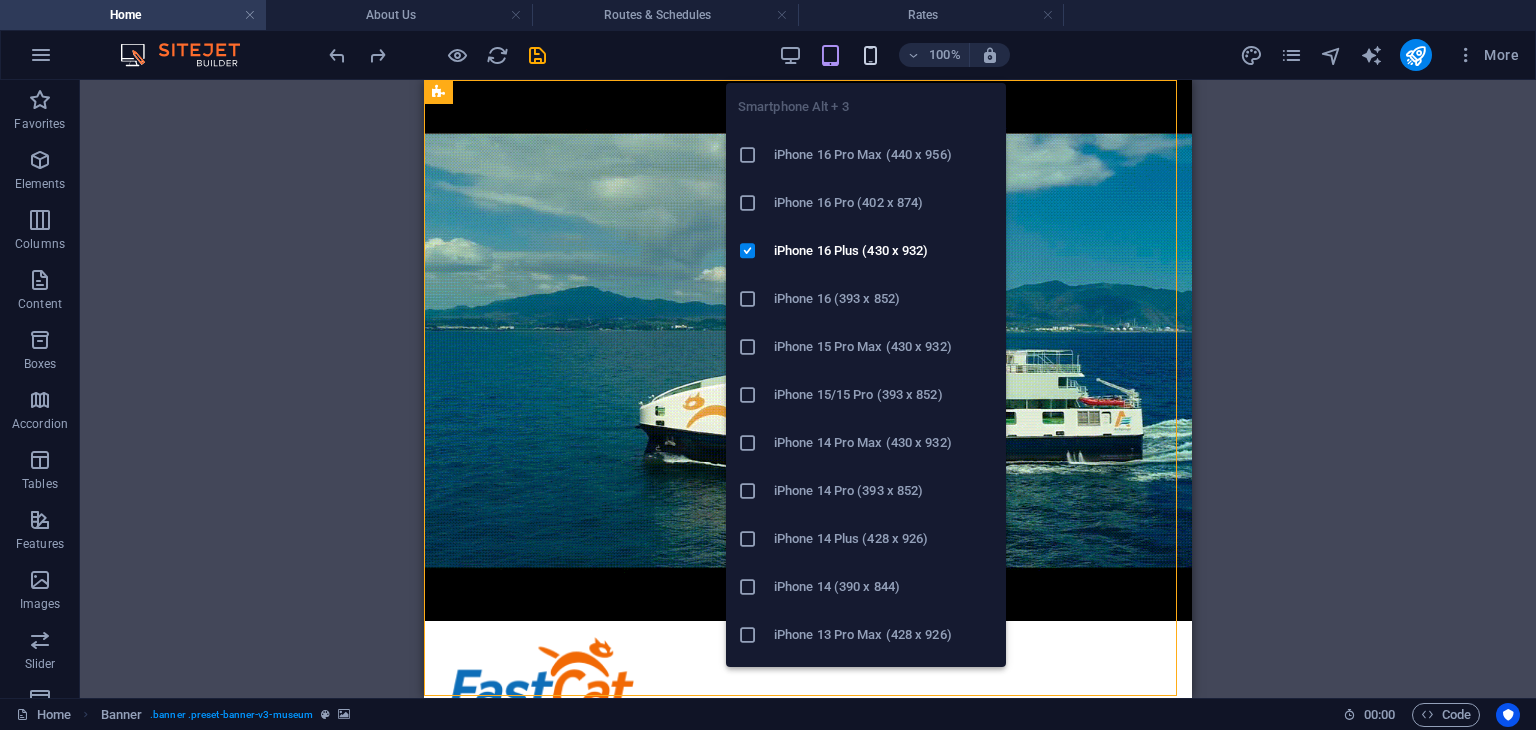 click at bounding box center (870, 55) 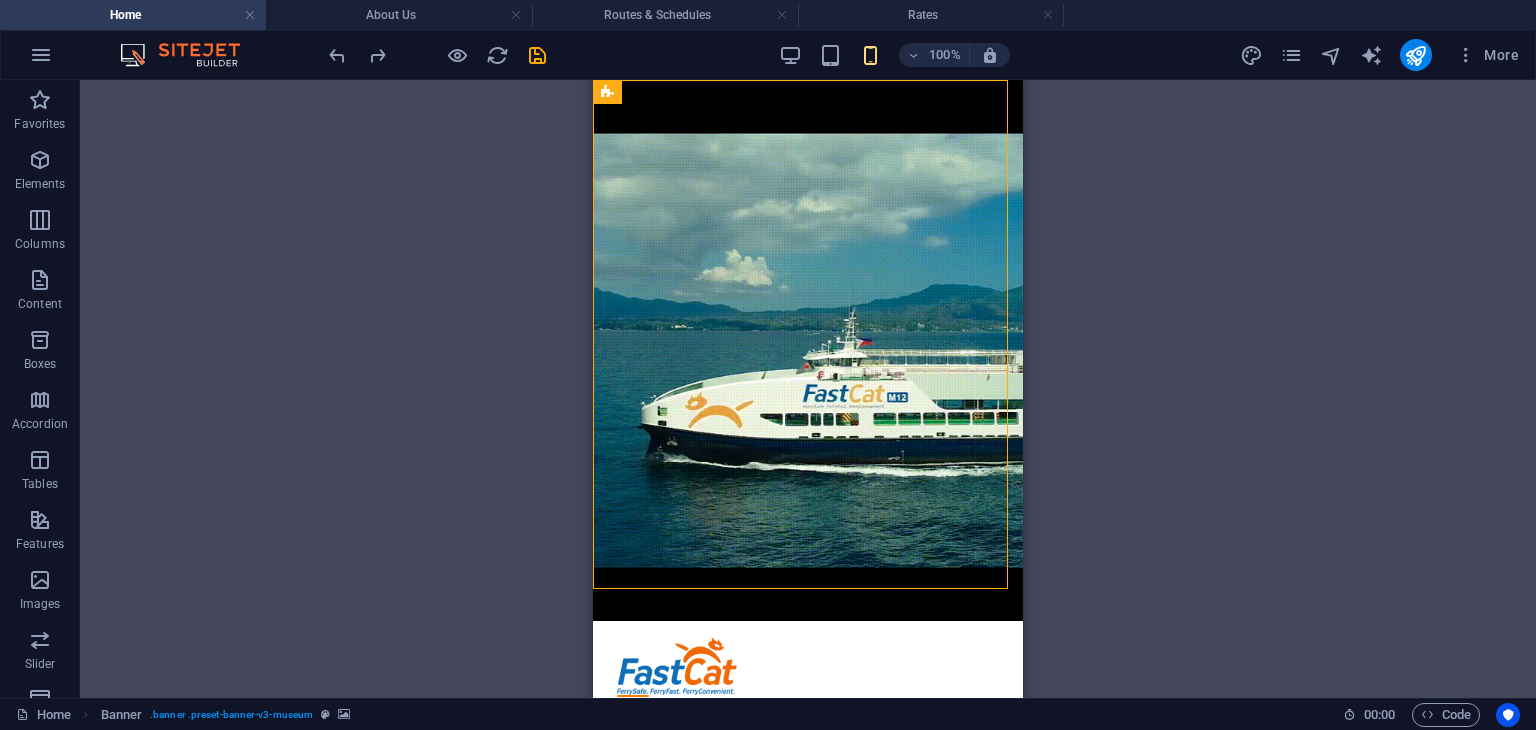 click on "Drag here to replace the existing content. Press “Ctrl” if you want to create a new element.
H1   Banner   Container   Container   Container   H2   Text   YouTube   Container   2 columns   H2   Container   Text   Container   Container   Image   Container   Container   2 columns   Container   H2   Container   Text   Container   Image Slider   Image slider   Image Slider   Footer Saga   Text   Container   H2   HTML   Button   Banner   Menu Bar   Menu   Image   Text   Button   Container   Image   Container   Container   2 columns   Container   Container   H2   Container   2 columns   Container   Container   2 columns   Container   Container   Text   Button   Logo   Container   Button   Container" at bounding box center (808, 389) 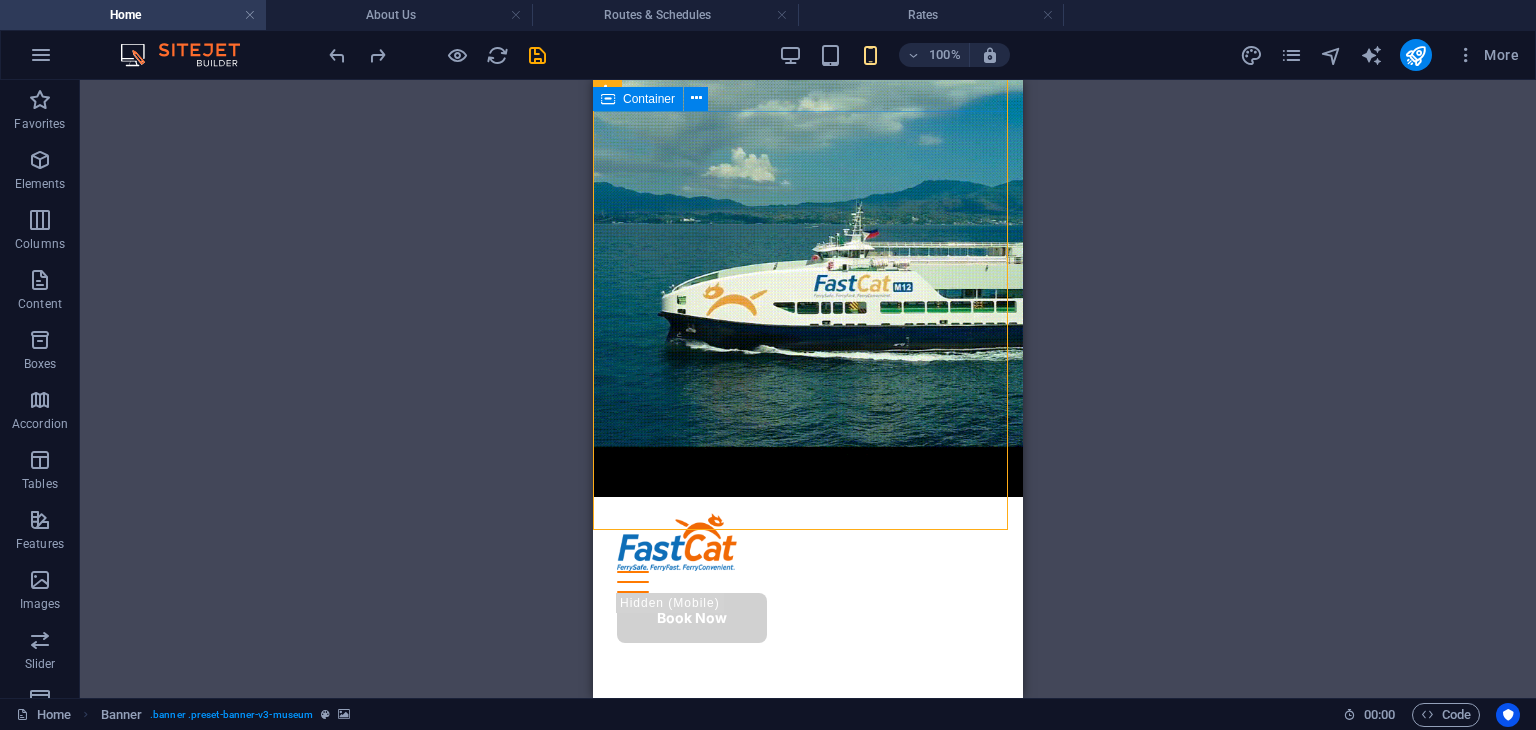 scroll, scrollTop: 0, scrollLeft: 0, axis: both 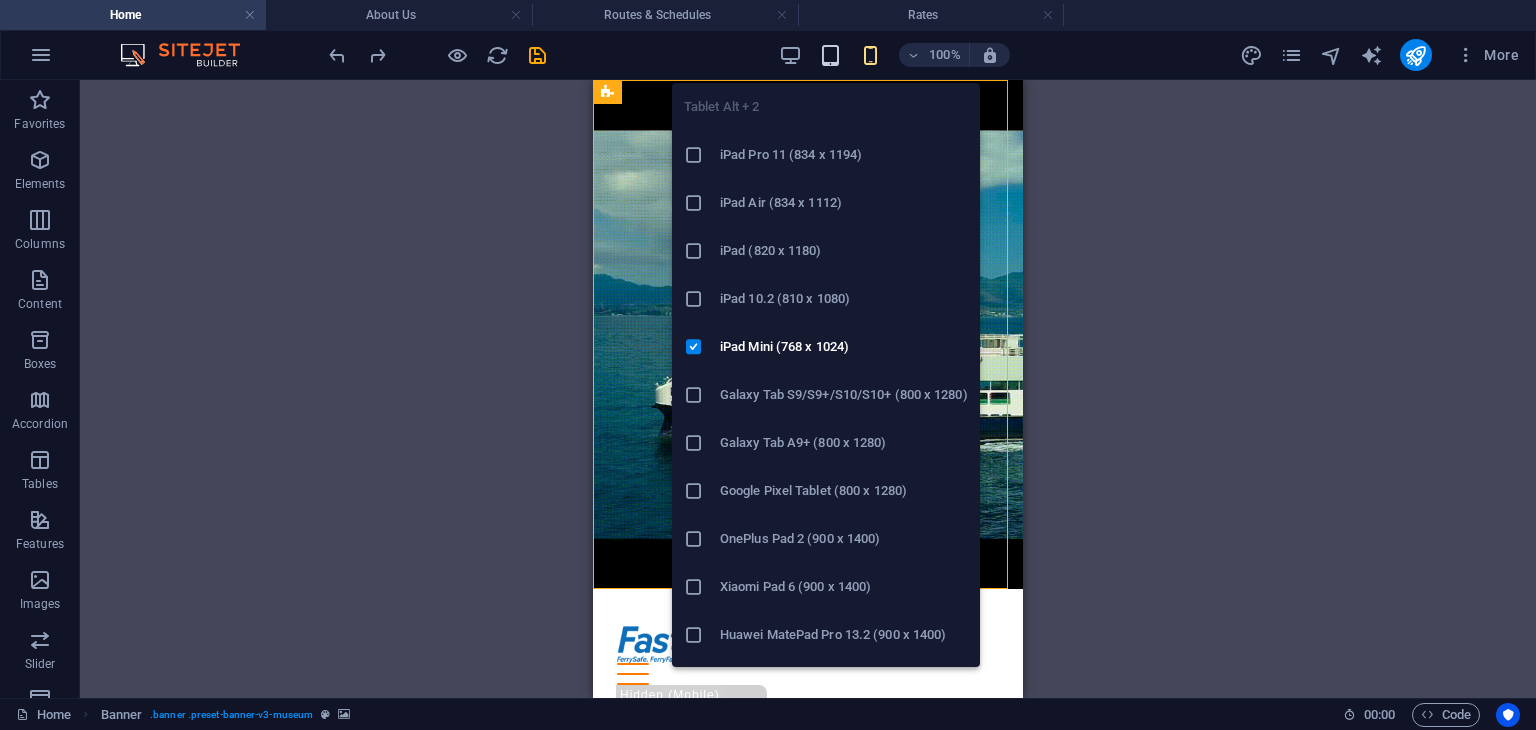 click at bounding box center [830, 55] 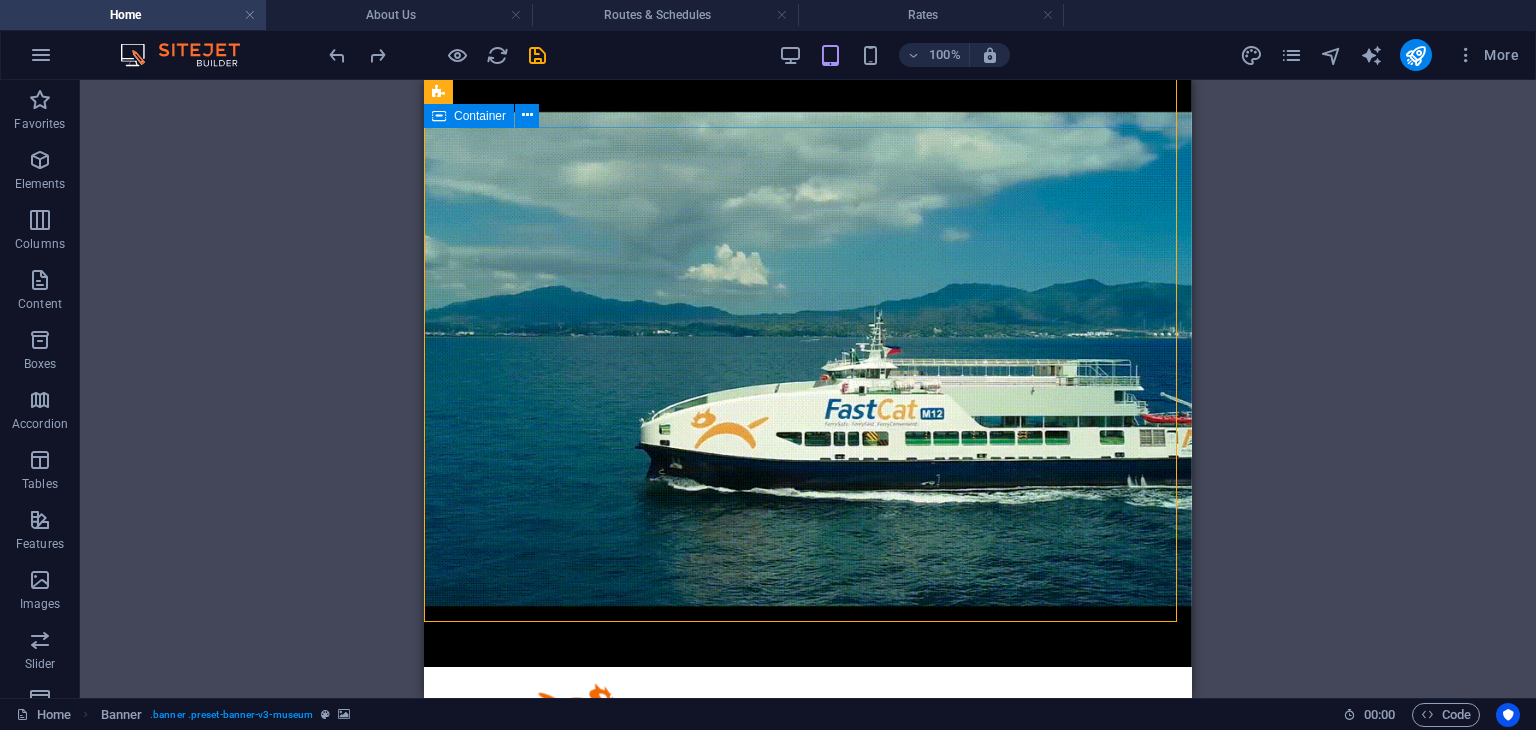 scroll, scrollTop: 0, scrollLeft: 0, axis: both 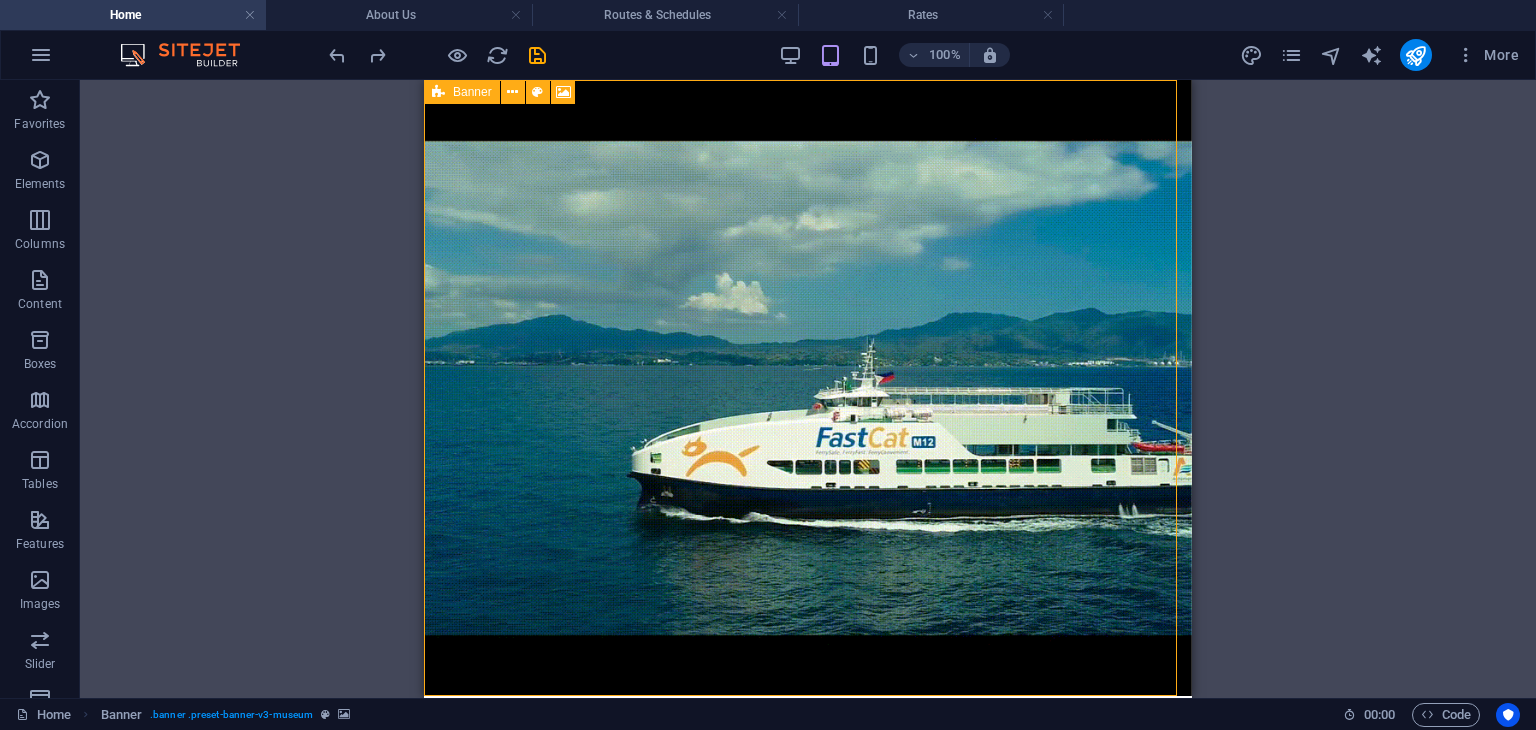 click on "Banner" at bounding box center [472, 92] 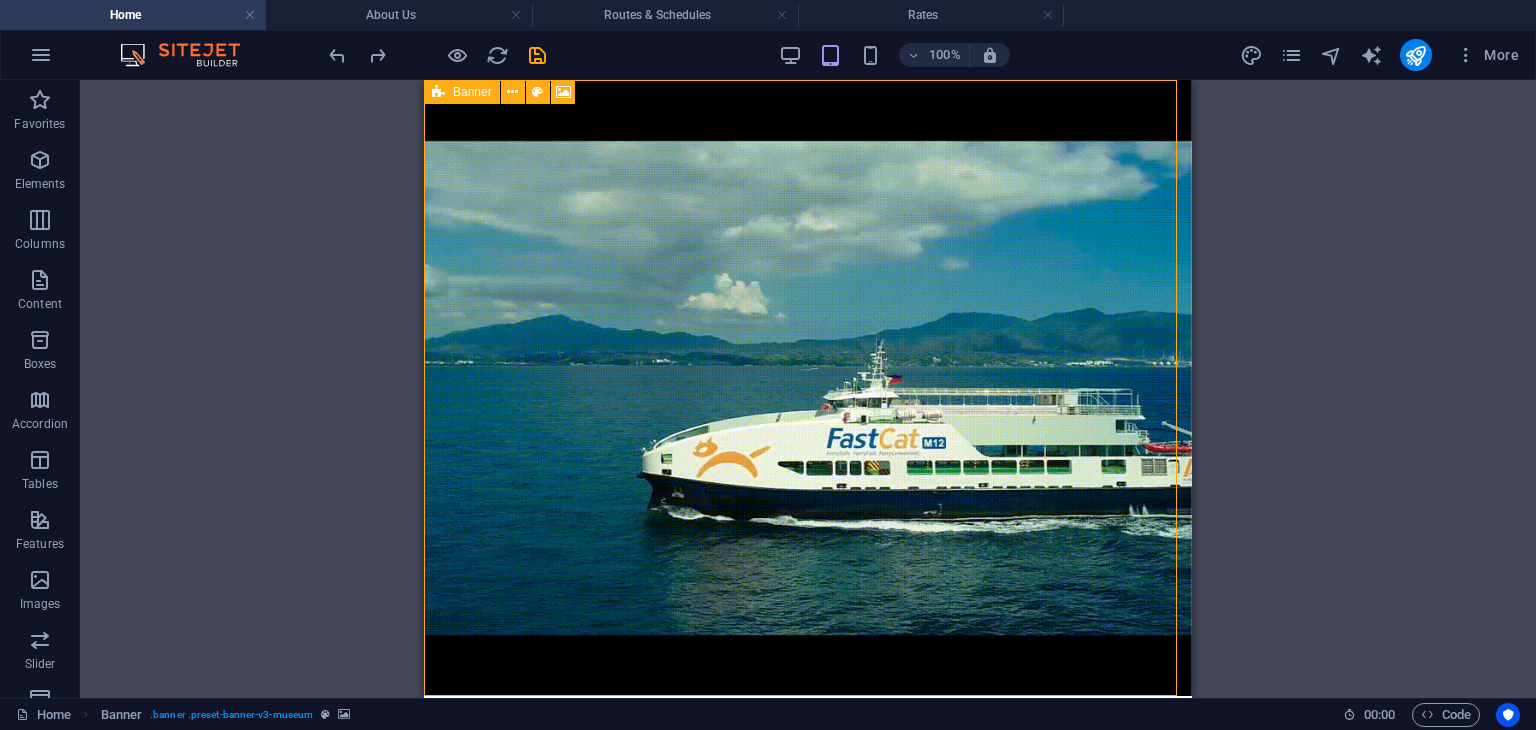 click on "Banner" at bounding box center [472, 92] 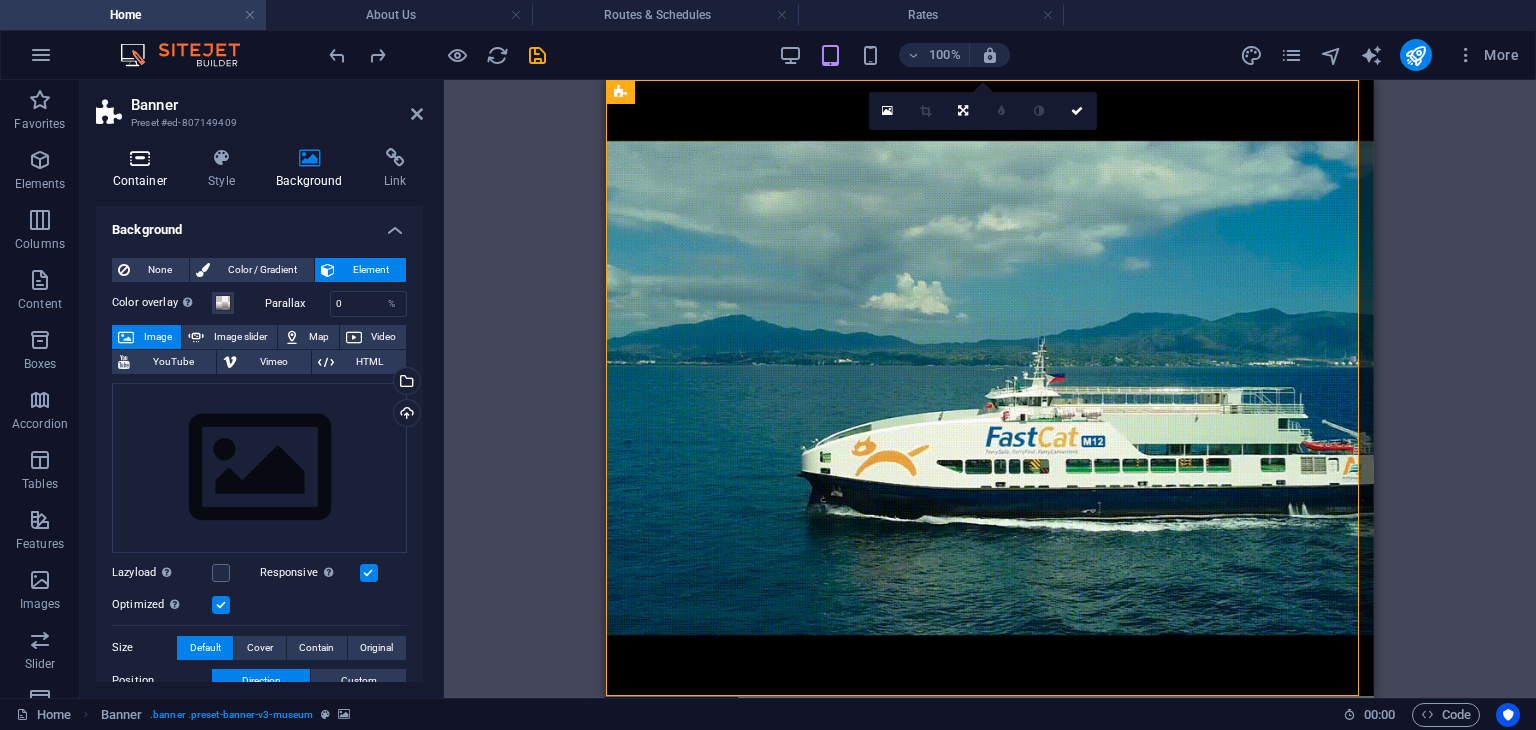 click on "Container" at bounding box center (144, 169) 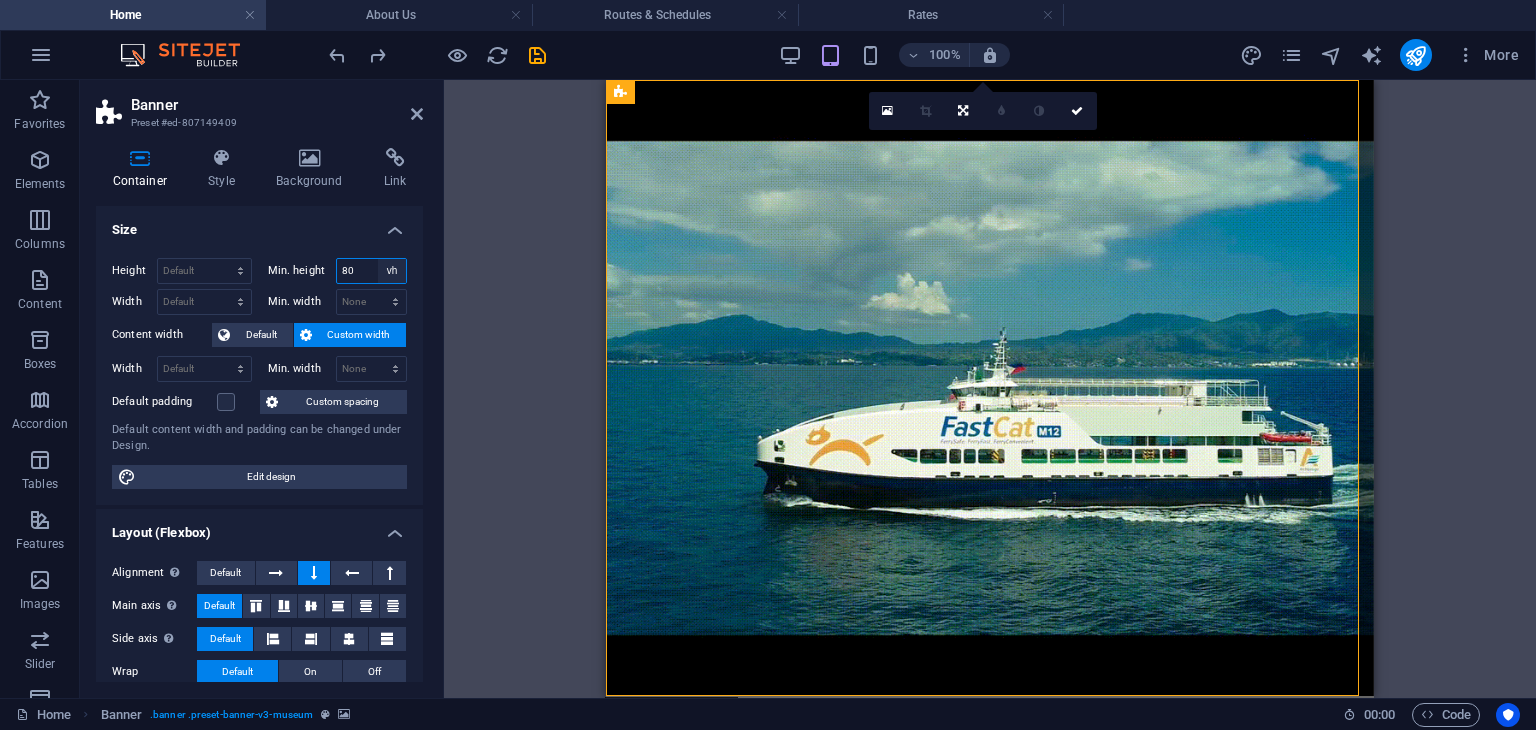 click on "None px rem % vh vw" at bounding box center [392, 271] 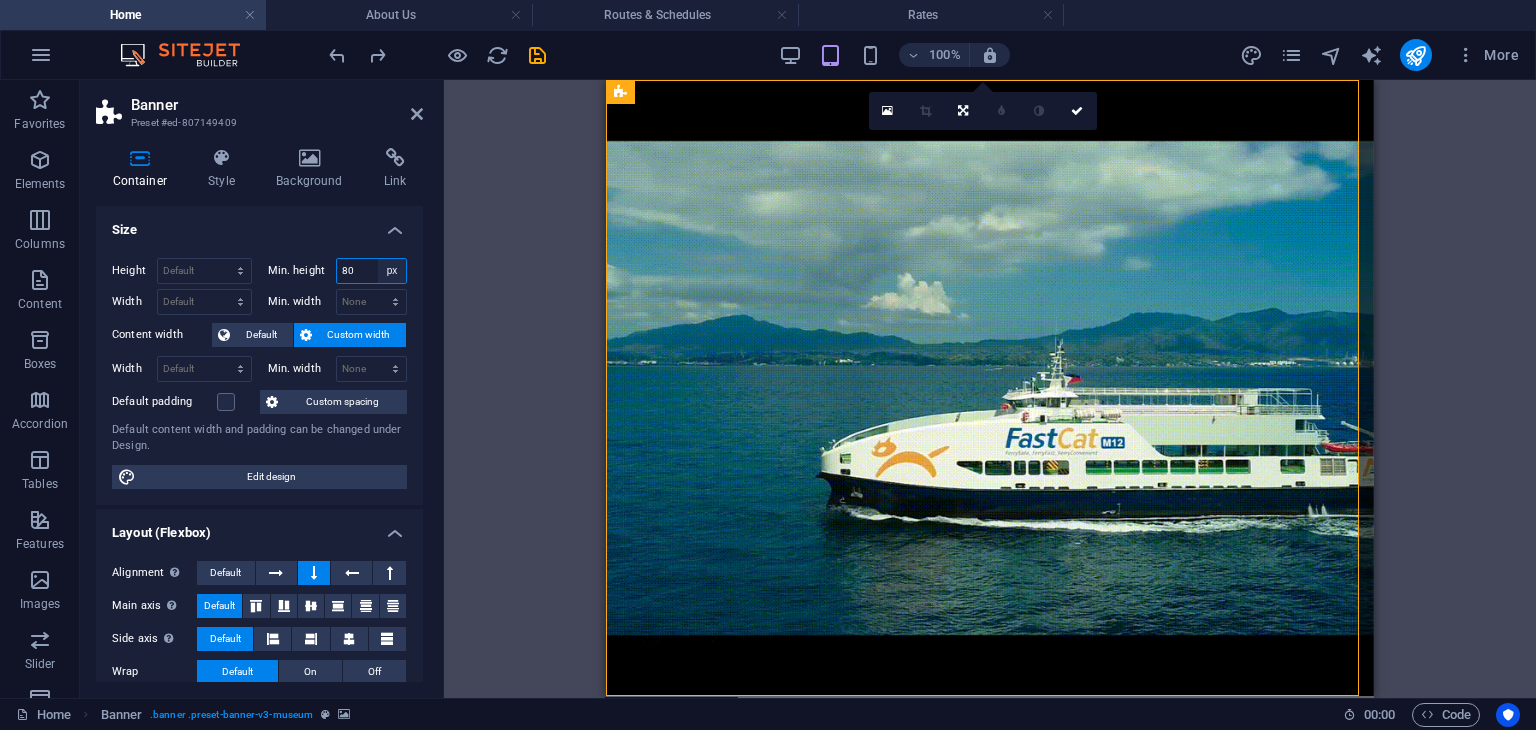 click on "None px rem % vh vw" at bounding box center [392, 271] 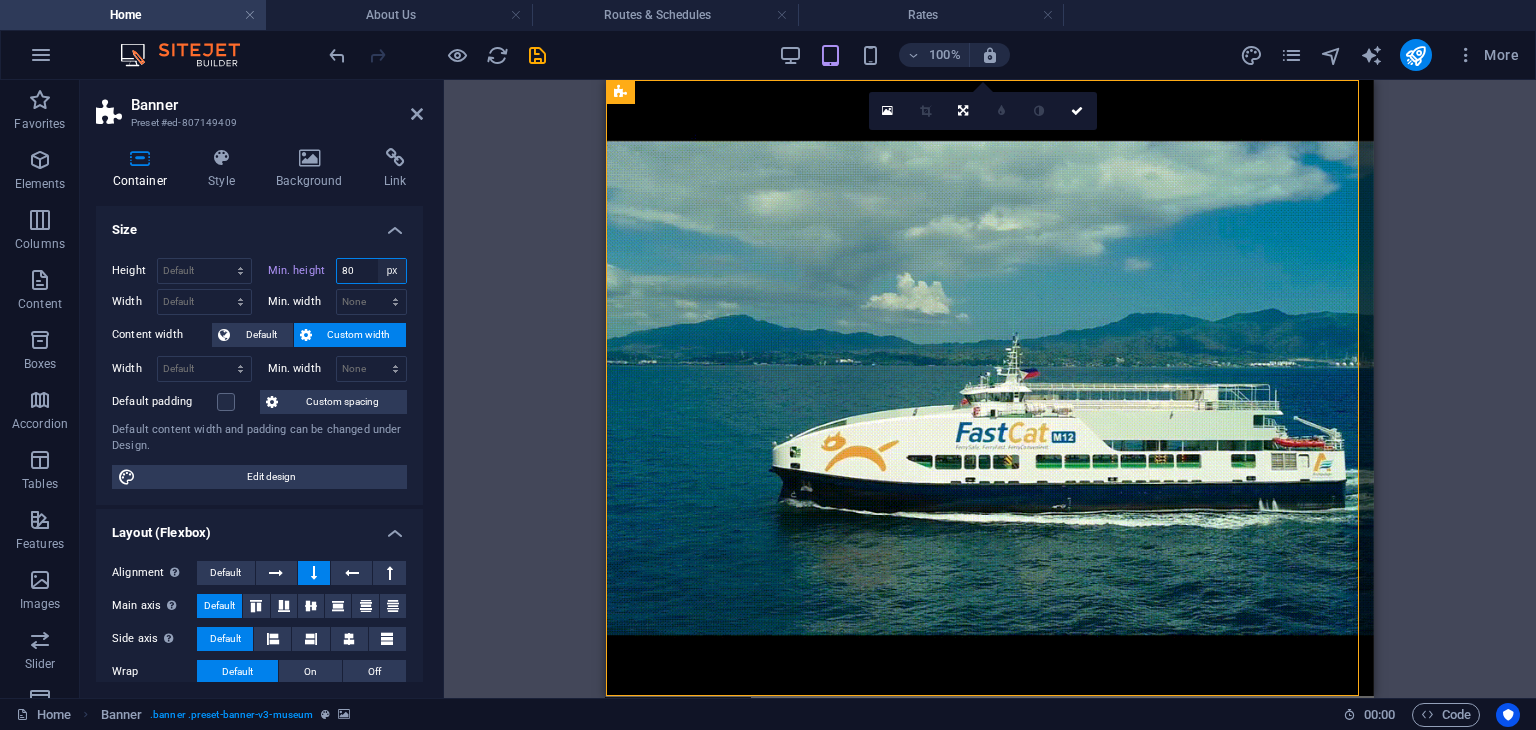 select on "vh" 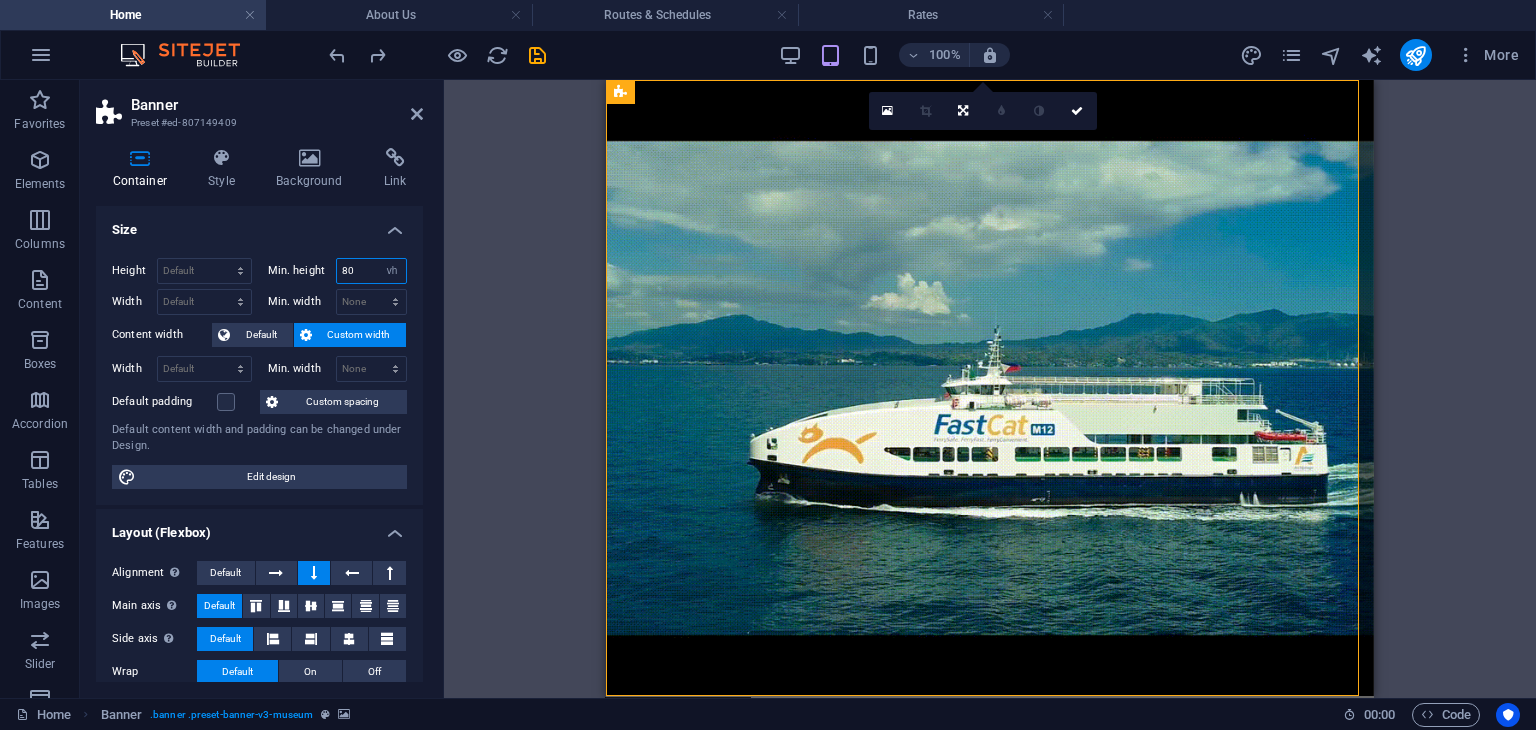 click on "80" at bounding box center (372, 271) 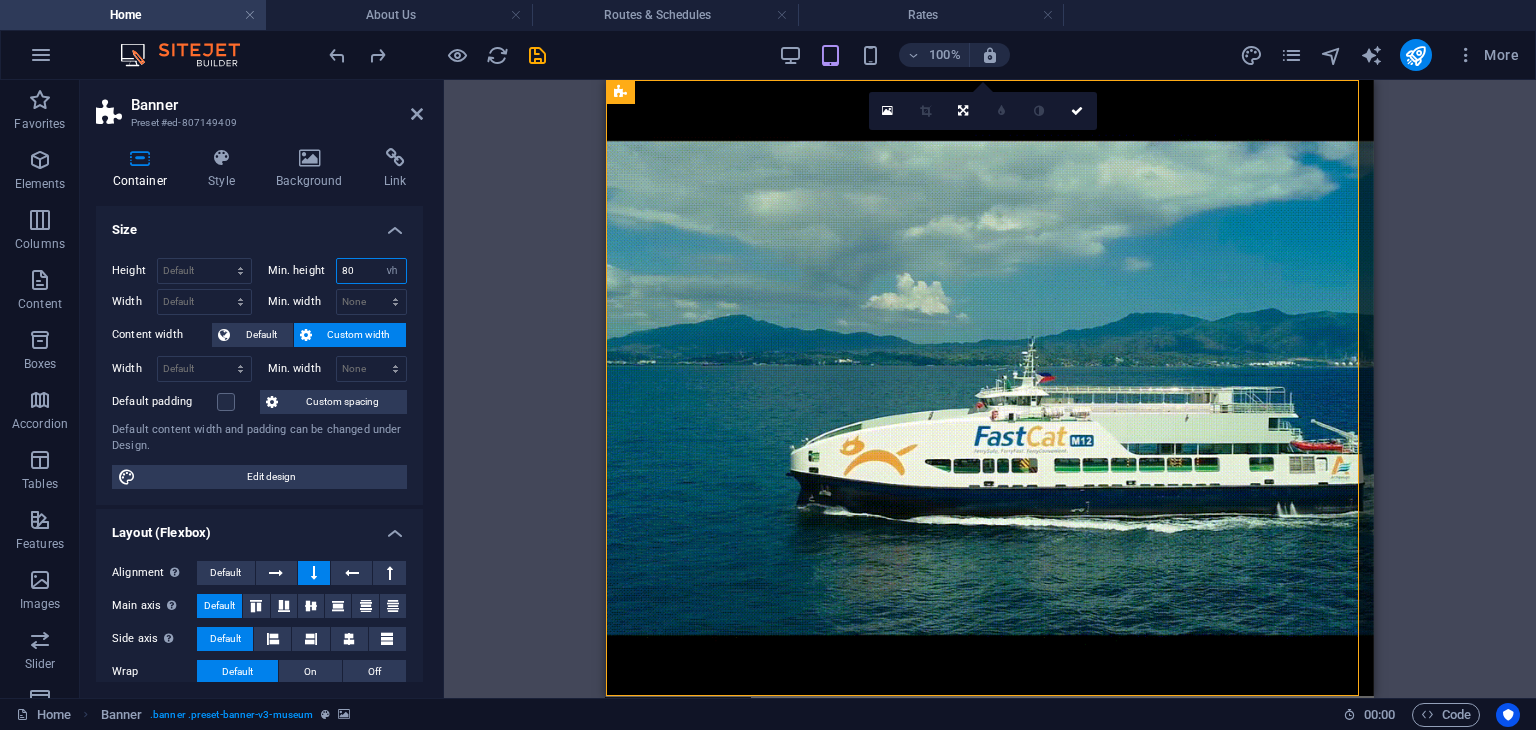 type on "8" 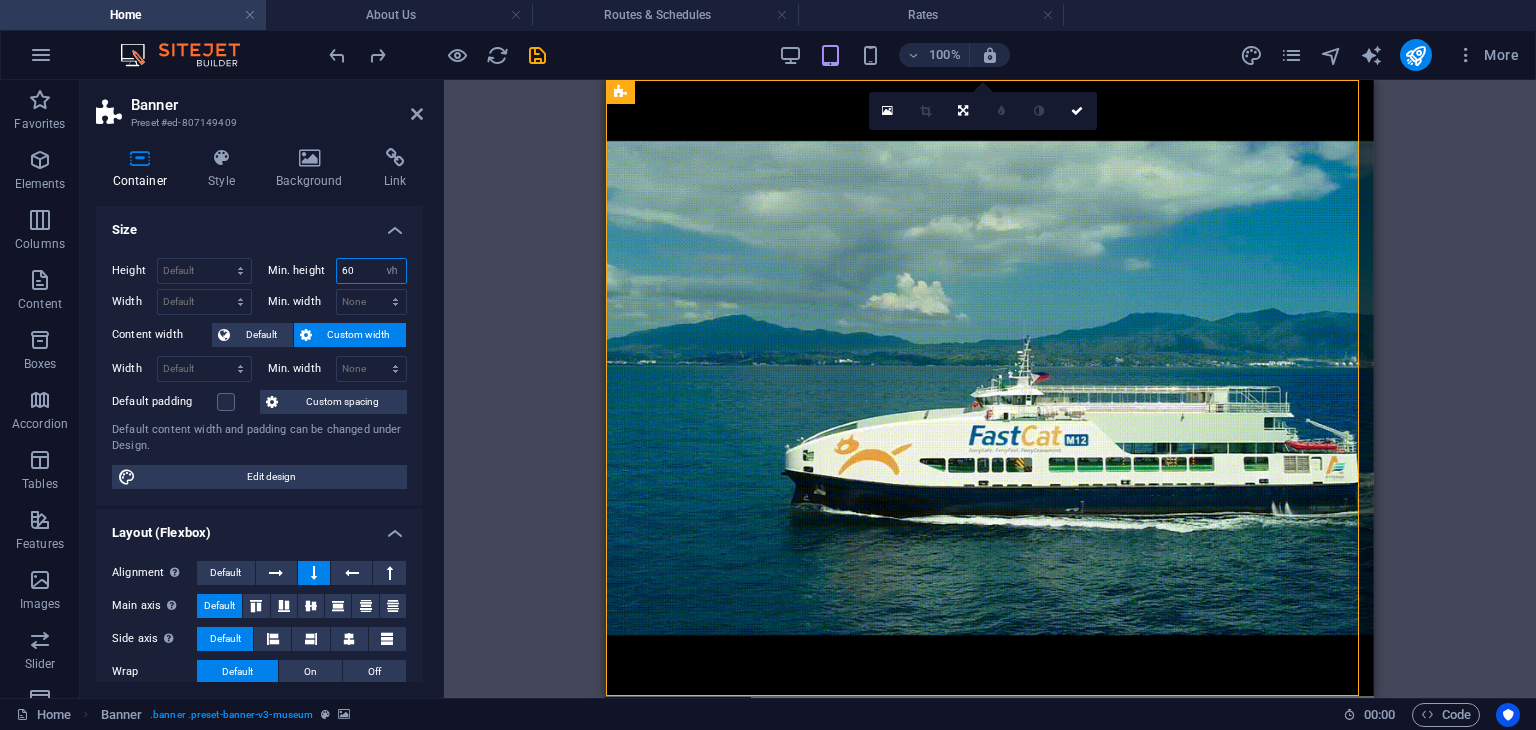 type on "60" 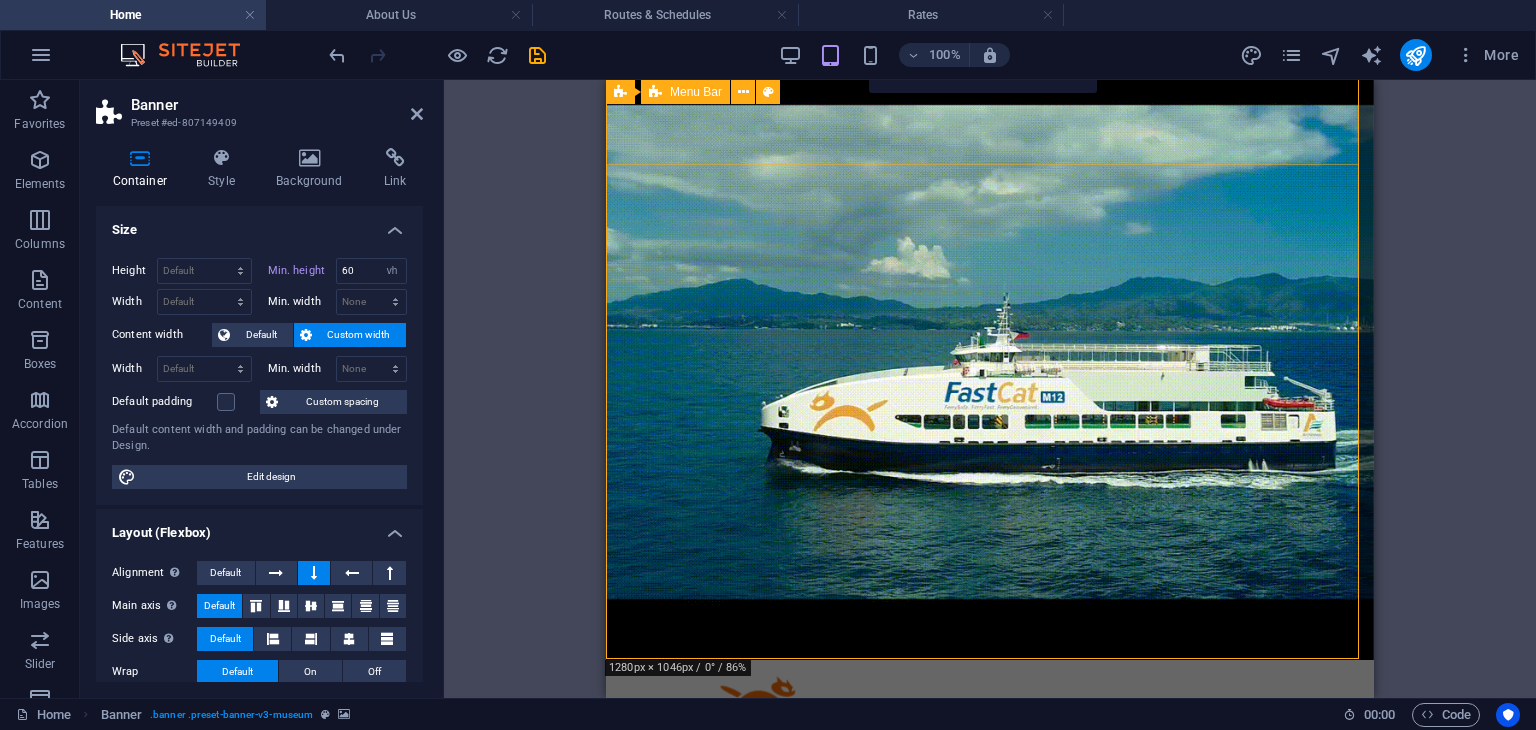 scroll, scrollTop: 0, scrollLeft: 0, axis: both 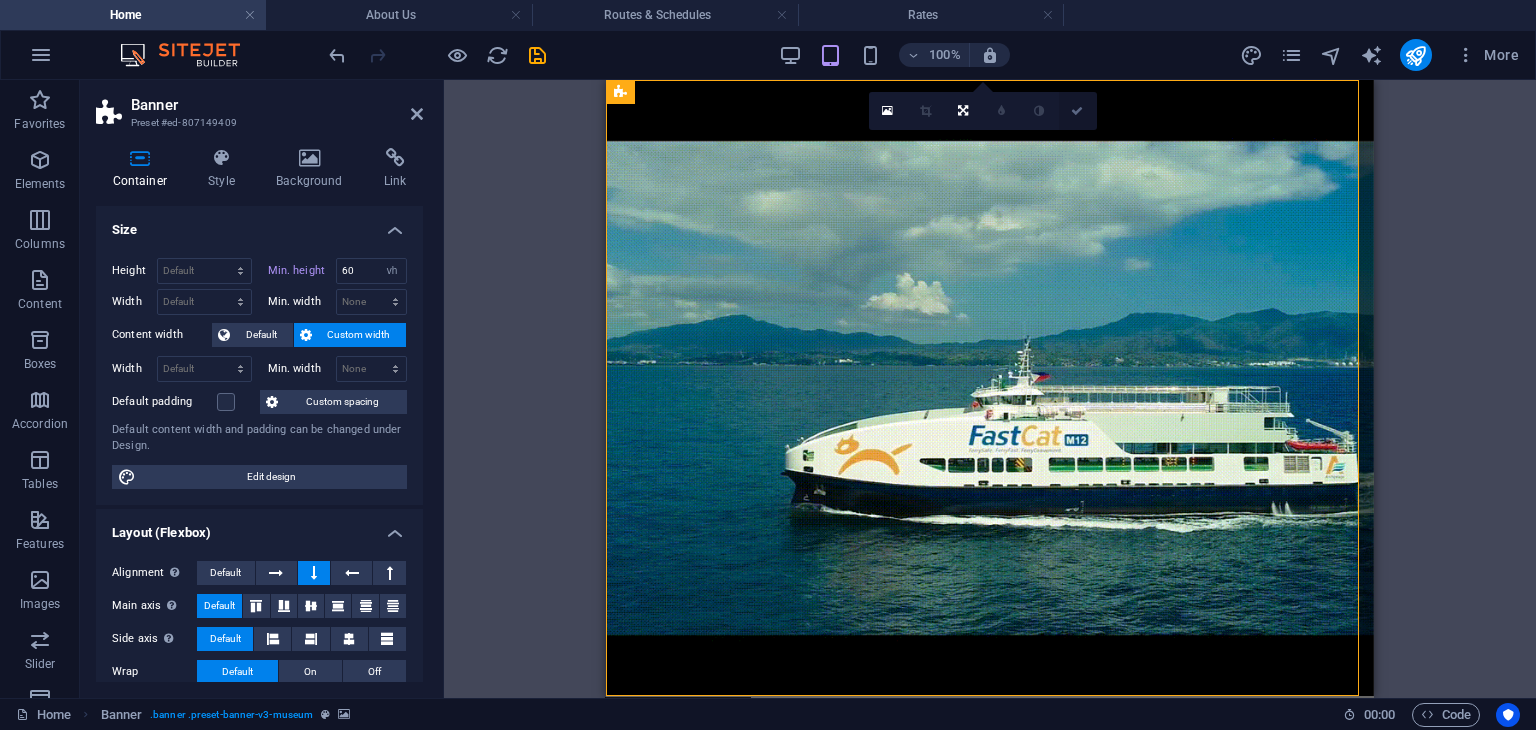 click at bounding box center [1077, 111] 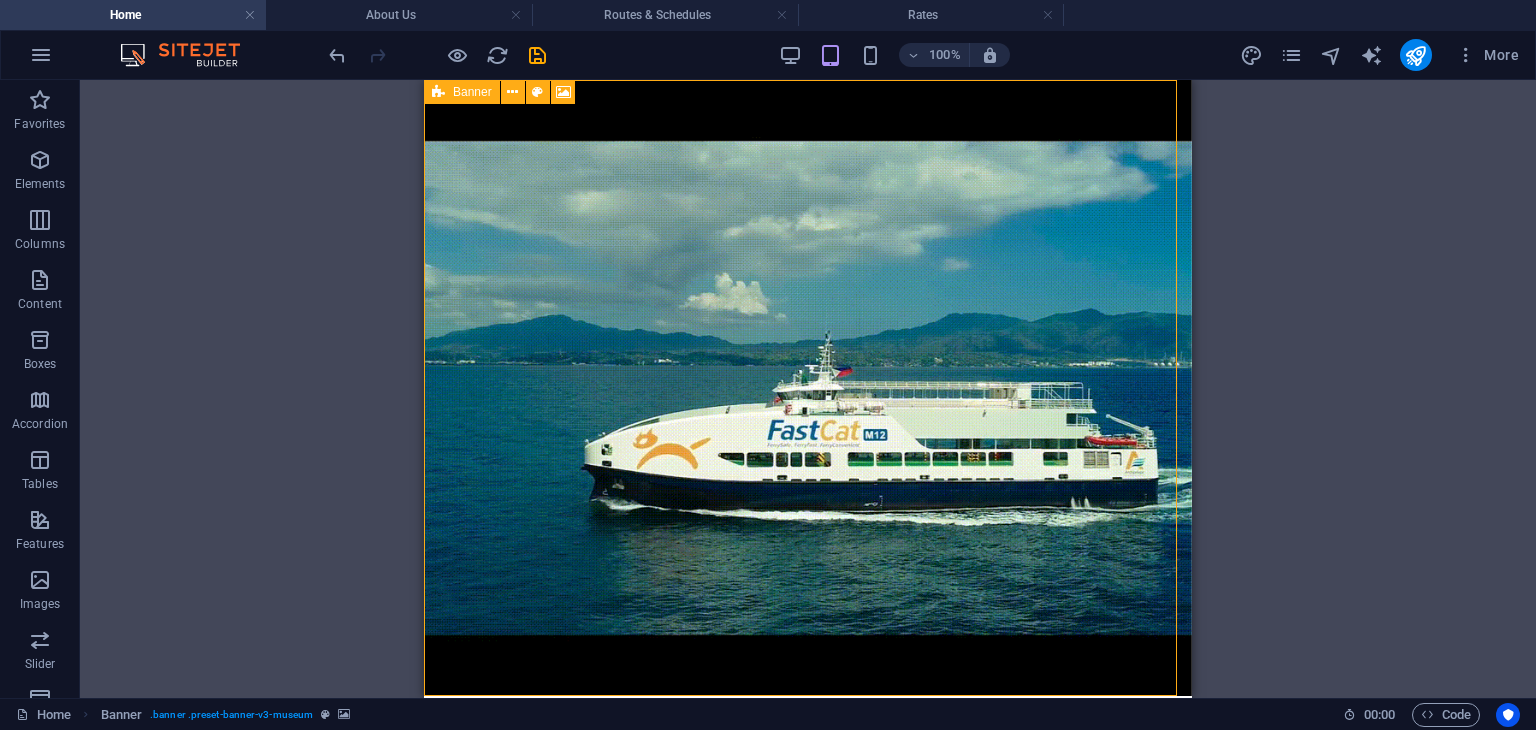 click on "Banner" at bounding box center (462, 92) 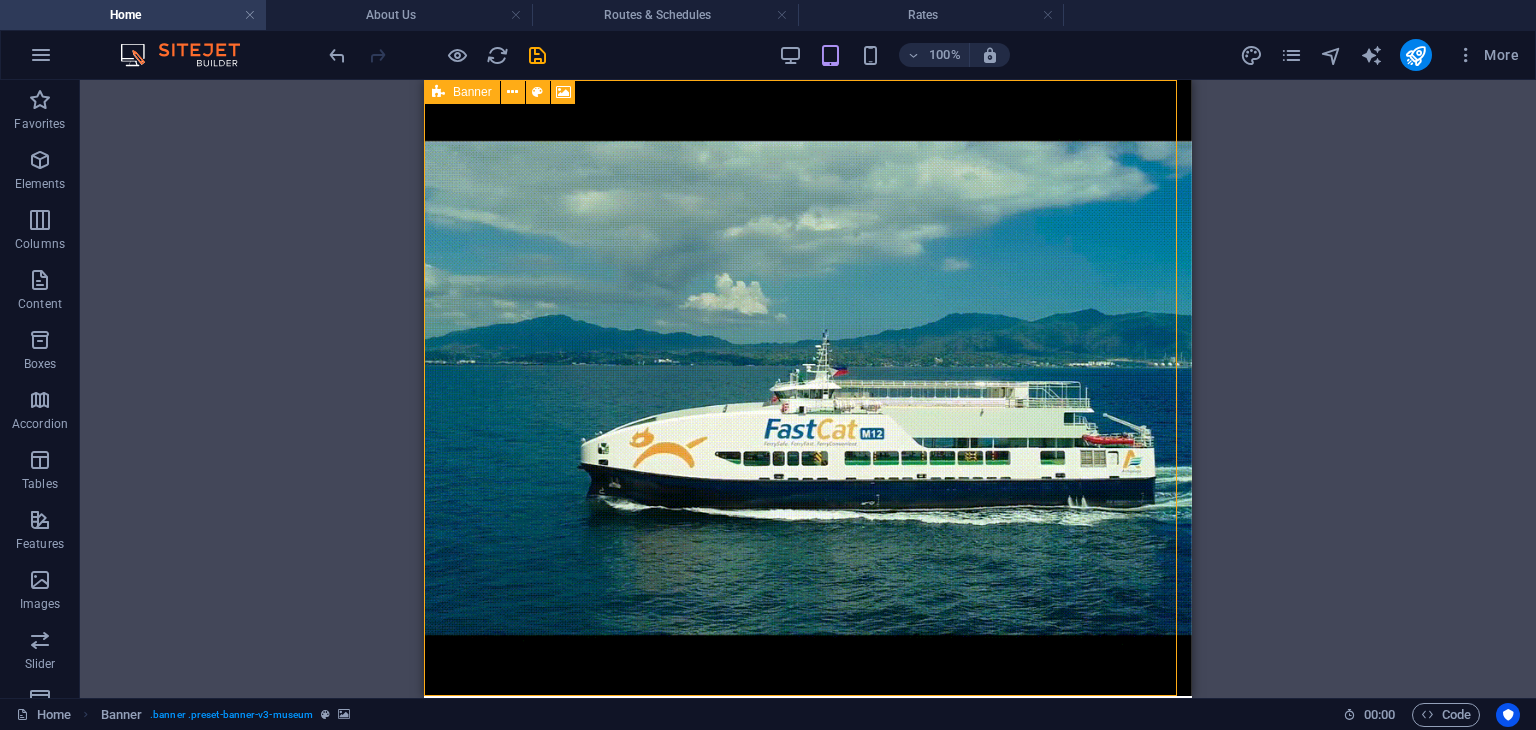 click on "Banner" at bounding box center (462, 92) 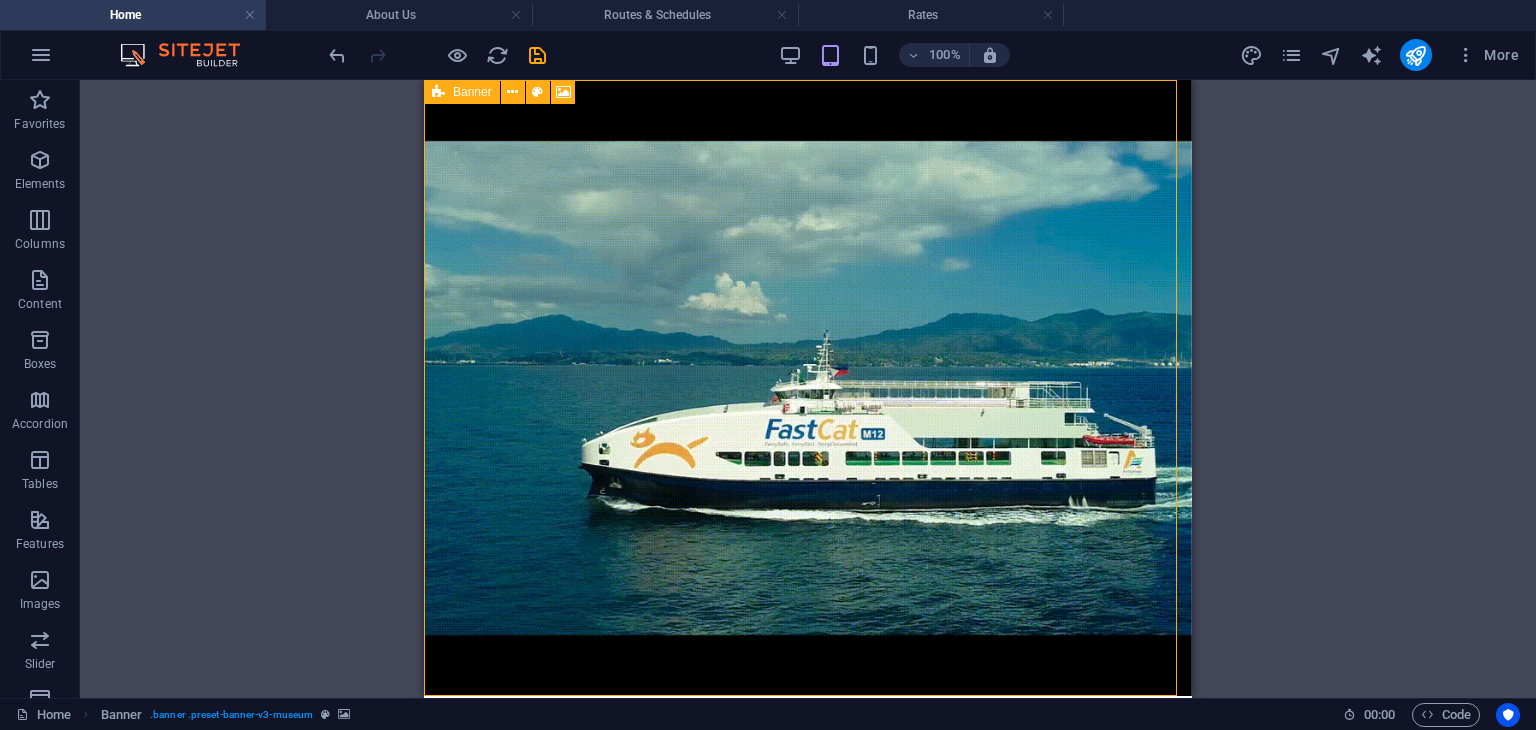 select on "vh" 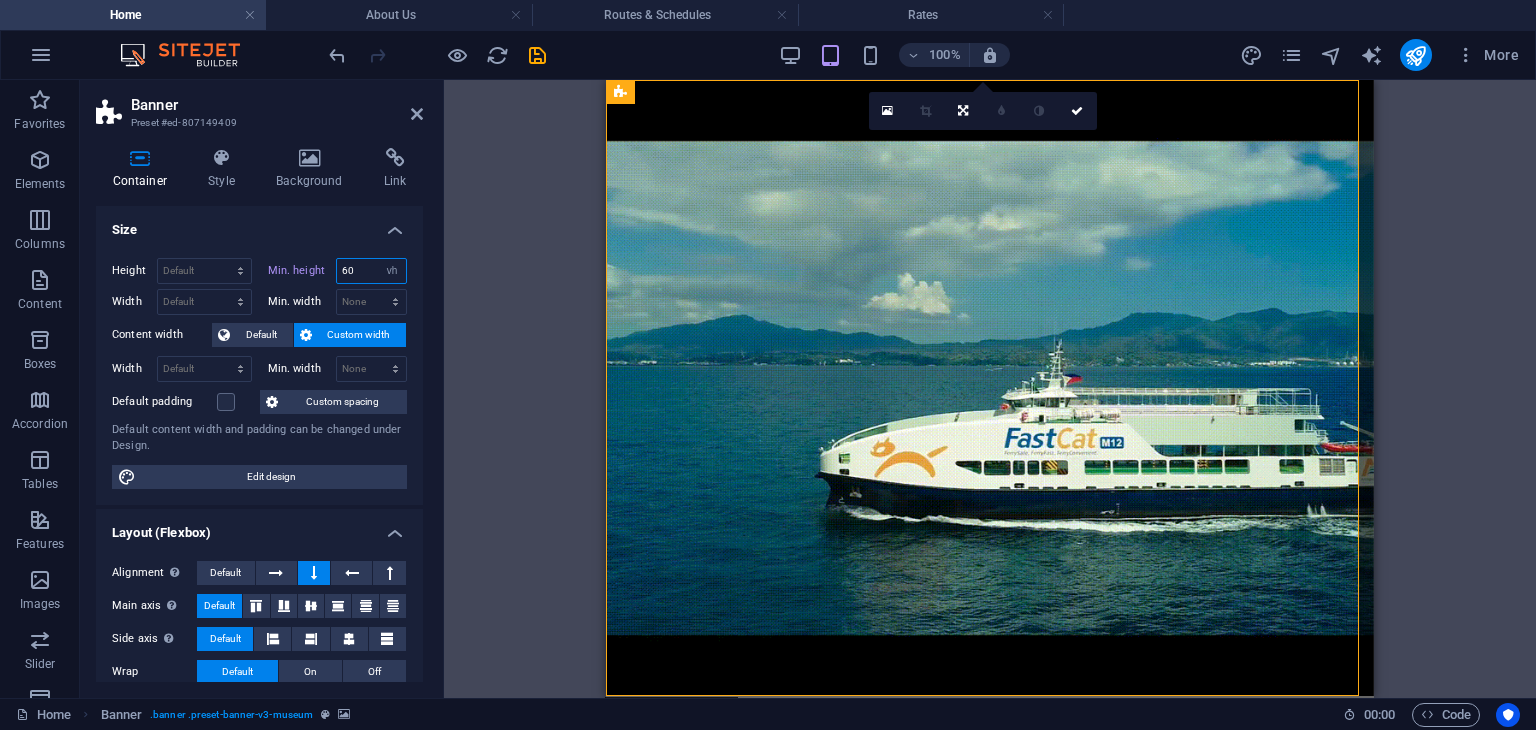 drag, startPoint x: 354, startPoint y: 270, endPoint x: 337, endPoint y: 270, distance: 17 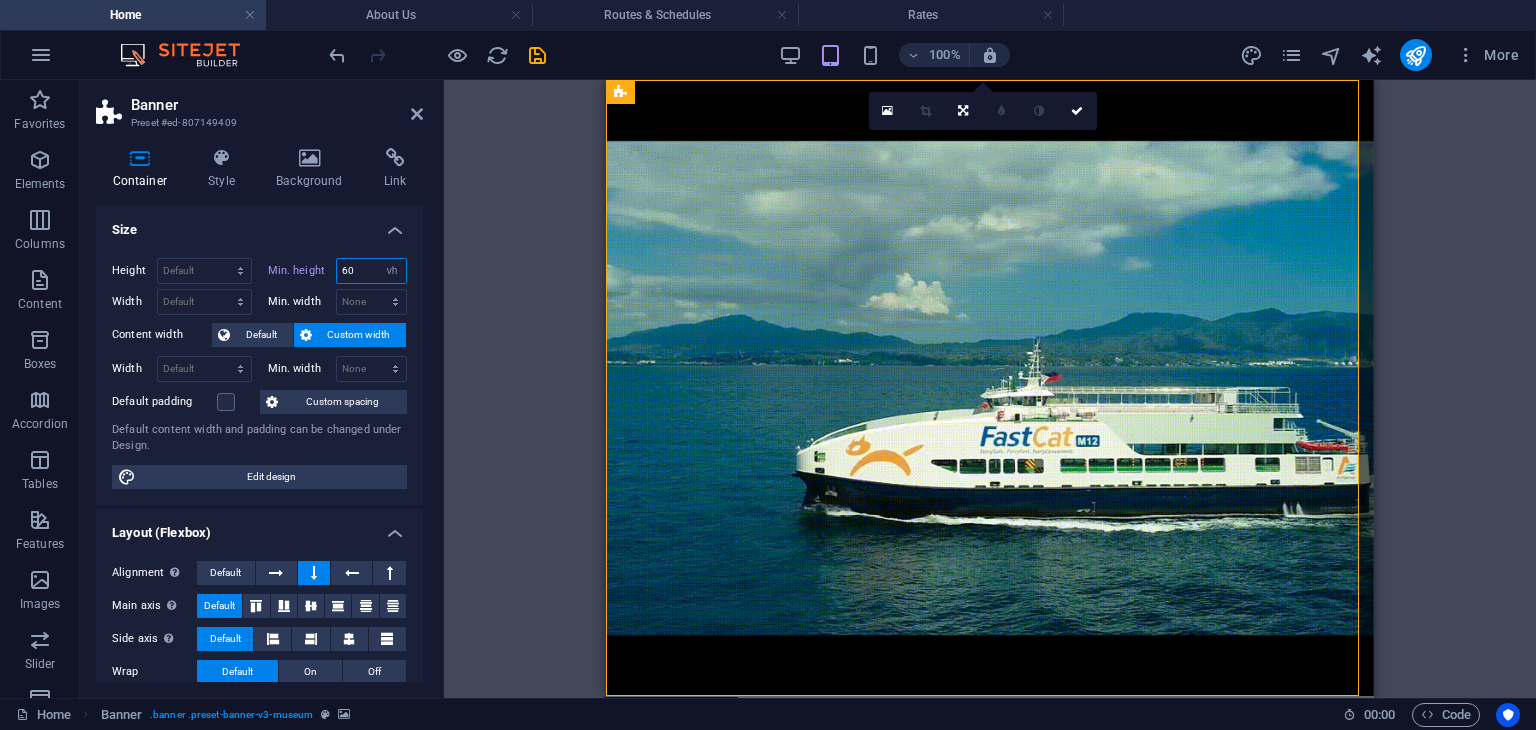 click on "60" at bounding box center [372, 271] 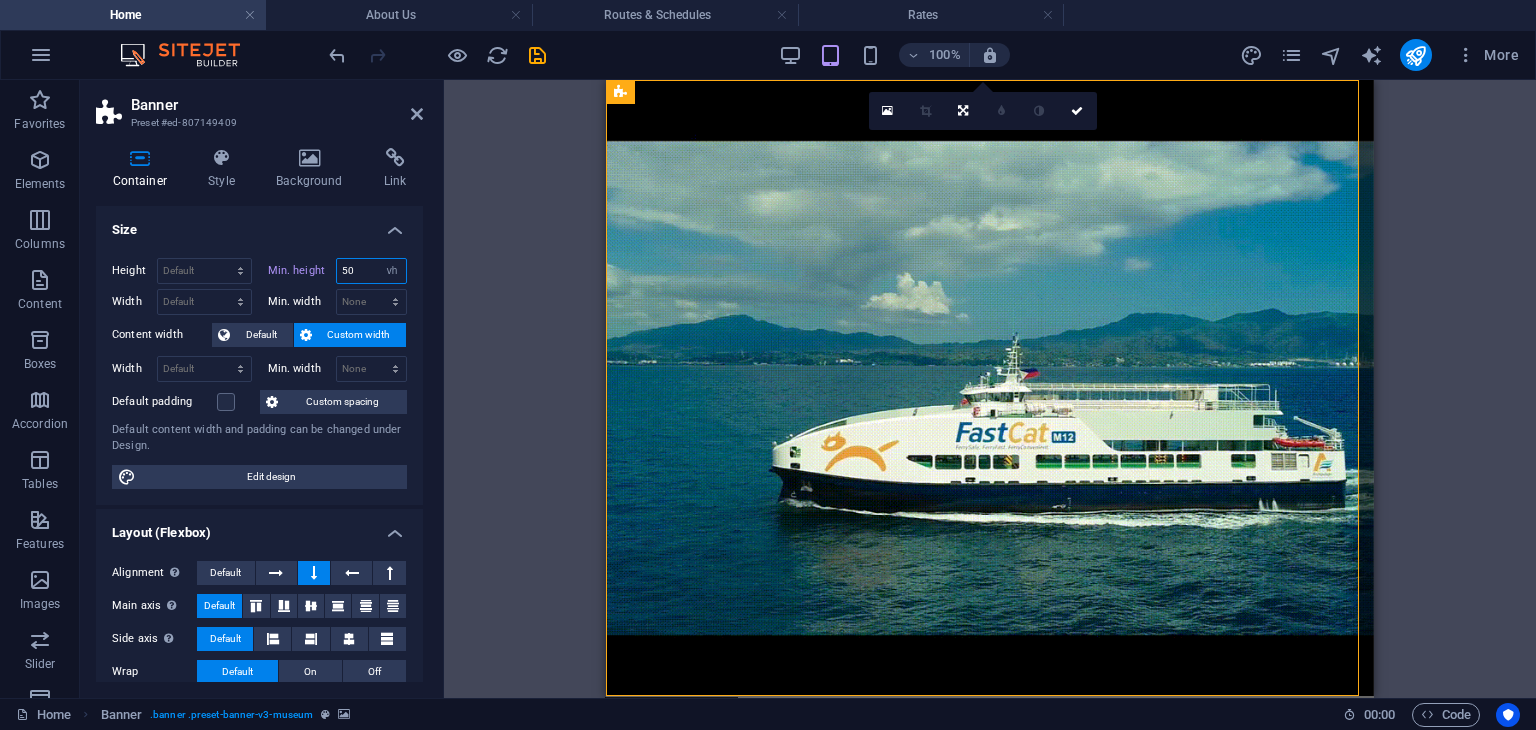 type on "50" 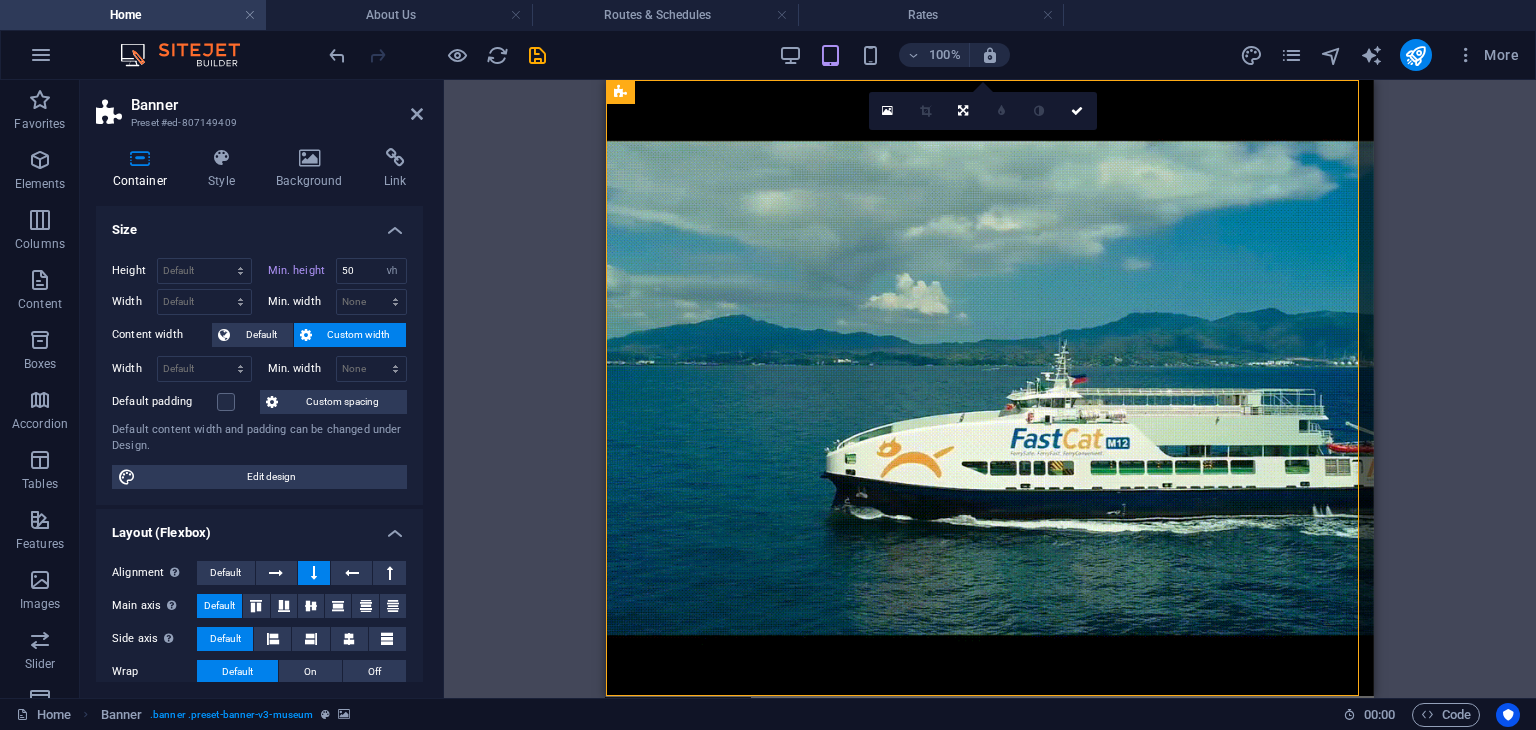 click on "Drag here to replace the existing content. Press “Ctrl” if you want to create a new element.
H1   Banner   Container   Container   Container   H2   Text   YouTube   Container   2 columns   H2   Container   Text   Container   Container   Image   Container   Container   2 columns   Container   H2   Container   Text   Container   Image Slider   Image slider   Image Slider   Footer Saga   Text   Container   H2   HTML   Button   Menu Bar   Menu   Image   Text   Button   Container   Image   Container   Container   2 columns   Container   Container   H2   Container   2 columns   Container   Container   2 columns   Container   Container   Text   Button   Banner   Logo   Container   Button   Container   Text   Container 180 170 160 150 140 130 120 110 100 90 80 70 60 50 40 30 20 10 0 -10 -20 -30 -40 -50 -60 -70 -80 -90 -100 -110 -120 -130 -140 -150 -160 -170 1280px × 1046px / 0° / 59% 0" at bounding box center [990, 389] 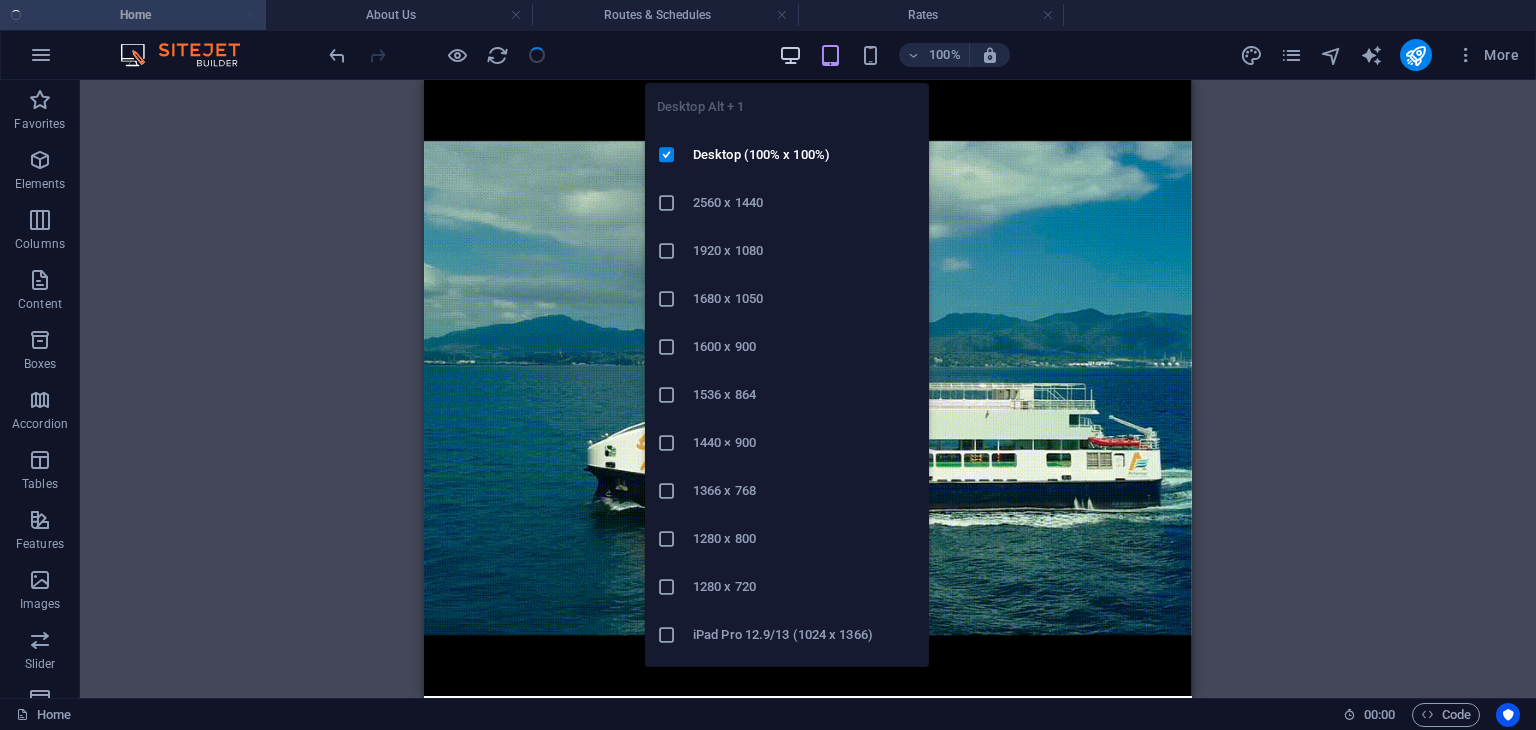 click at bounding box center [790, 55] 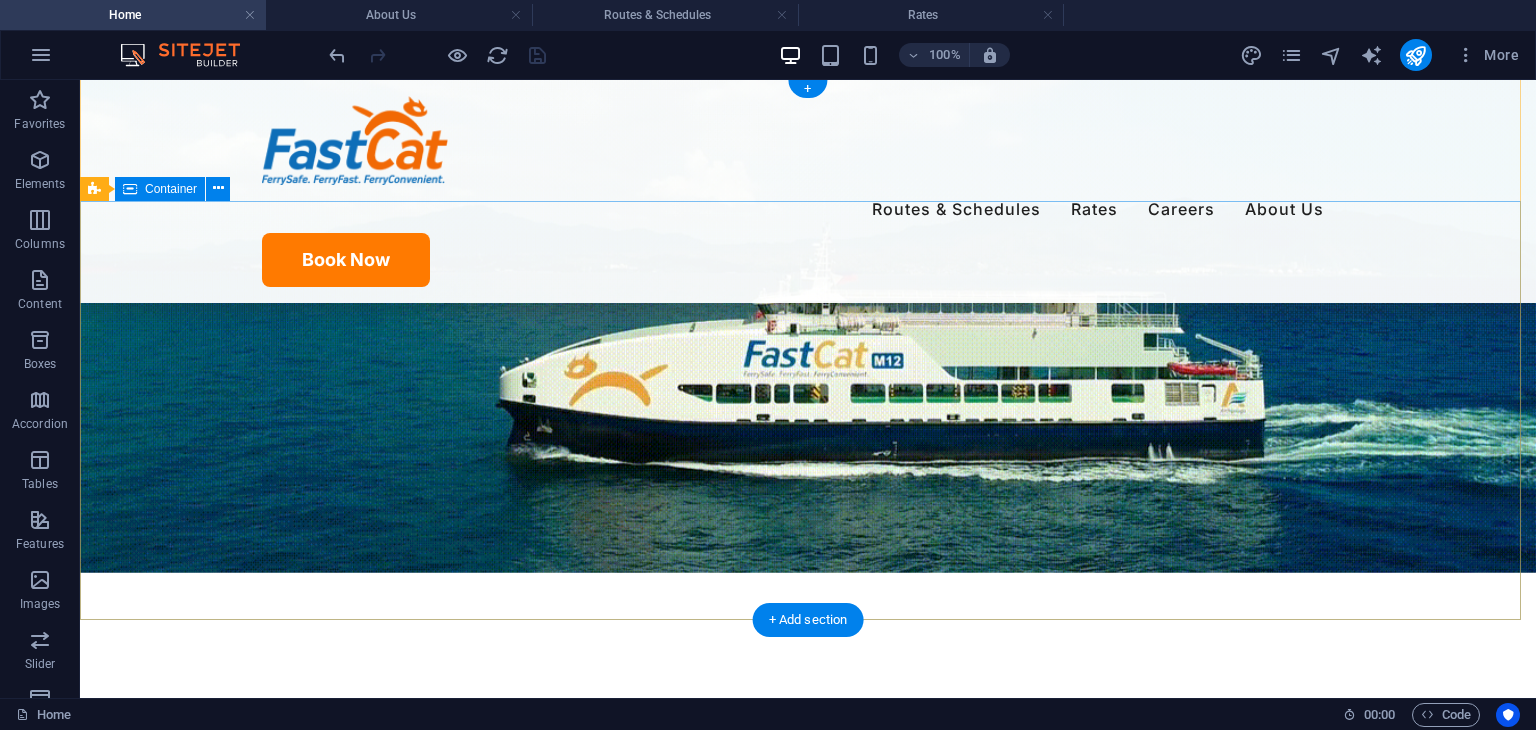 scroll, scrollTop: 0, scrollLeft: 0, axis: both 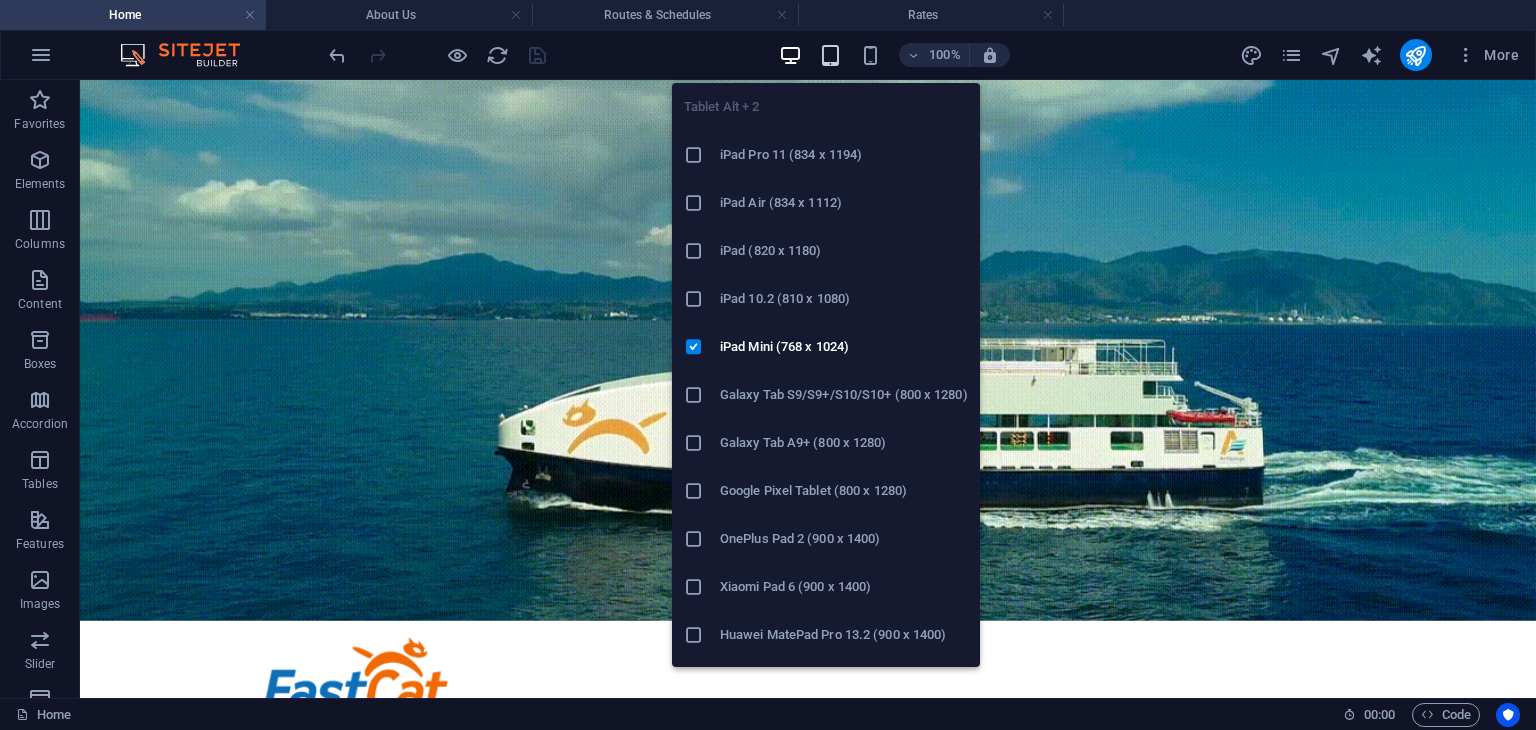 click at bounding box center (830, 55) 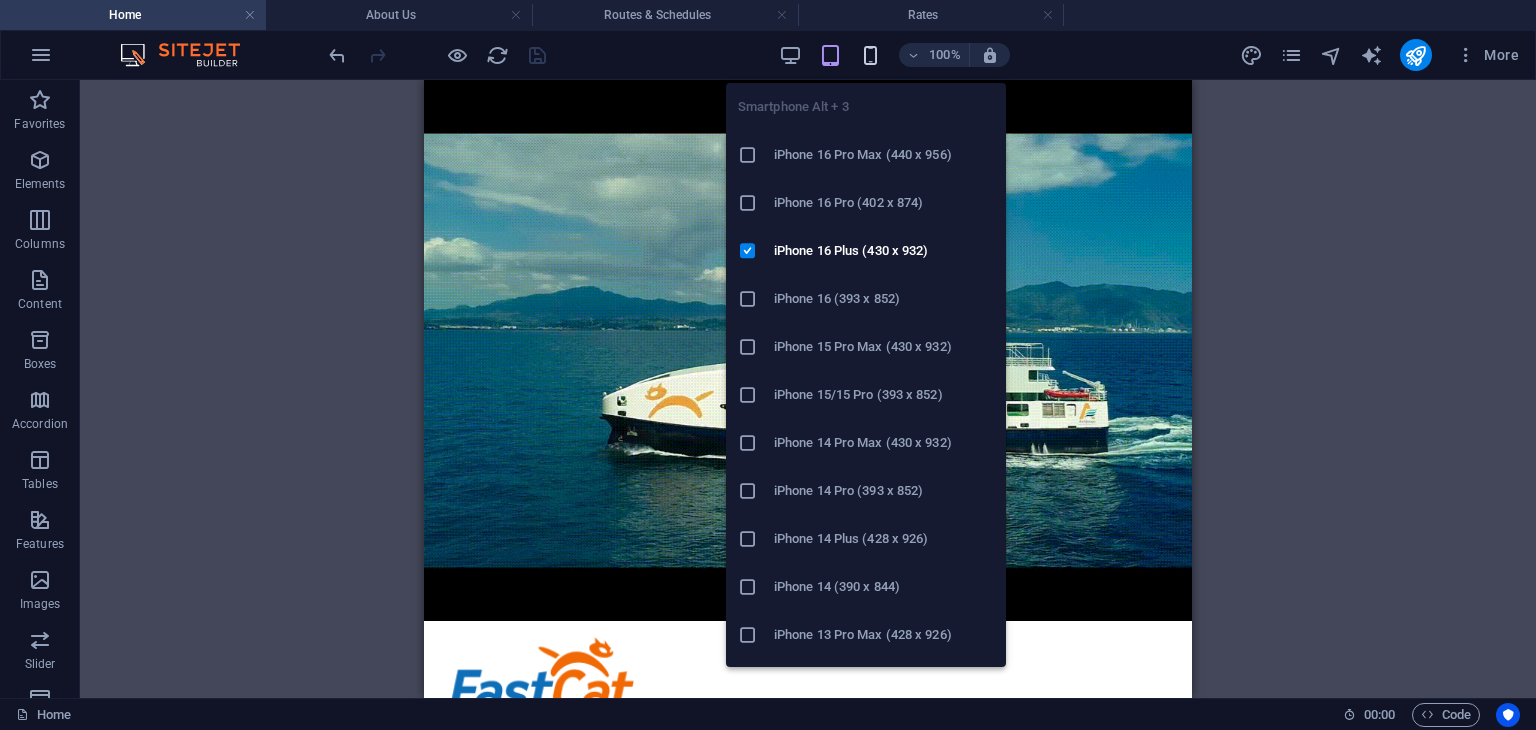 click at bounding box center [870, 55] 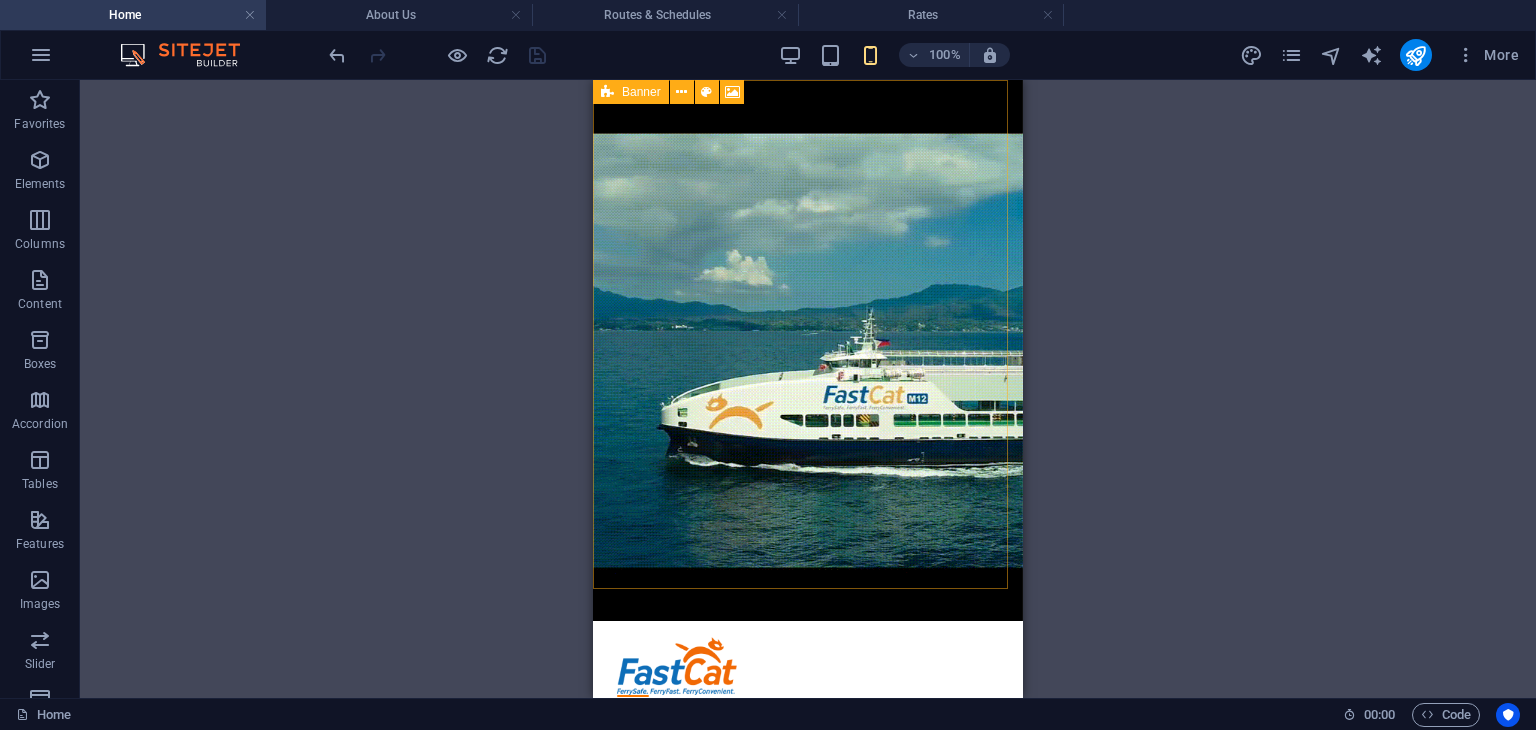click on "Banner" at bounding box center [641, 92] 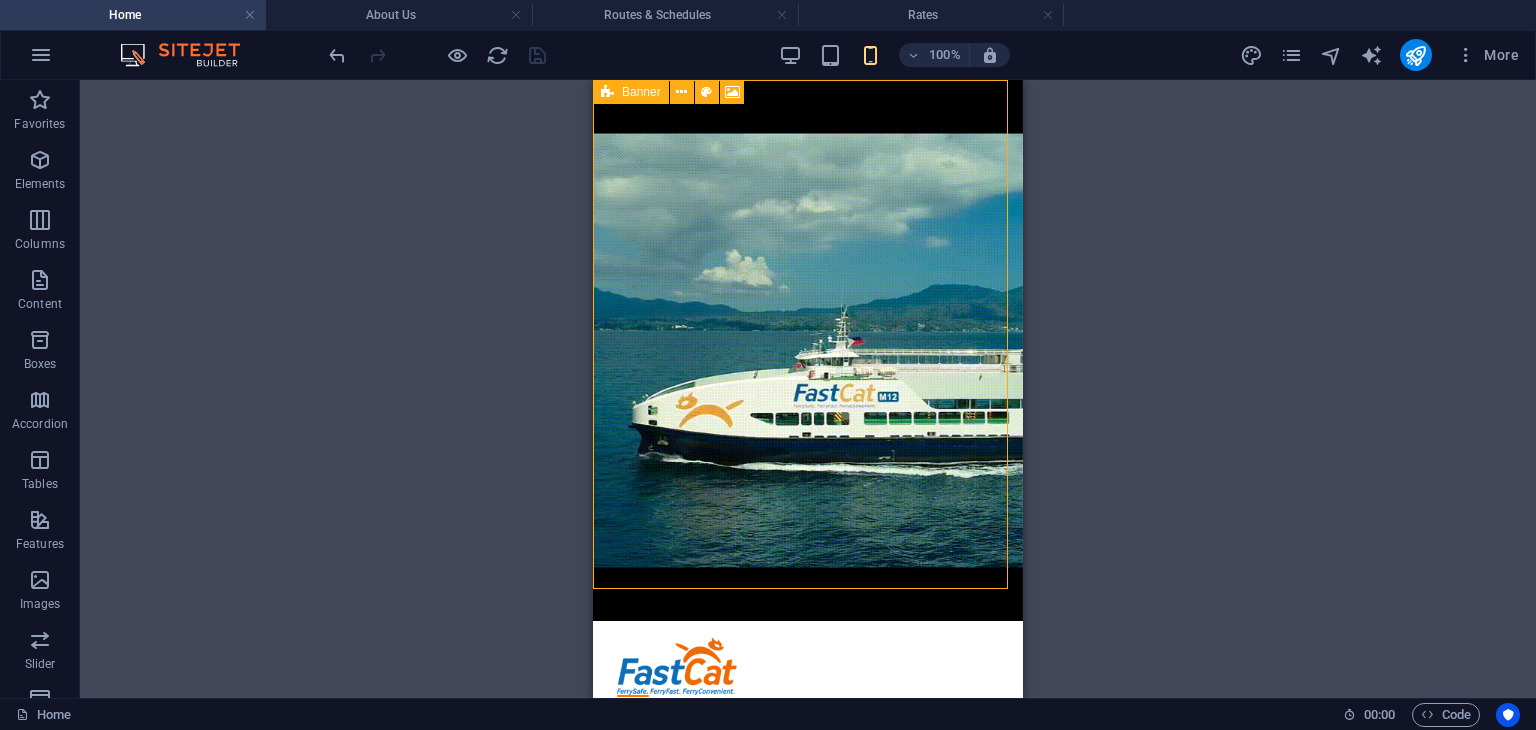 click on "Banner" at bounding box center [641, 92] 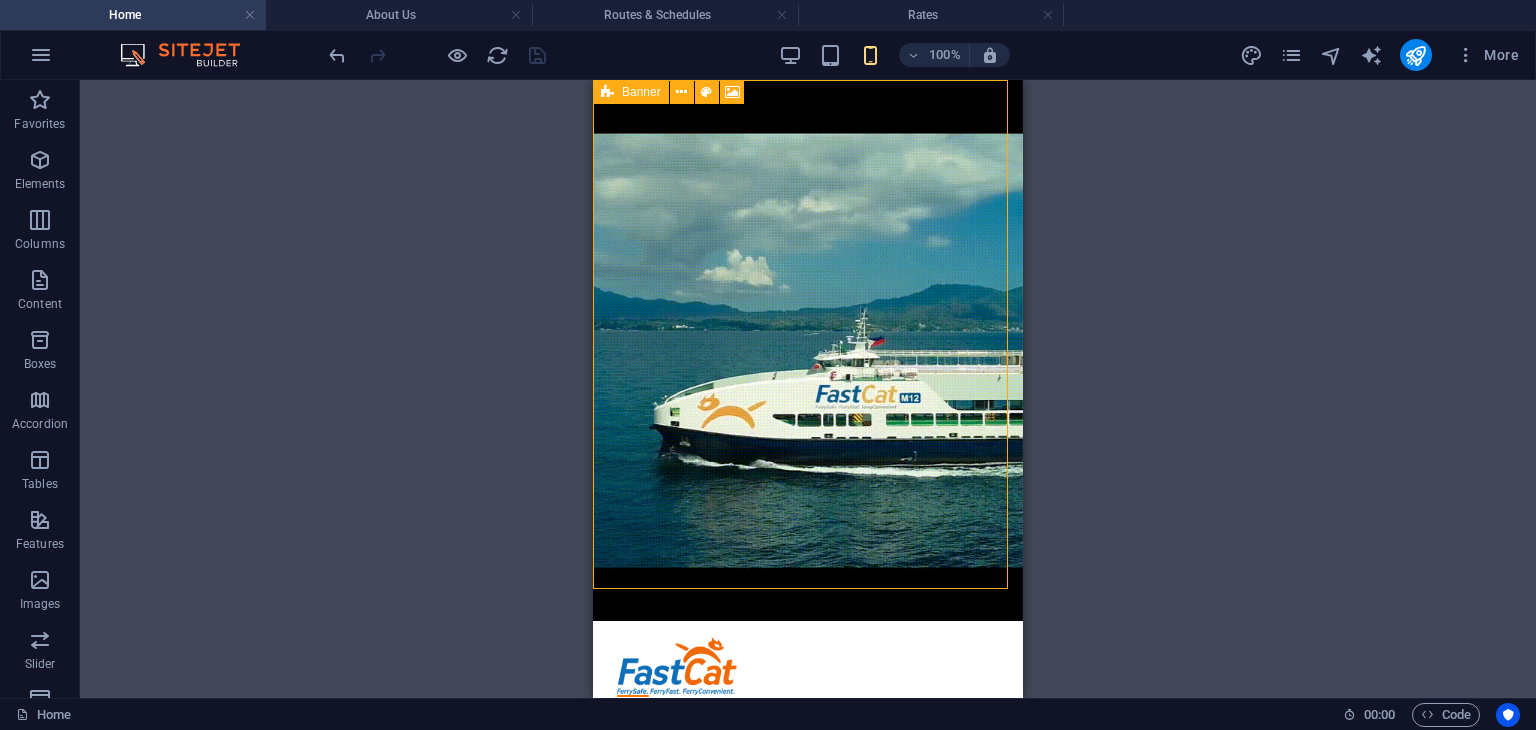 select on "vh" 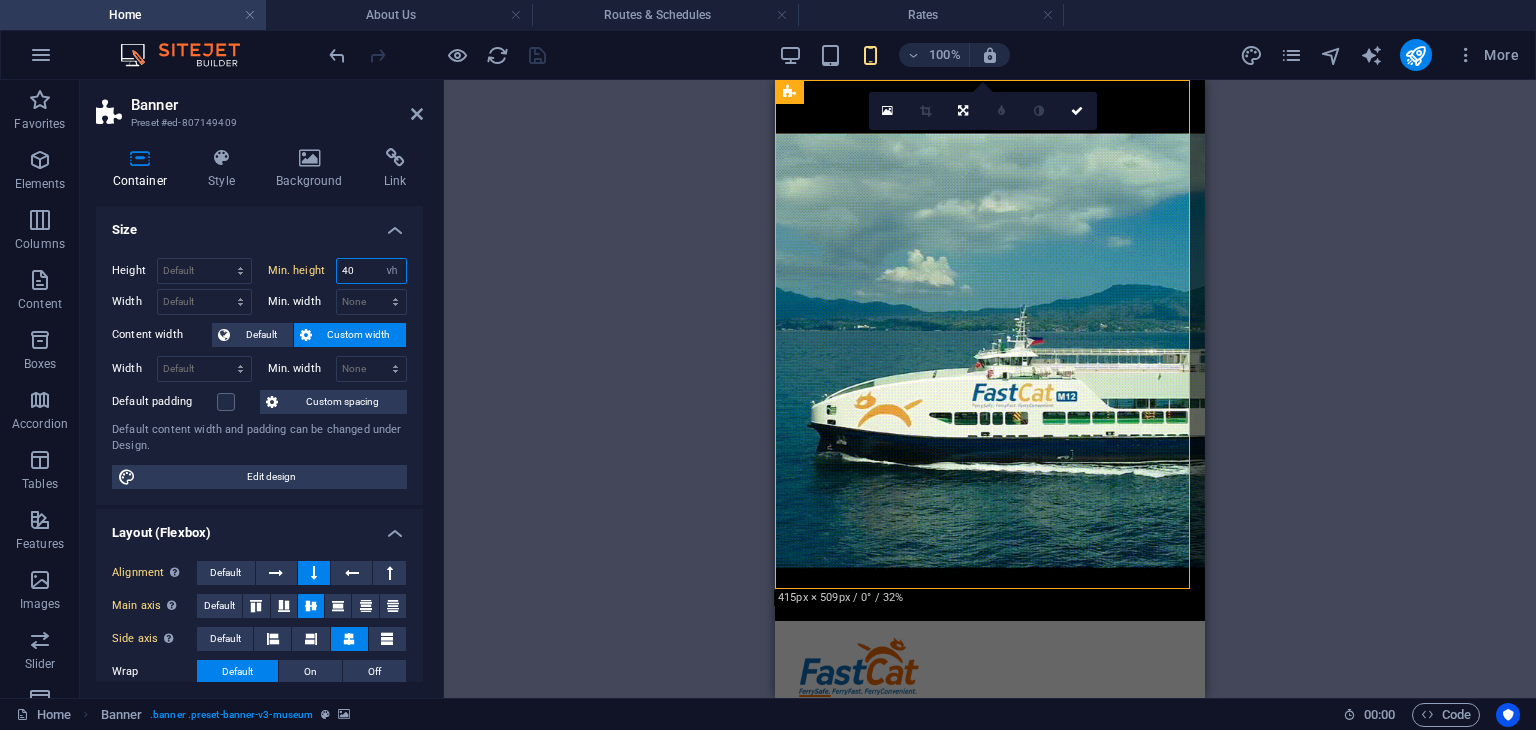 drag, startPoint x: 357, startPoint y: 267, endPoint x: 344, endPoint y: 269, distance: 13.152946 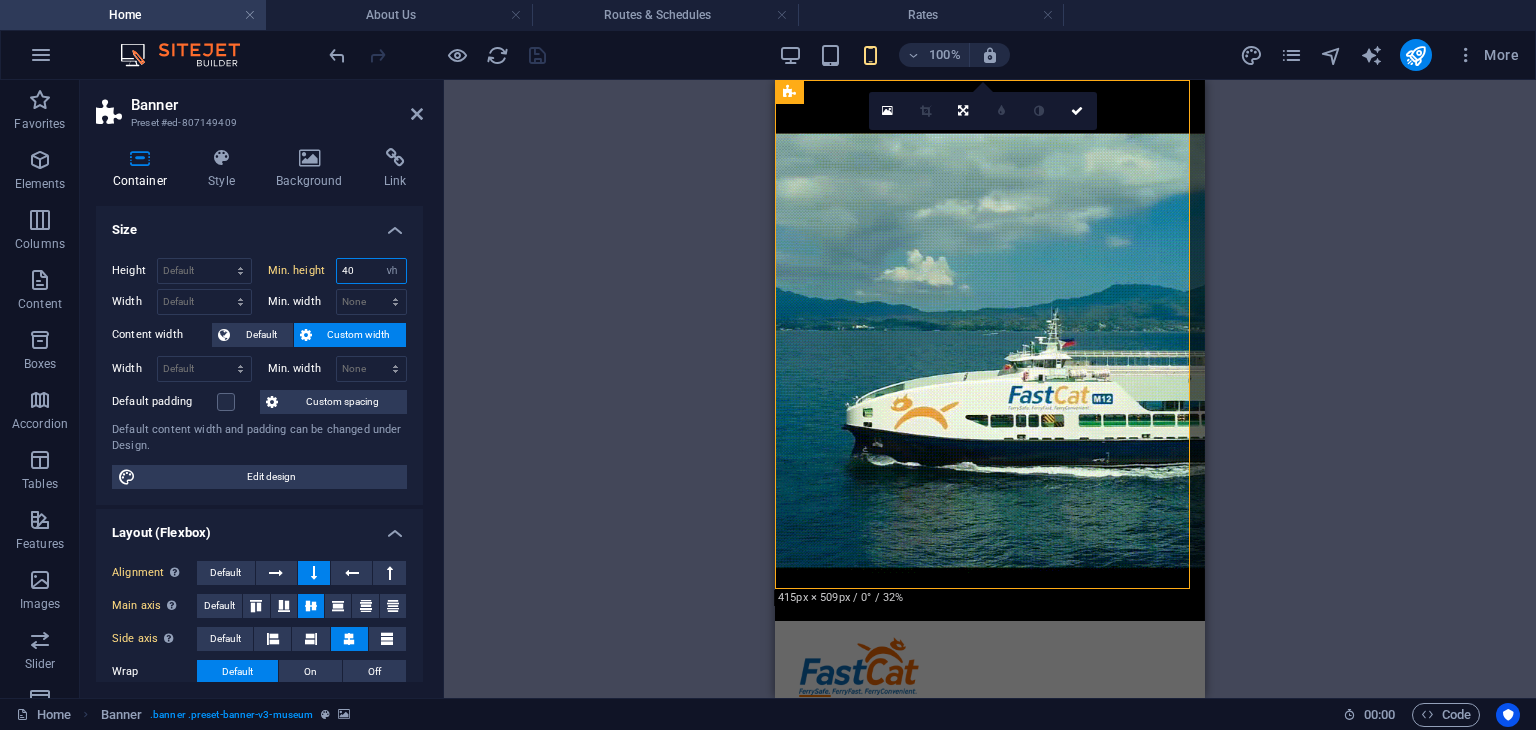 click on "40" at bounding box center (372, 271) 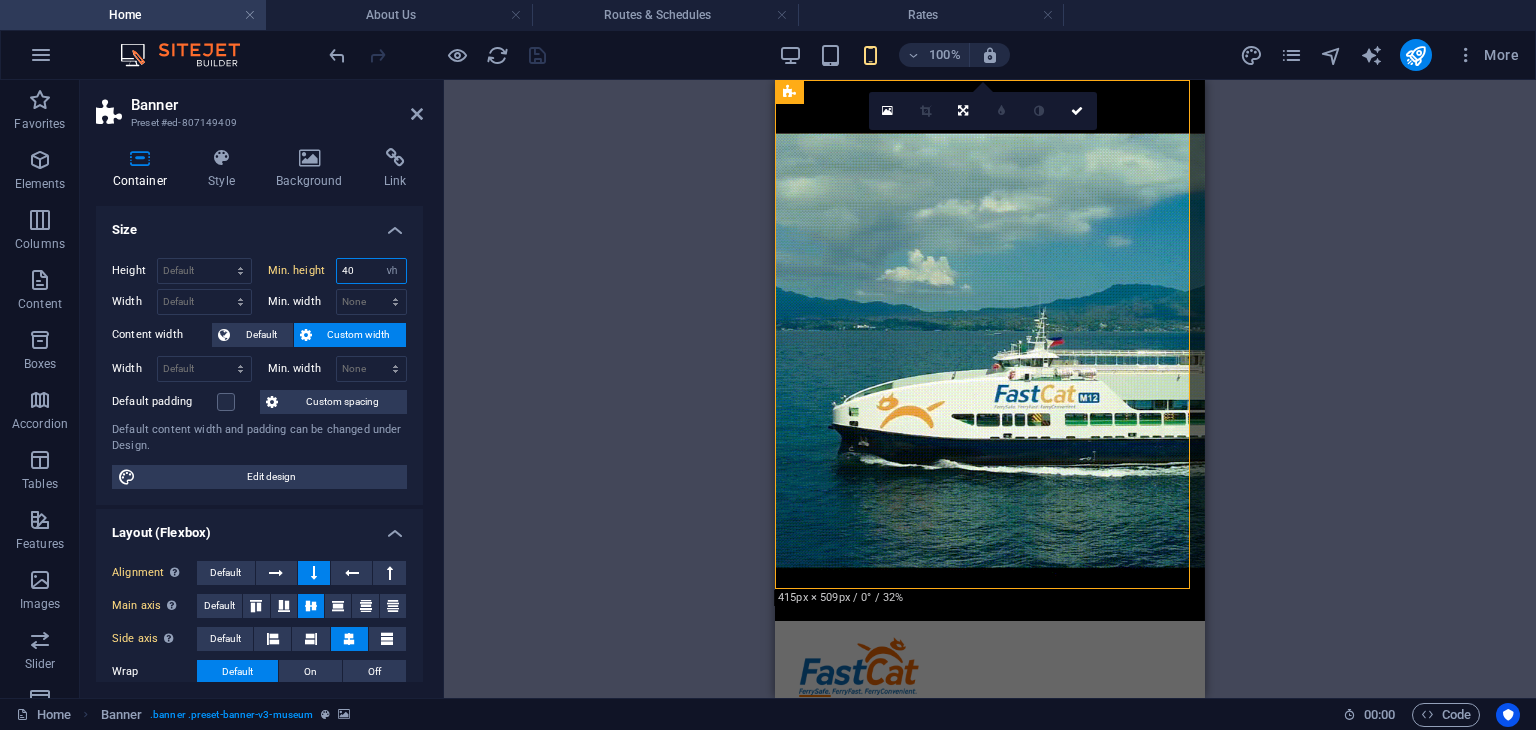 drag, startPoint x: 337, startPoint y: 273, endPoint x: 326, endPoint y: 275, distance: 11.18034 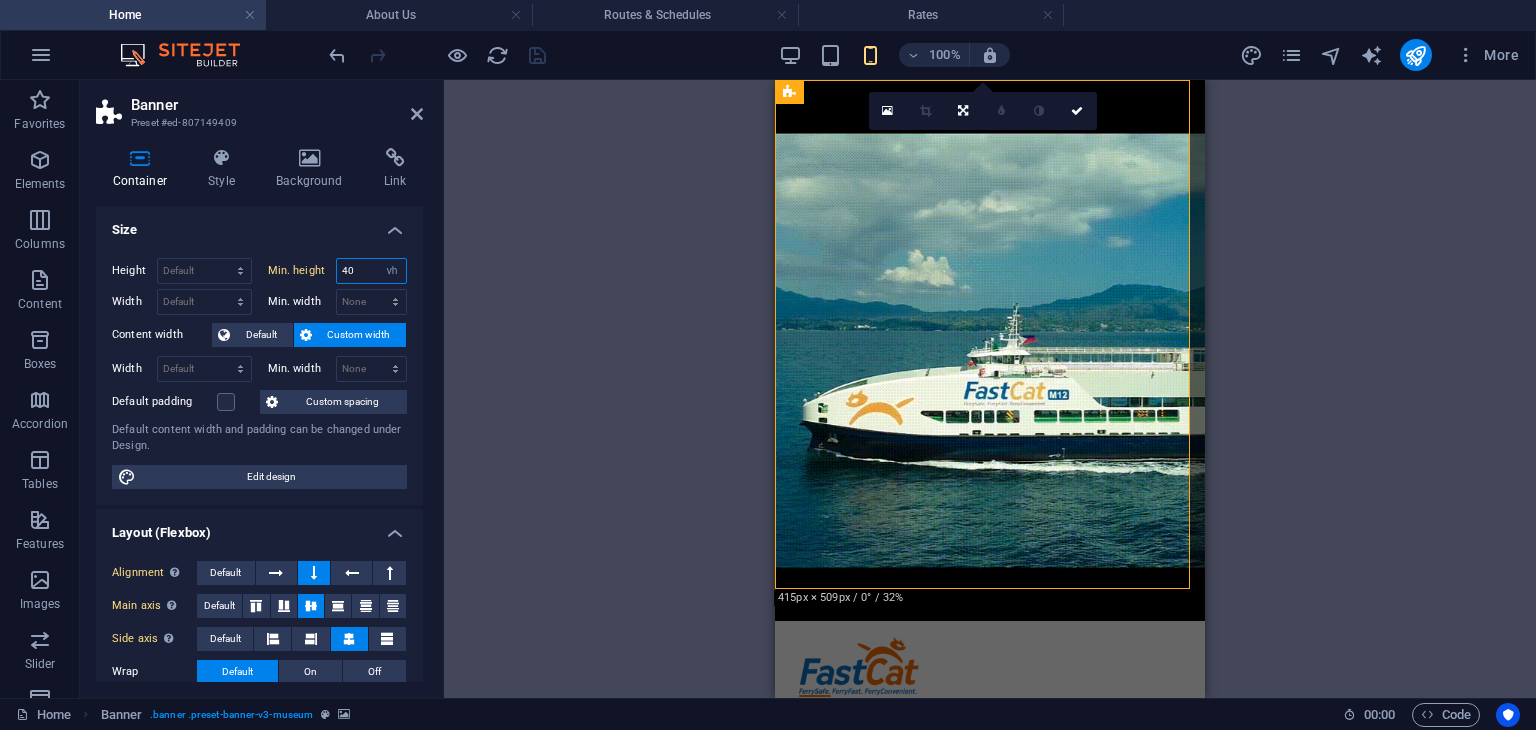 click on "Min. height 40 None px rem % vh vw" at bounding box center (338, 271) 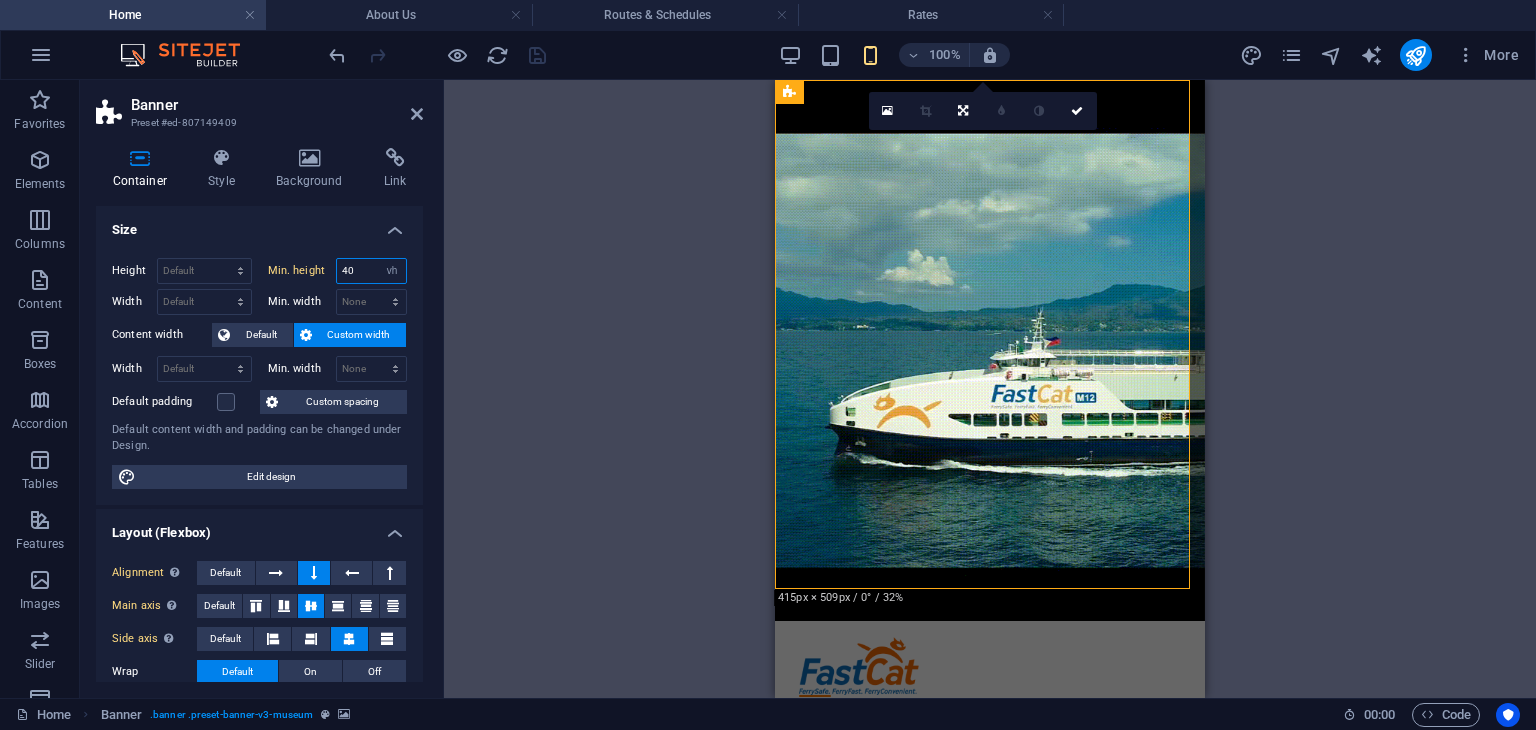 drag, startPoint x: 359, startPoint y: 277, endPoint x: 328, endPoint y: 277, distance: 31 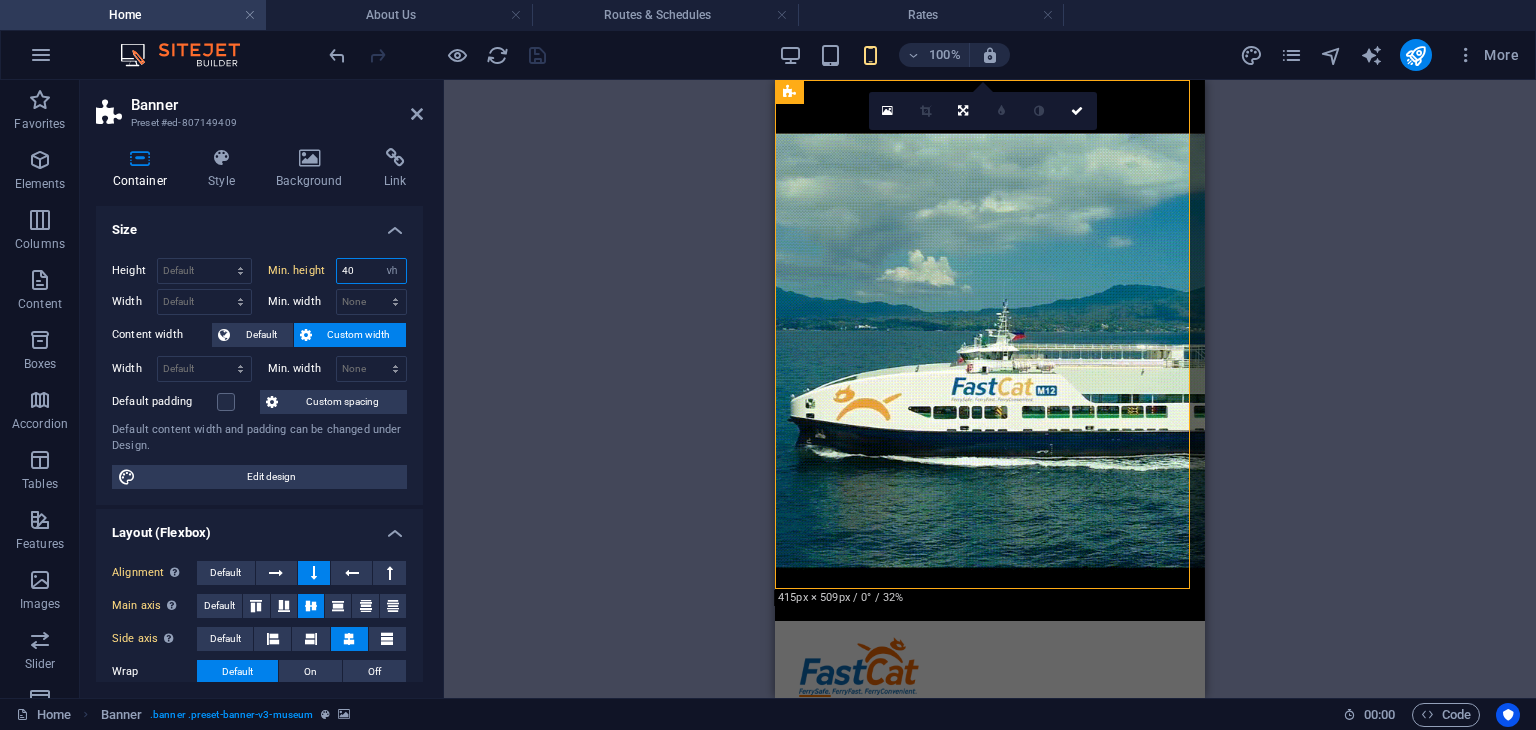 click on "Min. height 40 None px rem % vh vw" at bounding box center [338, 271] 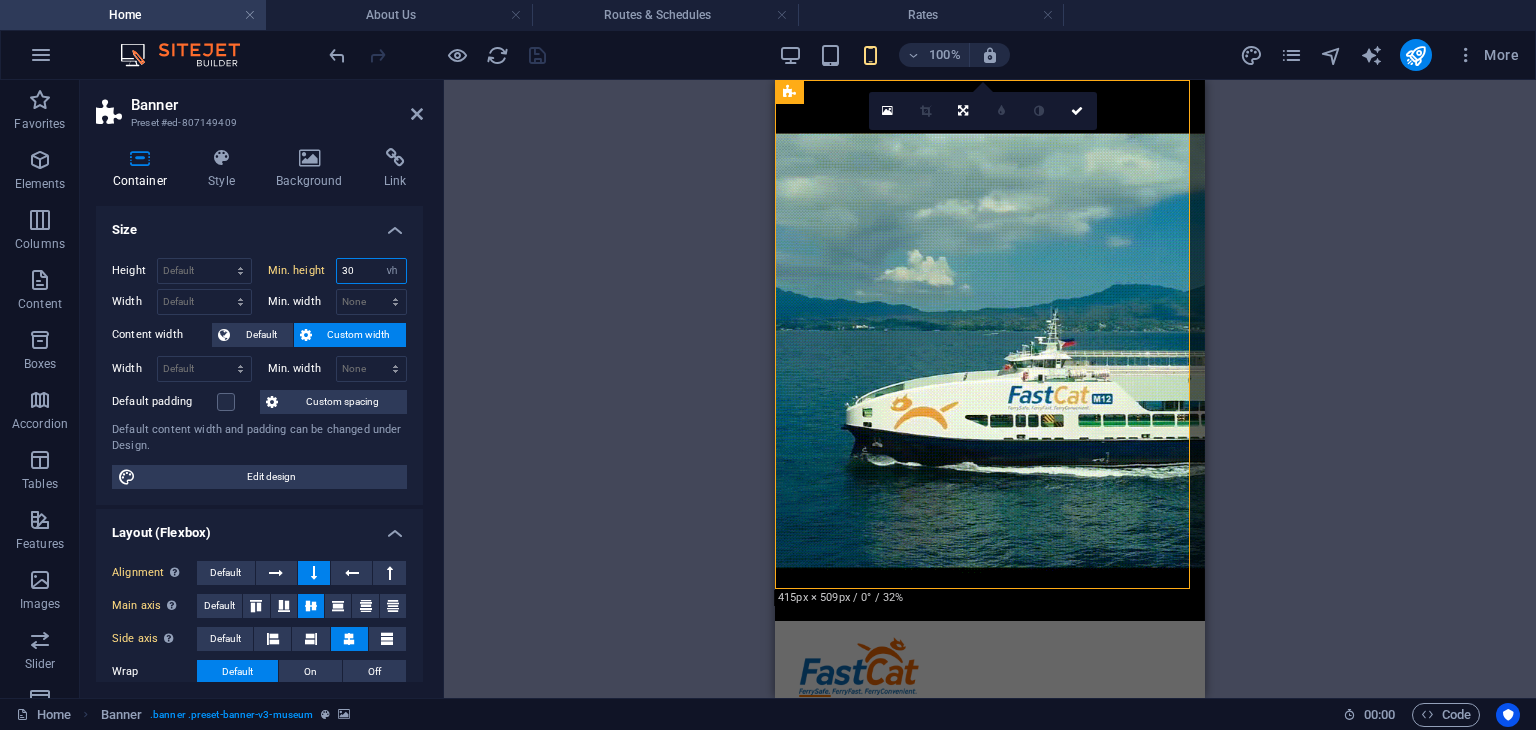 type on "30" 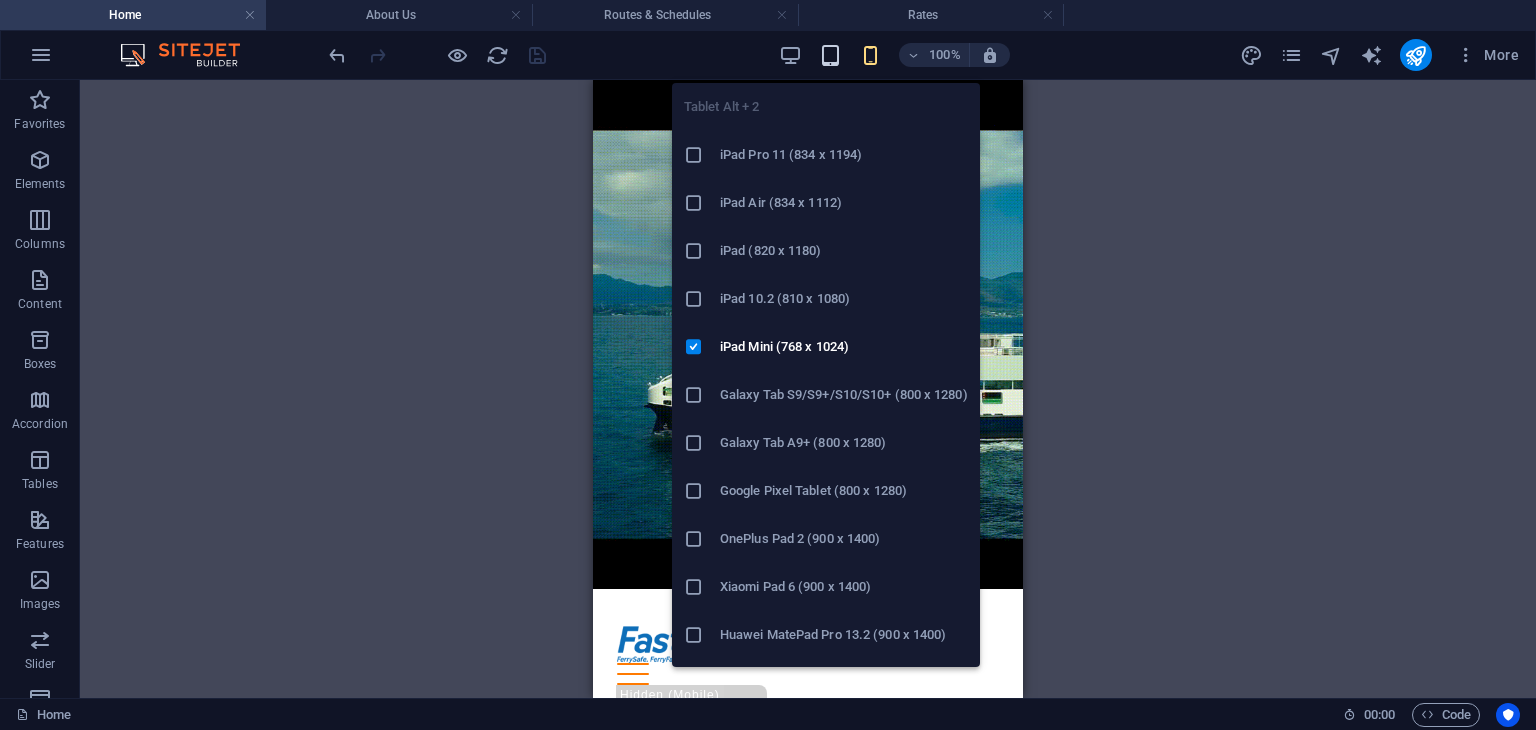 click at bounding box center [830, 55] 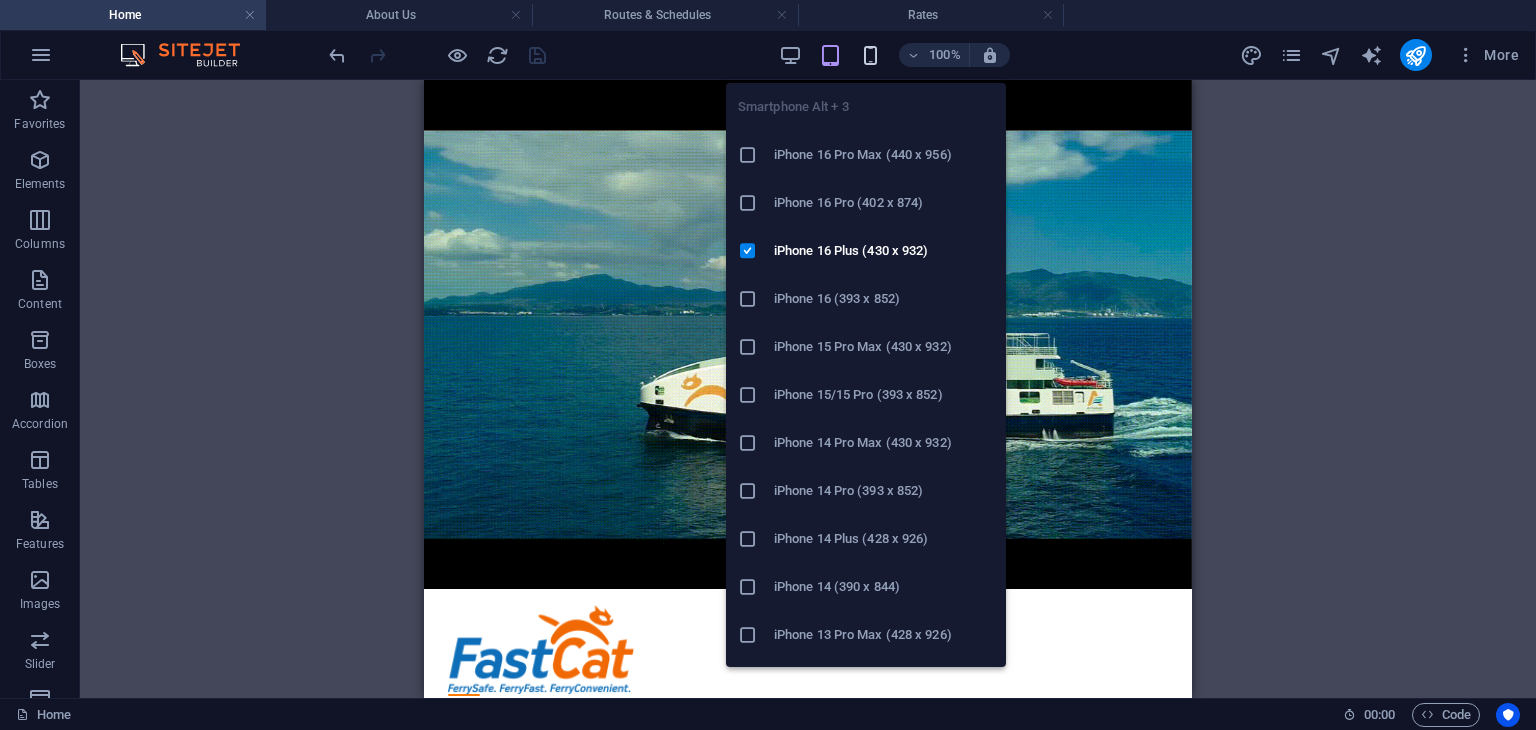 click at bounding box center [870, 55] 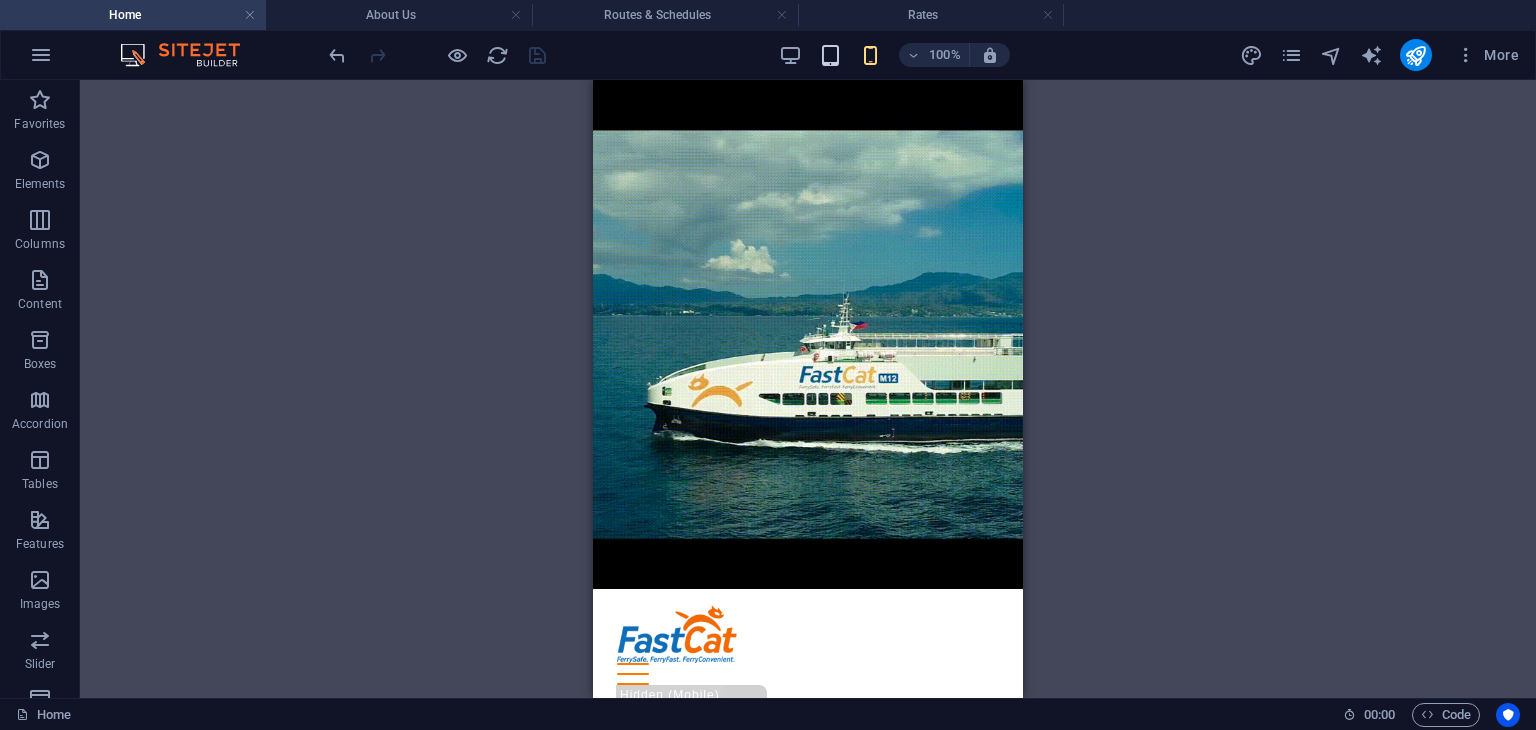 click at bounding box center [830, 55] 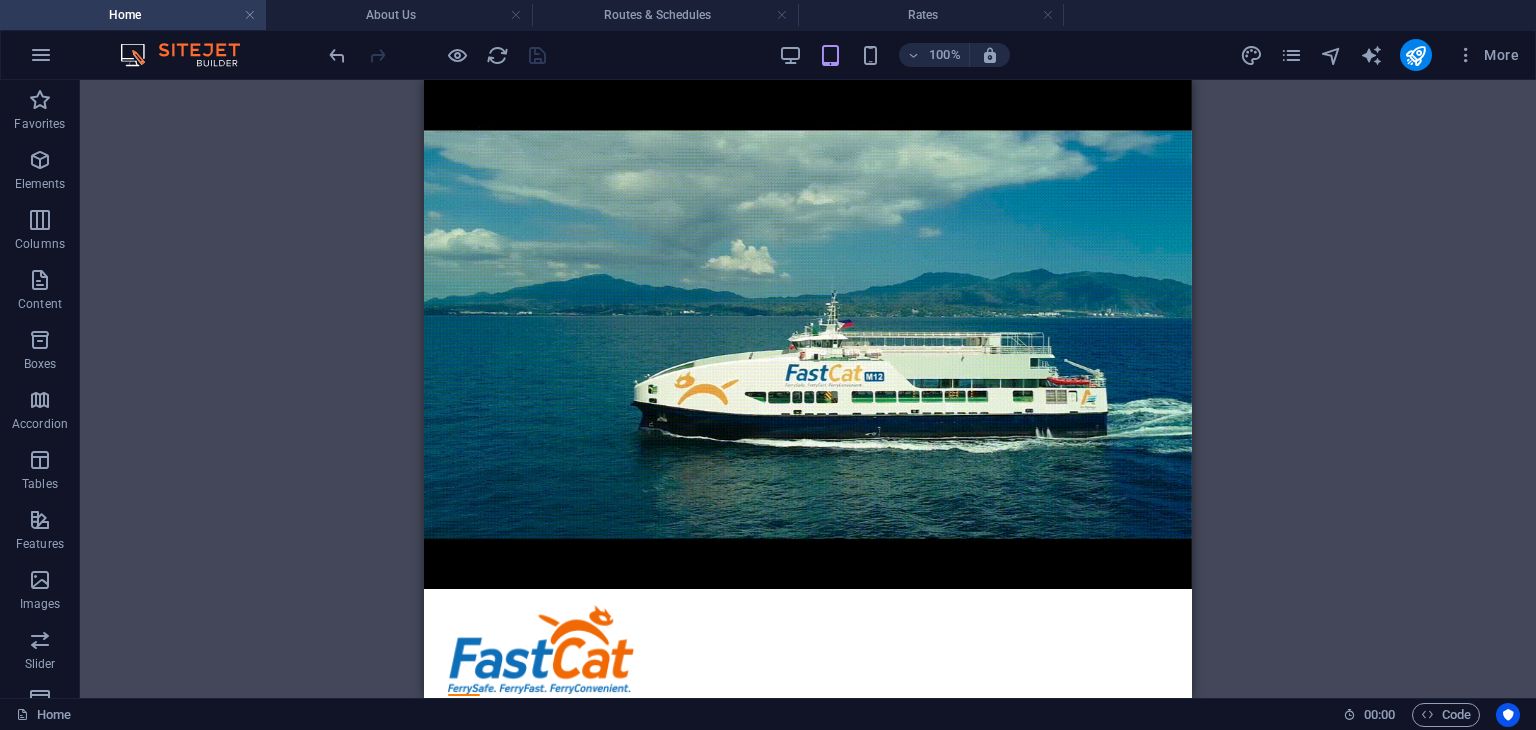 click on "Drag here to replace the existing content. Press “Ctrl” if you want to create a new element.
H1   Banner   Container   Container   Container   H2   Text   YouTube   Container   2 columns   H2   Container   Text   Container   Container   Image   Container   Container   2 columns   Container   H2   Container   Text   Container   Image Slider   Image slider   Image Slider   Footer Saga   Text   Container   H2   HTML   Button   Banner   Menu Bar   Menu   Image   Text   Button   Container   Image   Container   Container   2 columns   Container   Container   H2   Container   2 columns   Container   Container   2 columns   Container   Container   Text   Button   Banner   Logo   Container   Button   Container   Text   Container" at bounding box center [808, 389] 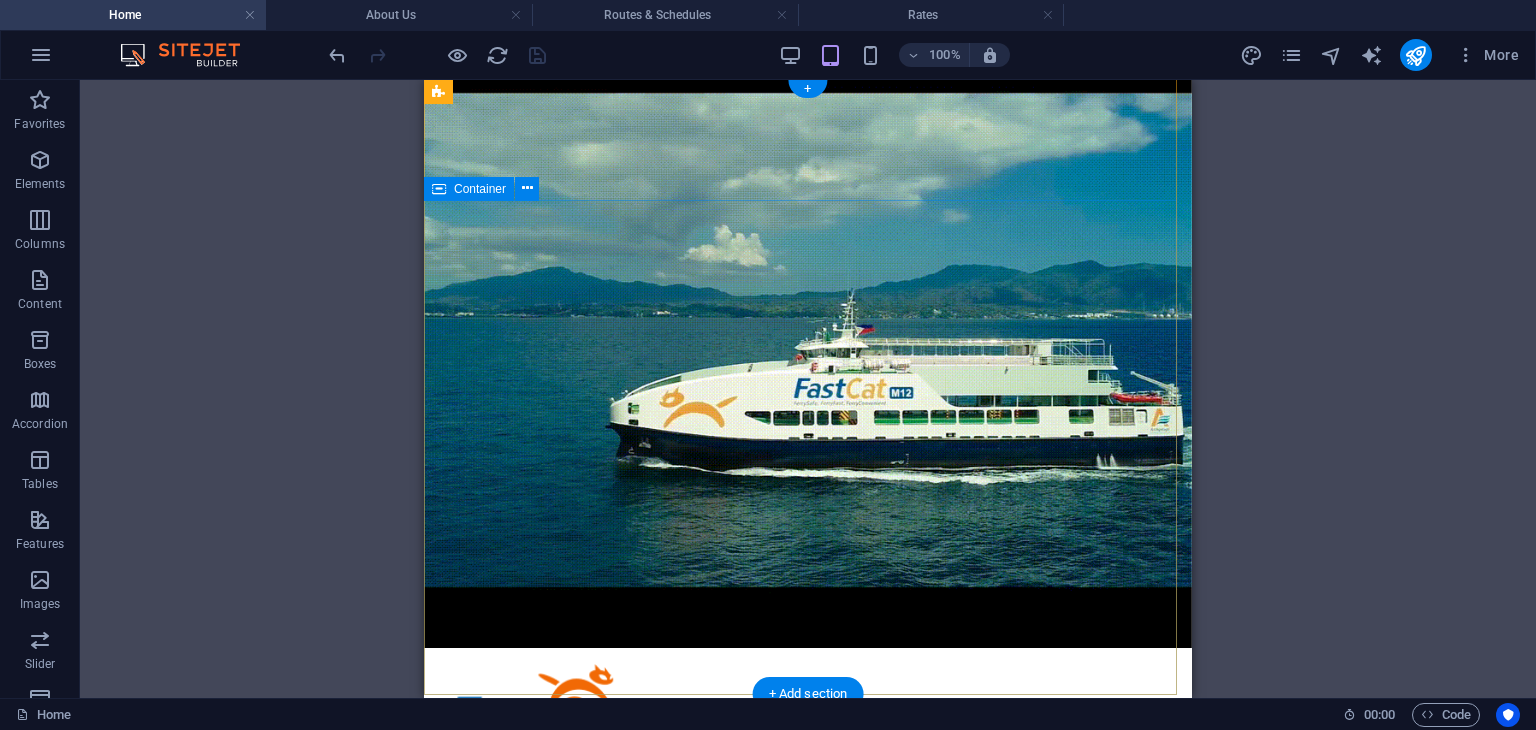 scroll, scrollTop: 0, scrollLeft: 0, axis: both 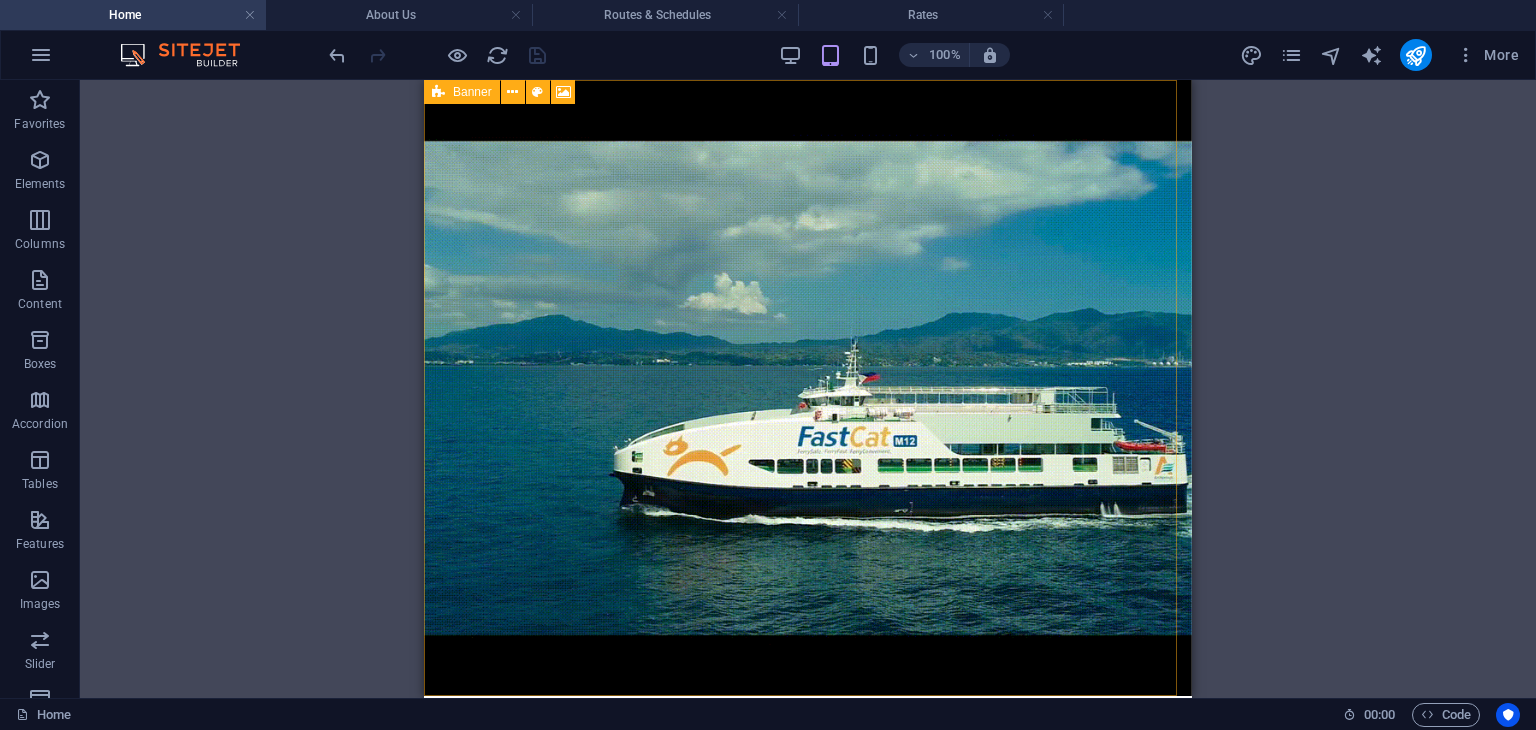 click on "Banner" at bounding box center (462, 92) 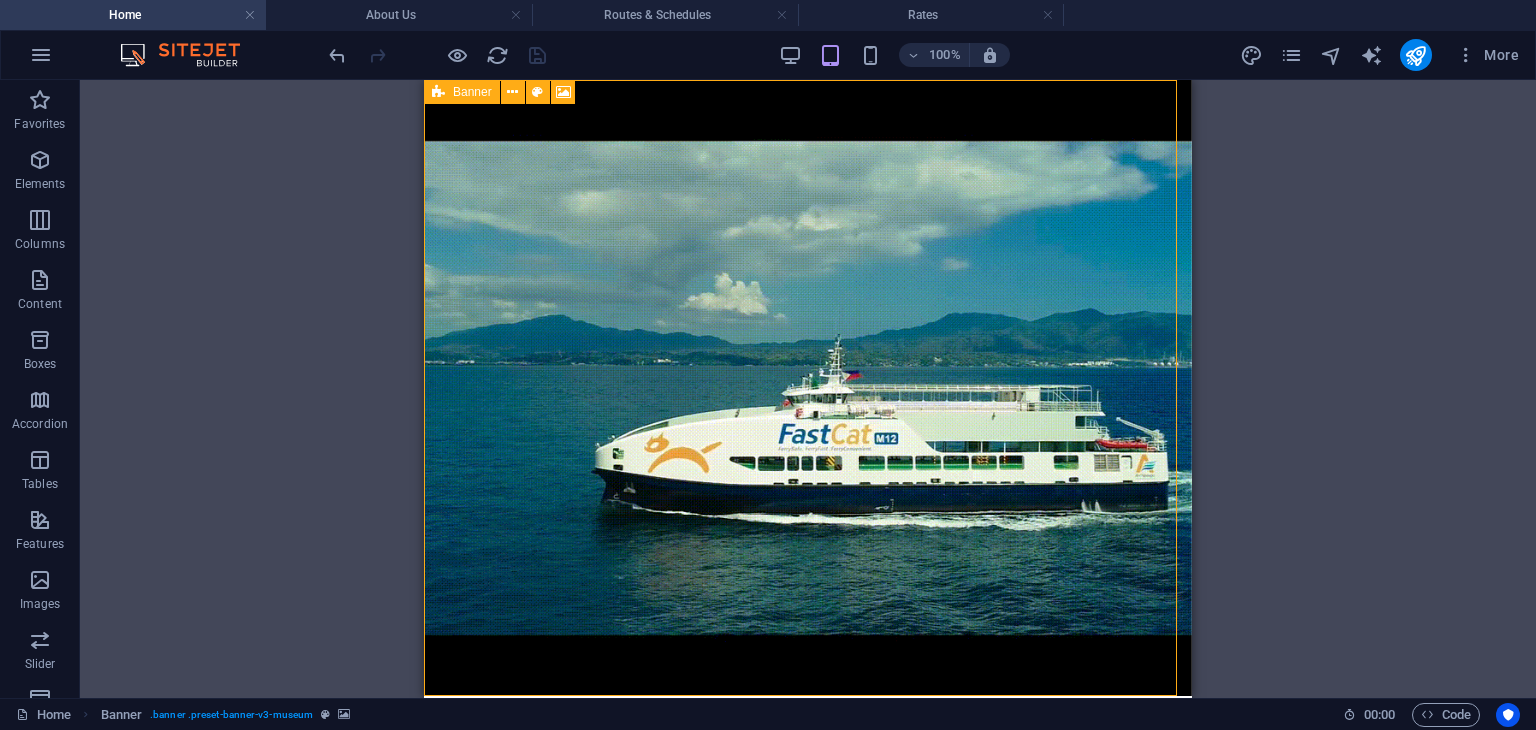 click on "Banner" at bounding box center (462, 92) 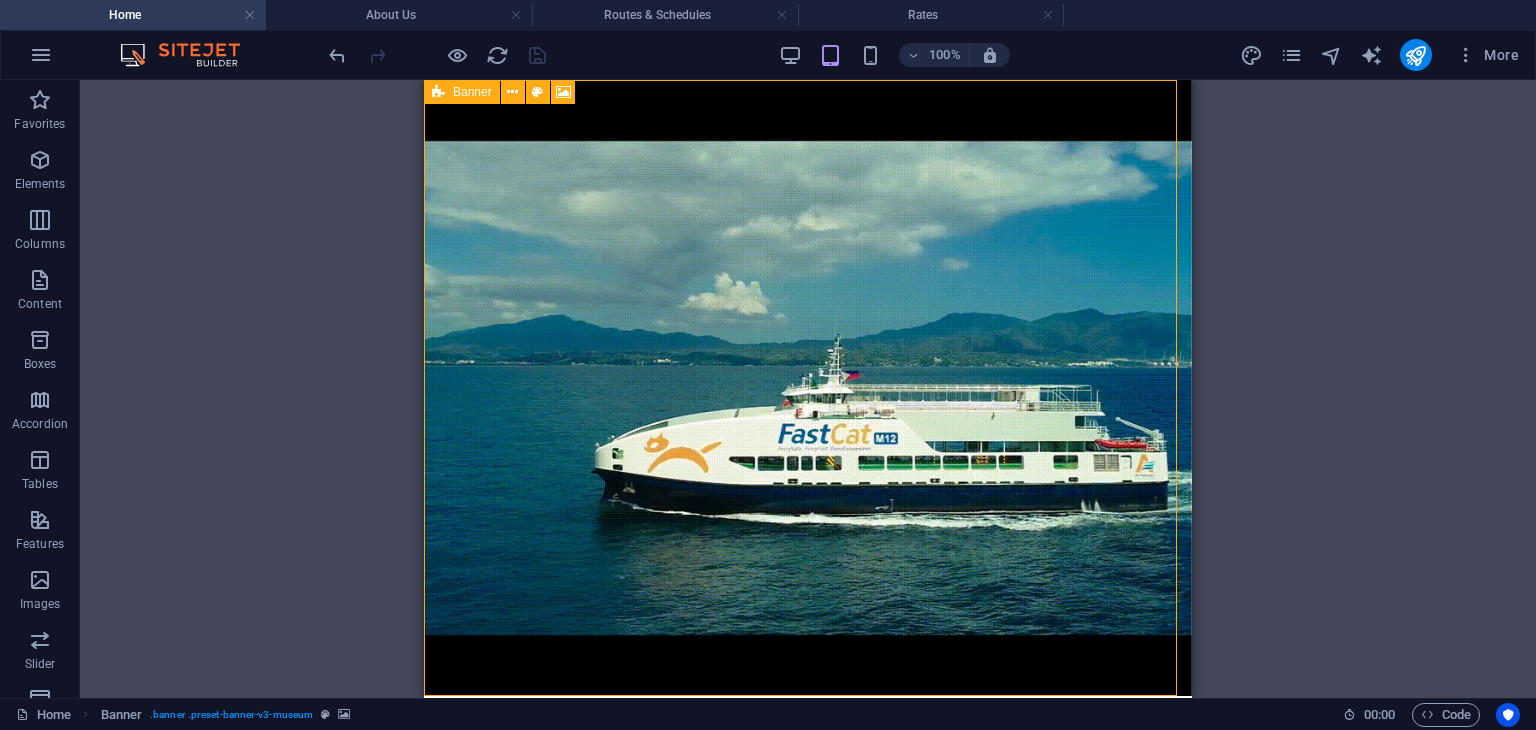 select on "vh" 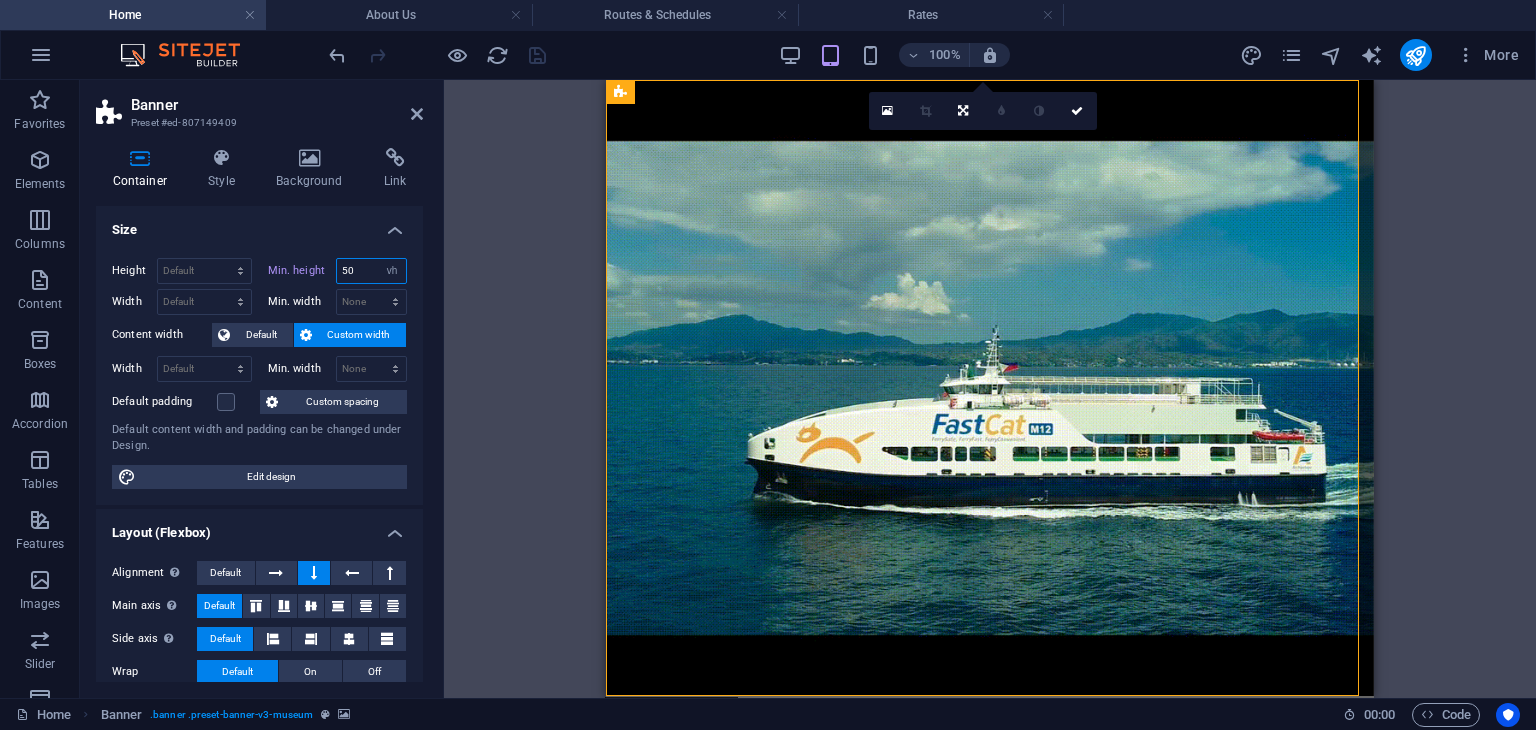 drag, startPoint x: 369, startPoint y: 269, endPoint x: 332, endPoint y: 269, distance: 37 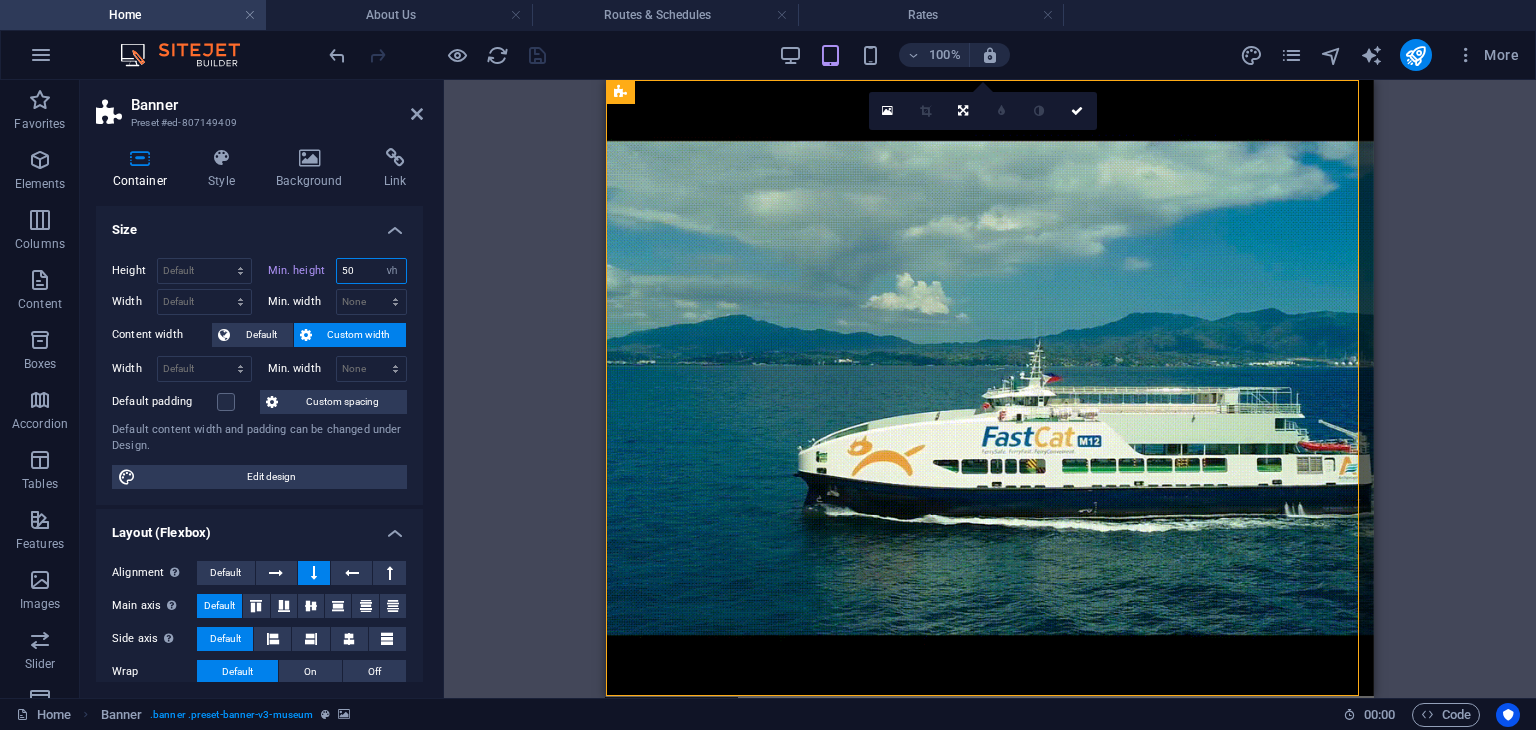 click on "Min. height 50 None px rem % vh vw" at bounding box center [338, 271] 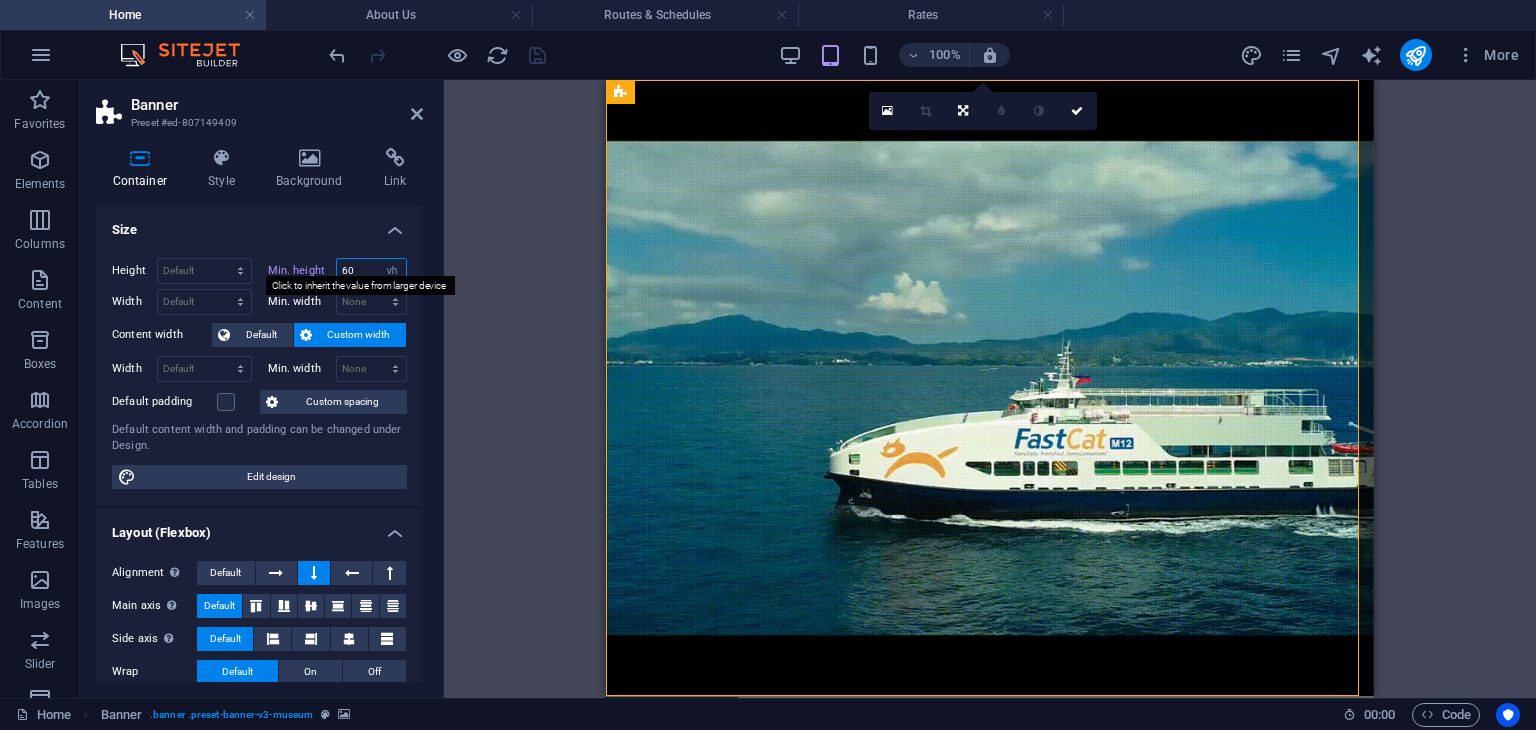 type on "60" 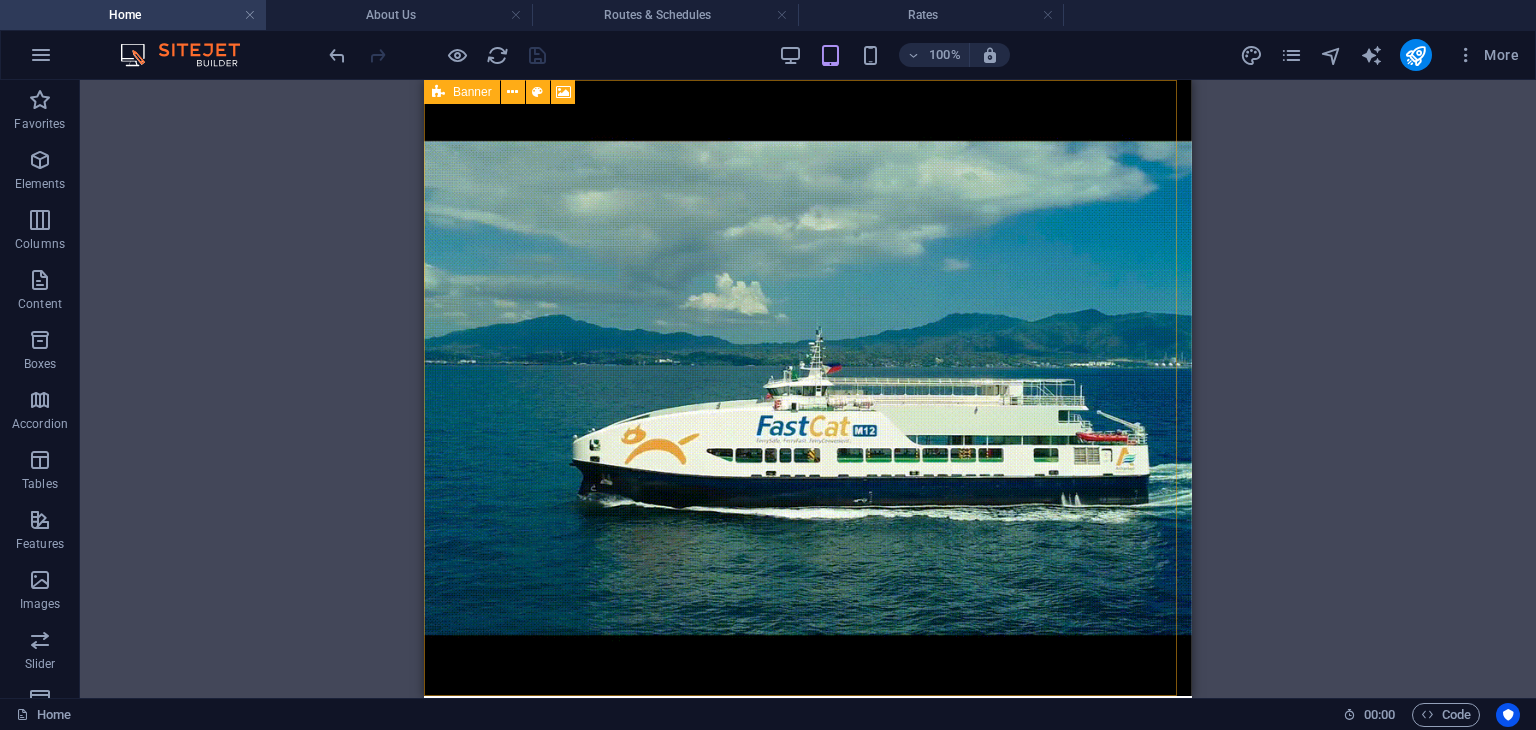 click on "Banner" at bounding box center (462, 92) 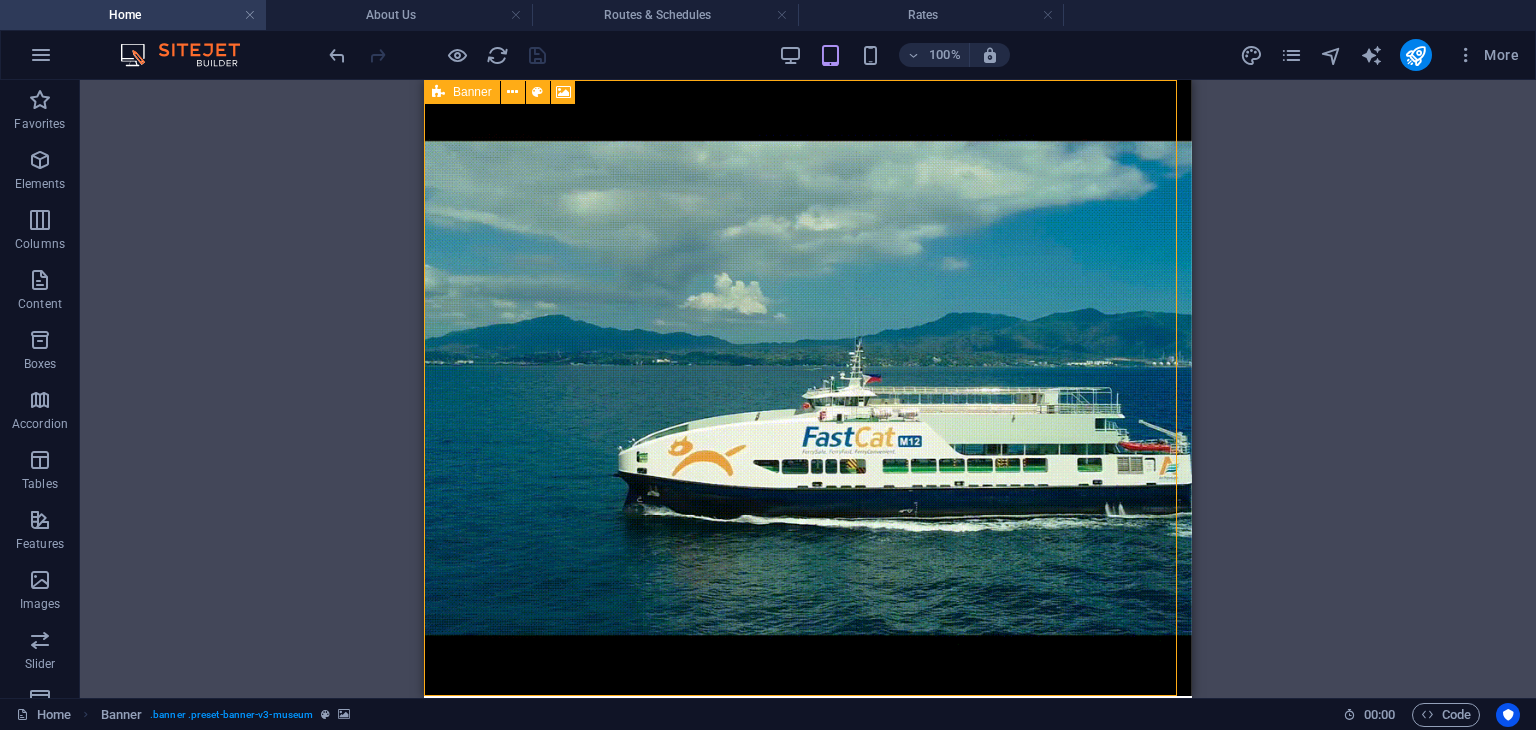 click on "Banner" at bounding box center [462, 92] 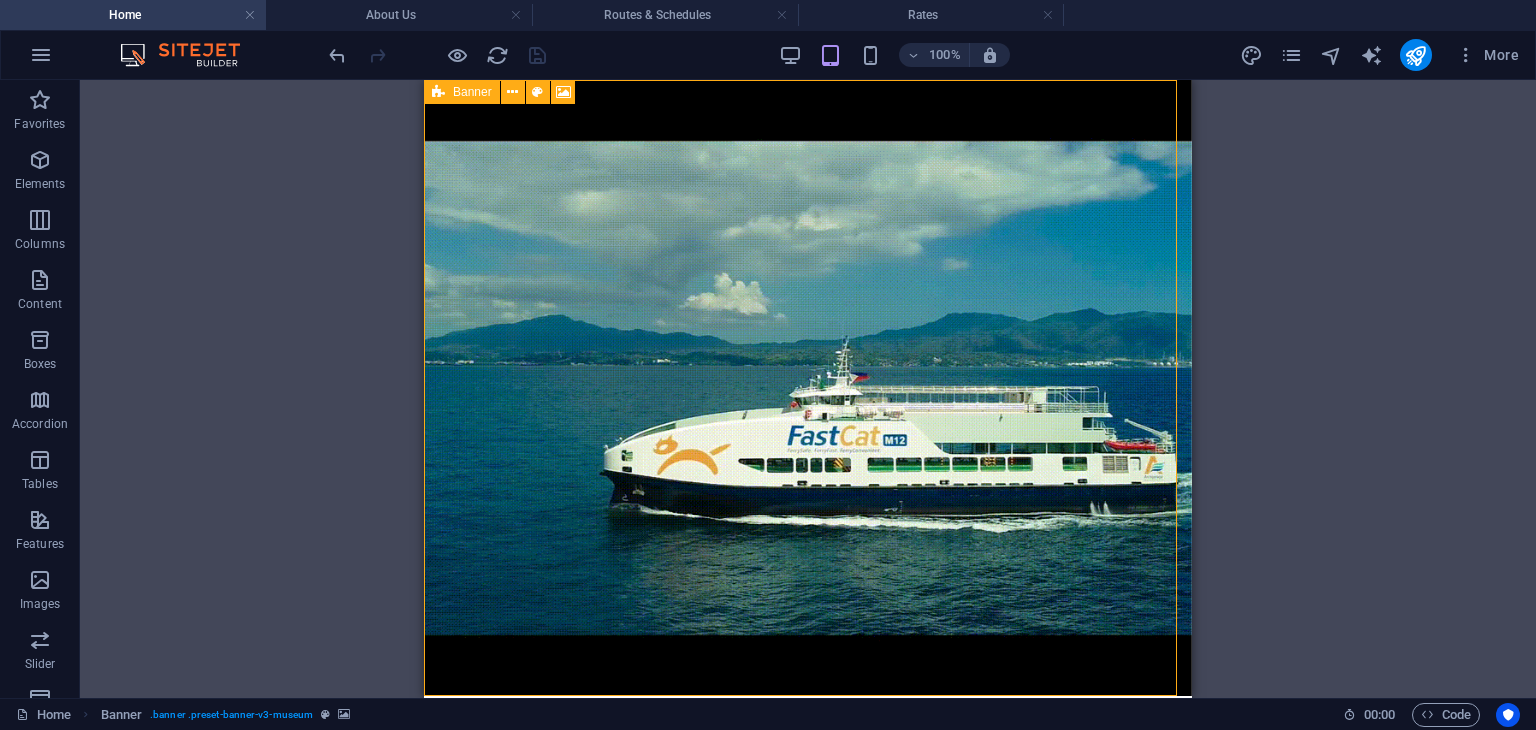 select on "vh" 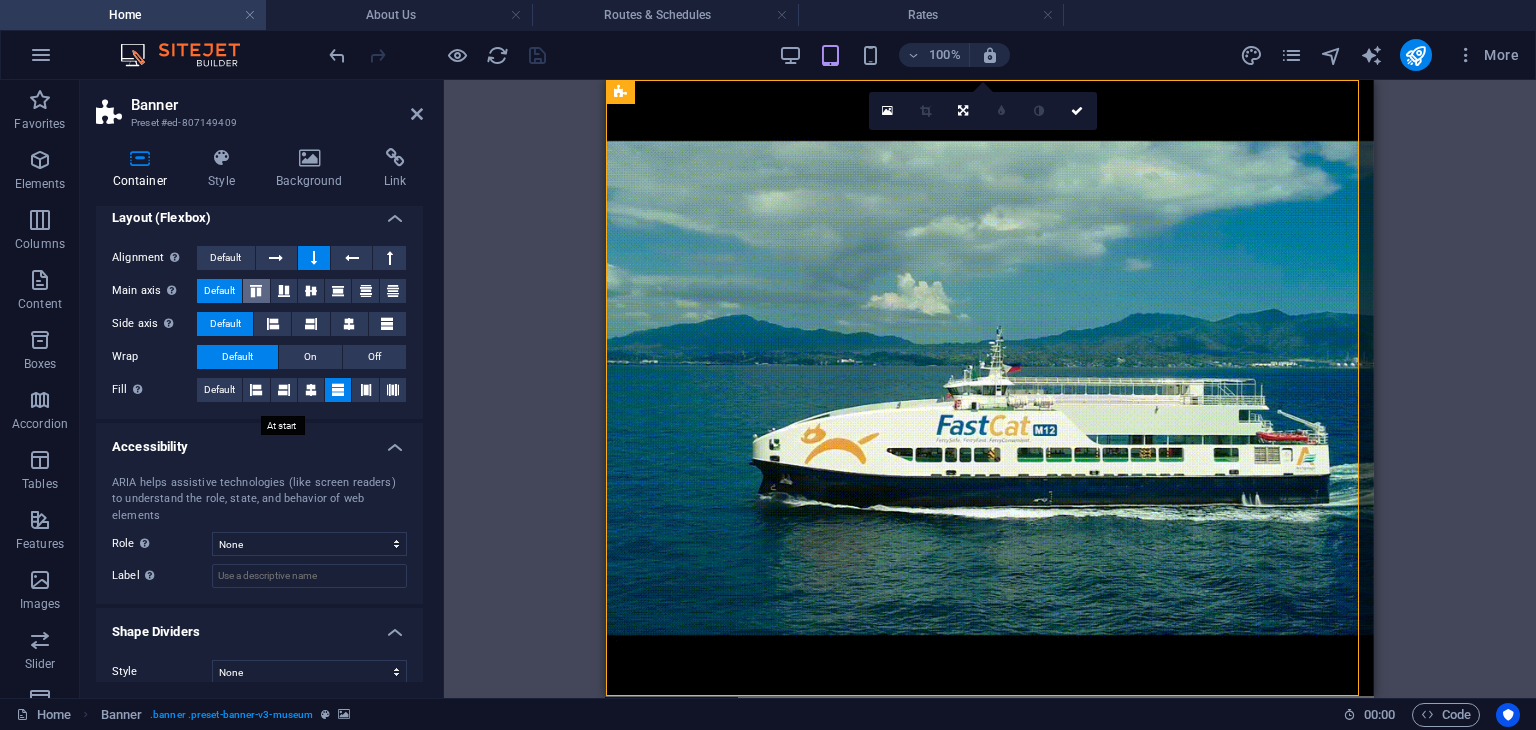 scroll, scrollTop: 316, scrollLeft: 0, axis: vertical 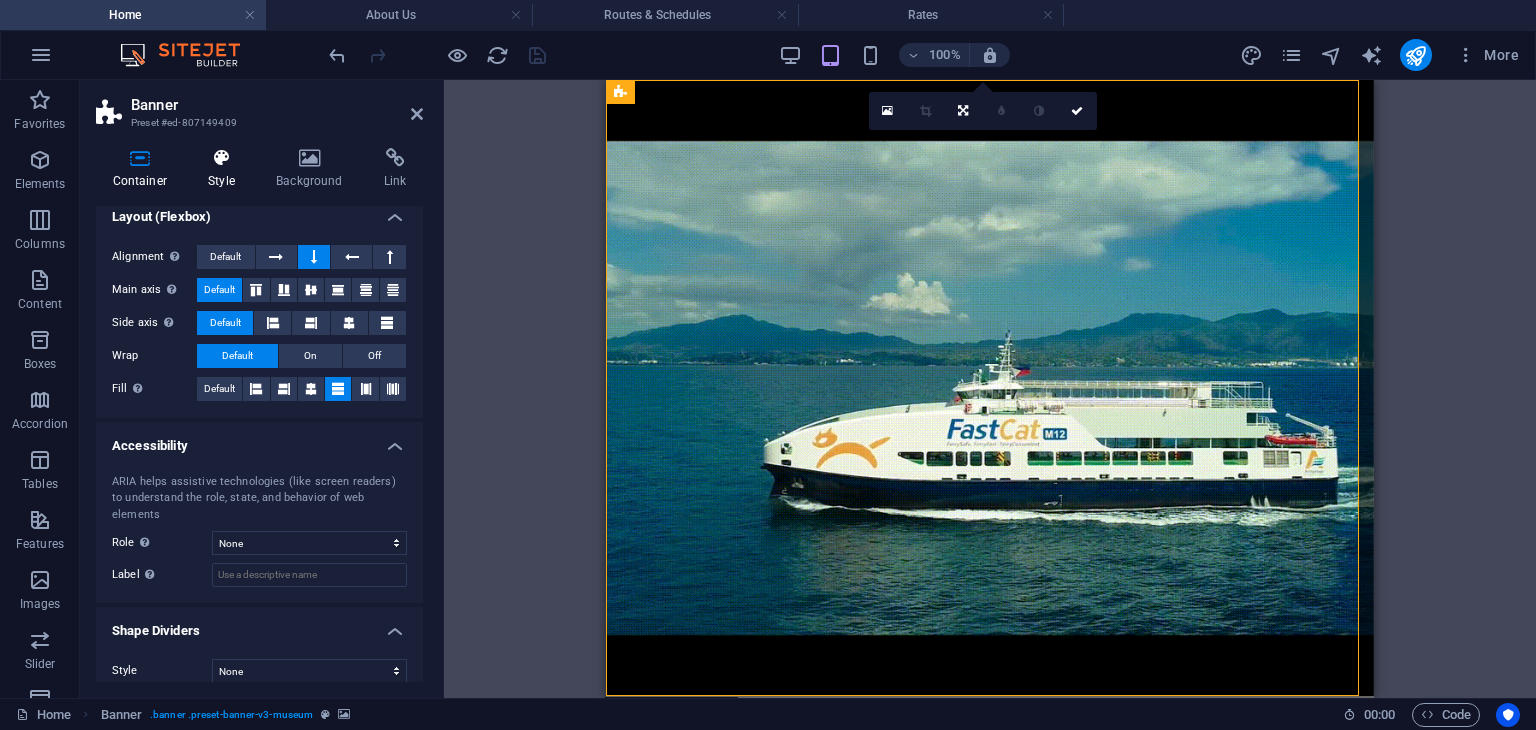 click on "Style" at bounding box center [226, 169] 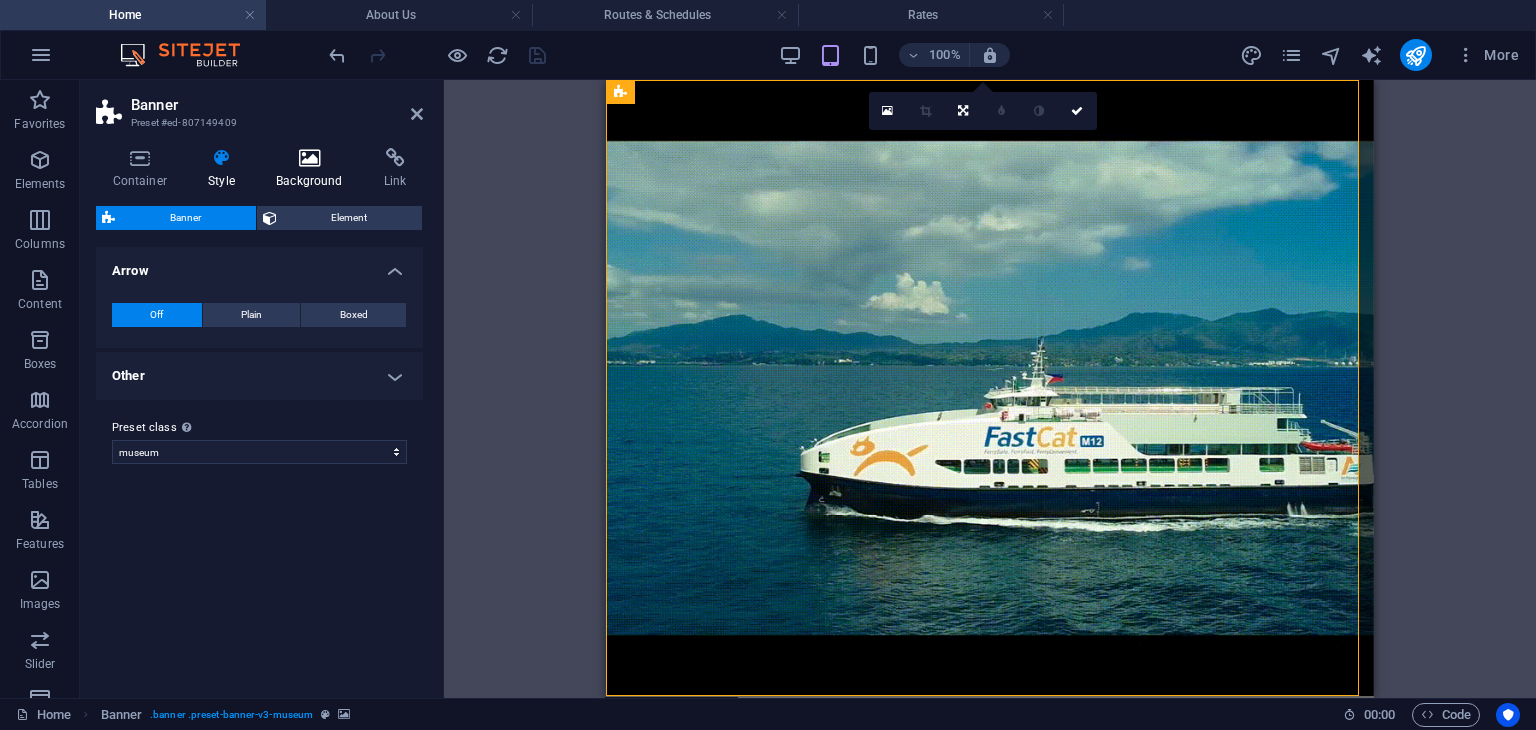 click at bounding box center [310, 158] 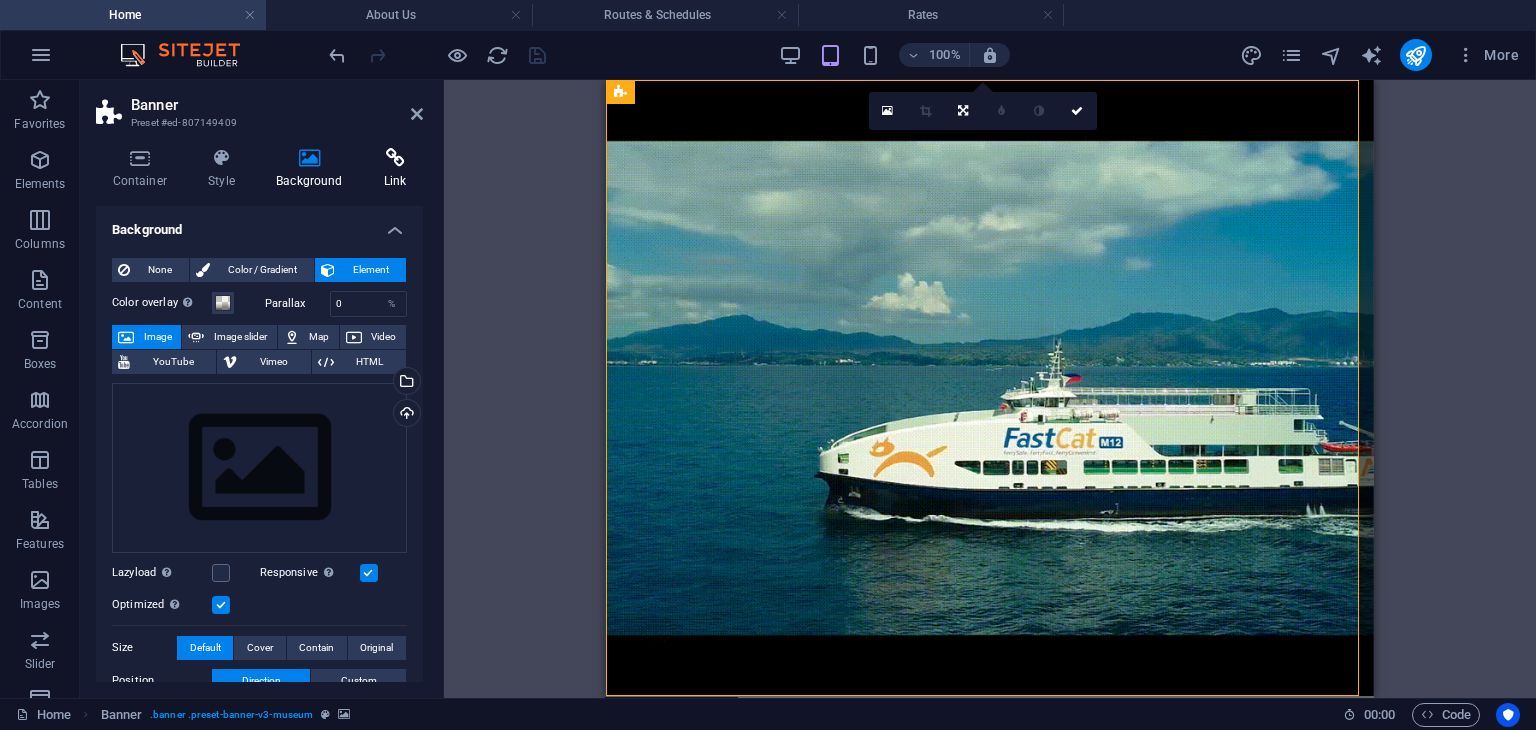 click at bounding box center (395, 158) 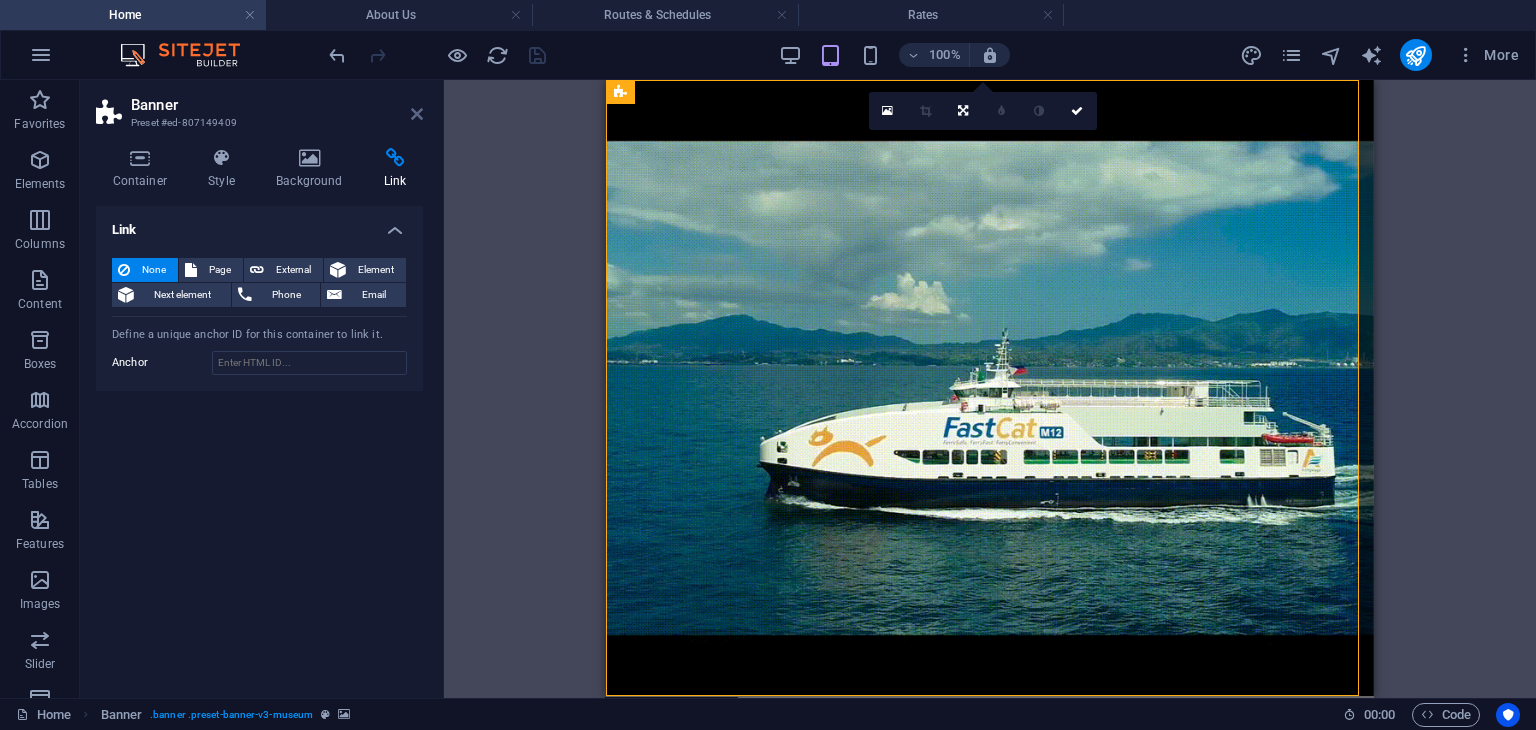 click at bounding box center (417, 114) 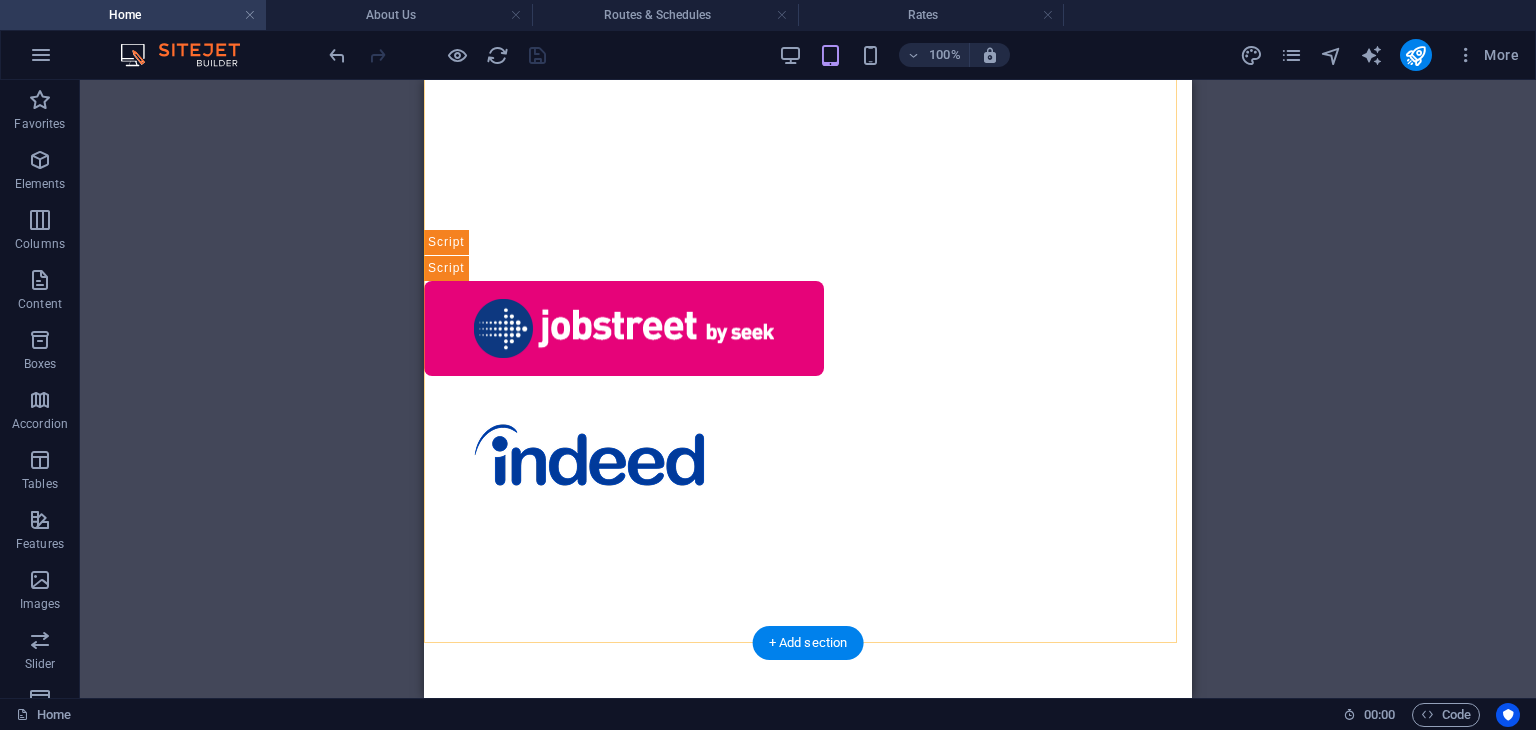 scroll, scrollTop: 5470, scrollLeft: 0, axis: vertical 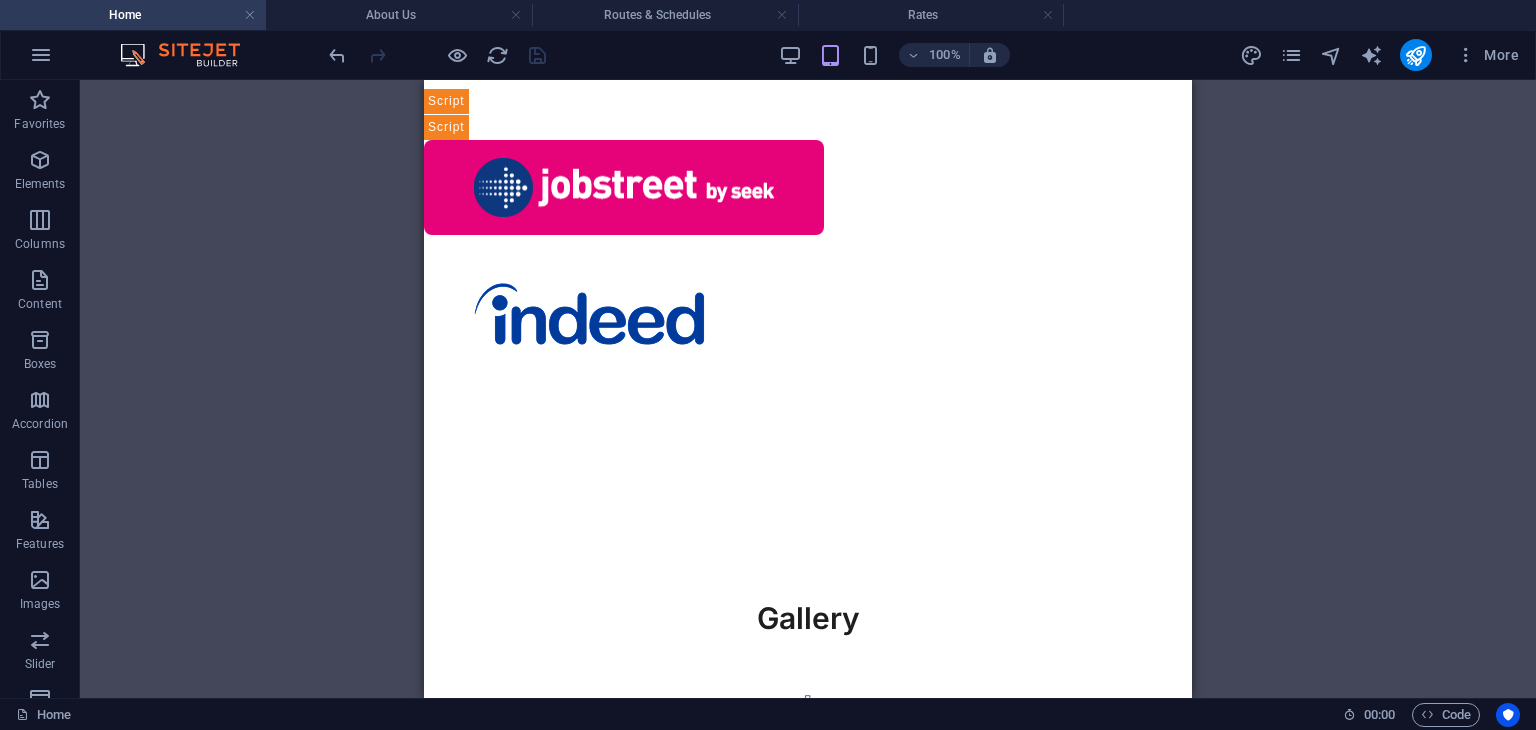 click on "Drag here to replace the existing content. Press “Ctrl” if you want to create a new element.
H1   Banner   Banner   Container   Container   Container   H2   Text   YouTube   Container   2 columns   Container   H2   Container   Text   Container   Container   Image   Container   Container   Container   Container   2 columns   Container   H2   Container   Text   Container   Container   Image Slider   Image slider   Container   Image Slider   Footer Saga   Text   Container   H2   HTML   Button   Banner   Menu Bar   Menu   Image   Text   Button   Container   Image   Container   Container   2 columns   Container   H2   Container   Container   2 columns   Container   Container   Container   Container   Text   Button   Banner   Logo   Container   Button   Container   Text   Container" at bounding box center (808, 389) 